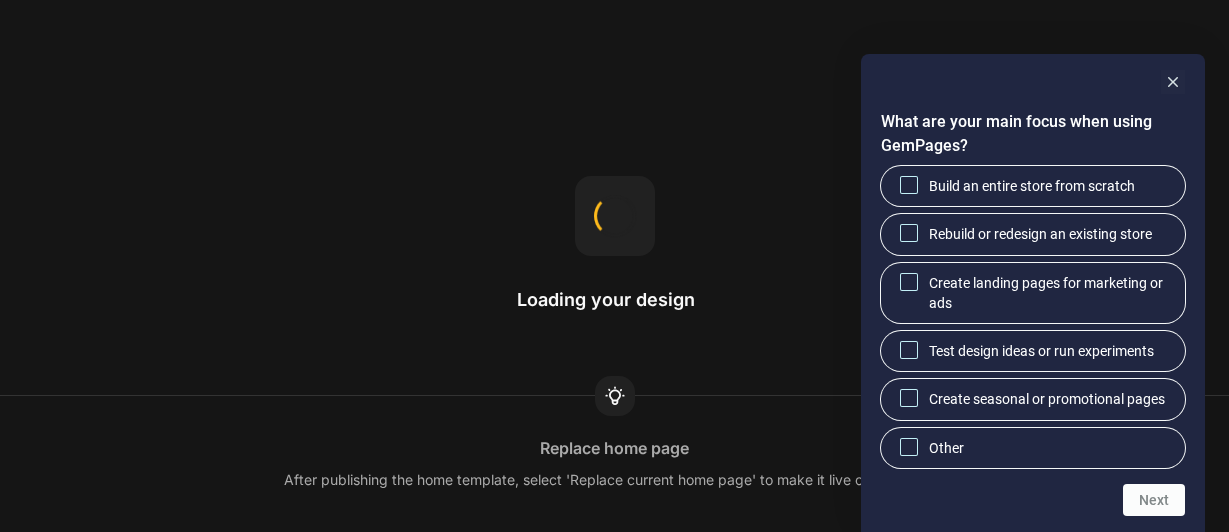 scroll, scrollTop: 0, scrollLeft: 0, axis: both 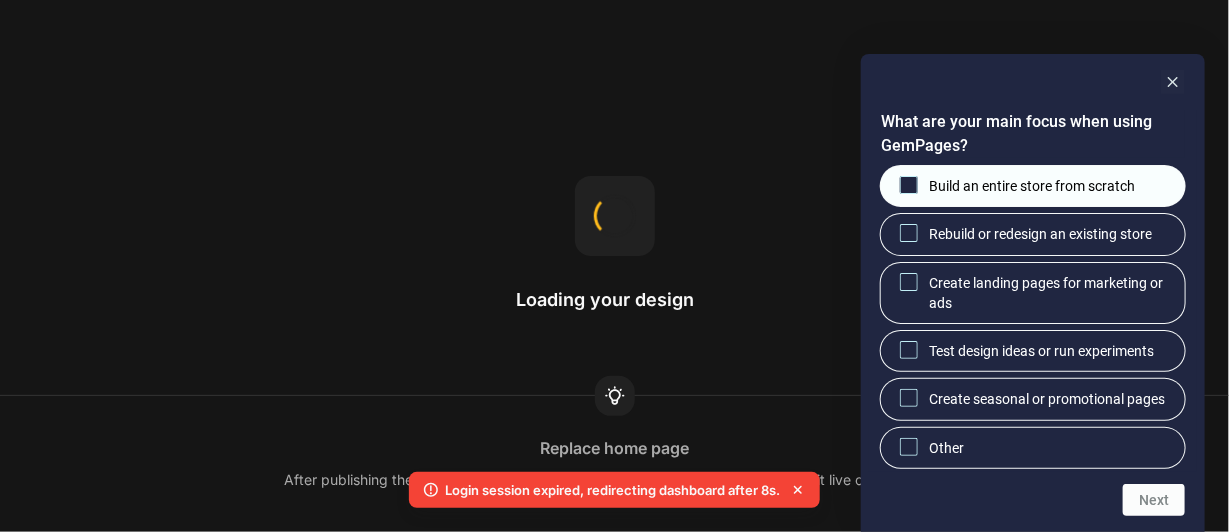 click on "Build an entire store from scratch" at bounding box center [909, 184] 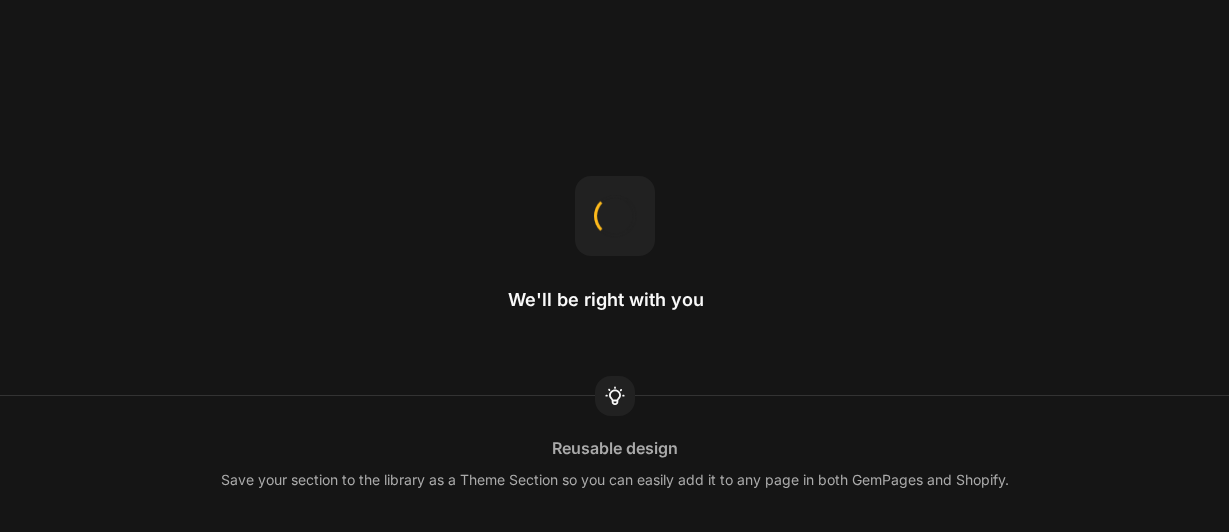 scroll, scrollTop: 0, scrollLeft: 0, axis: both 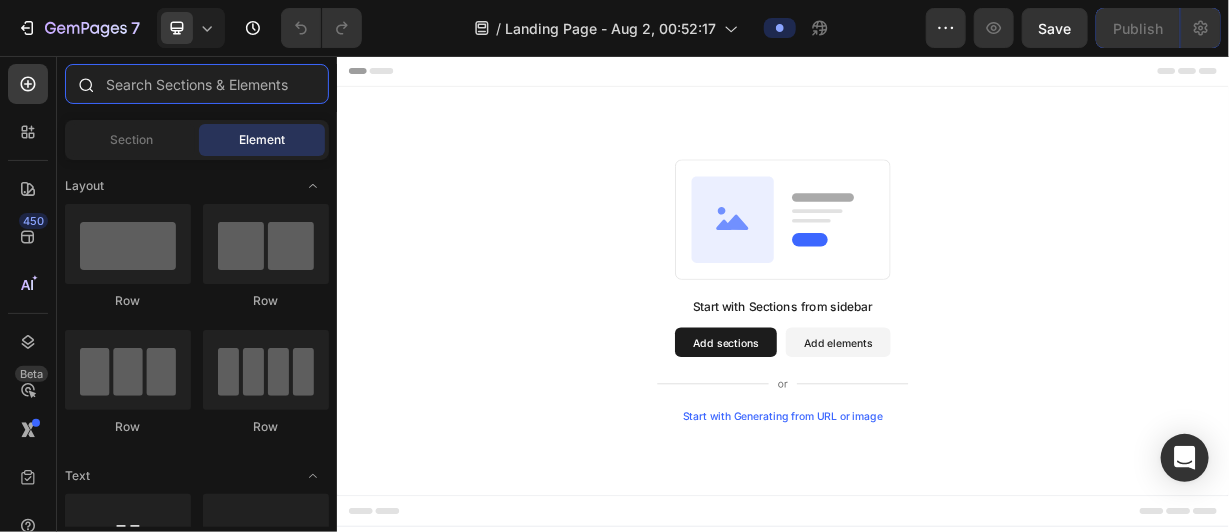 click at bounding box center (197, 84) 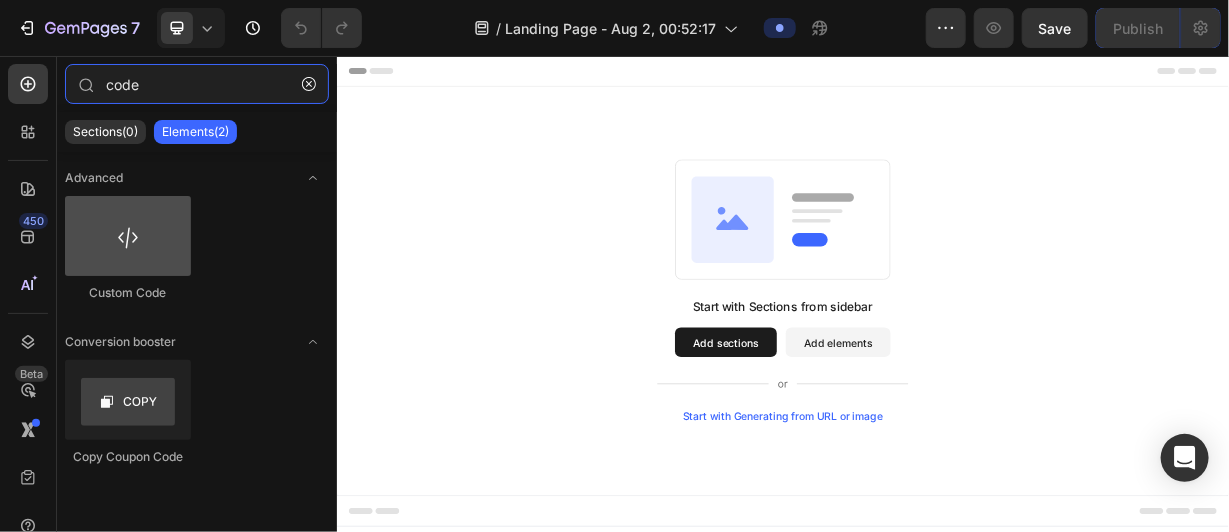 type on "code" 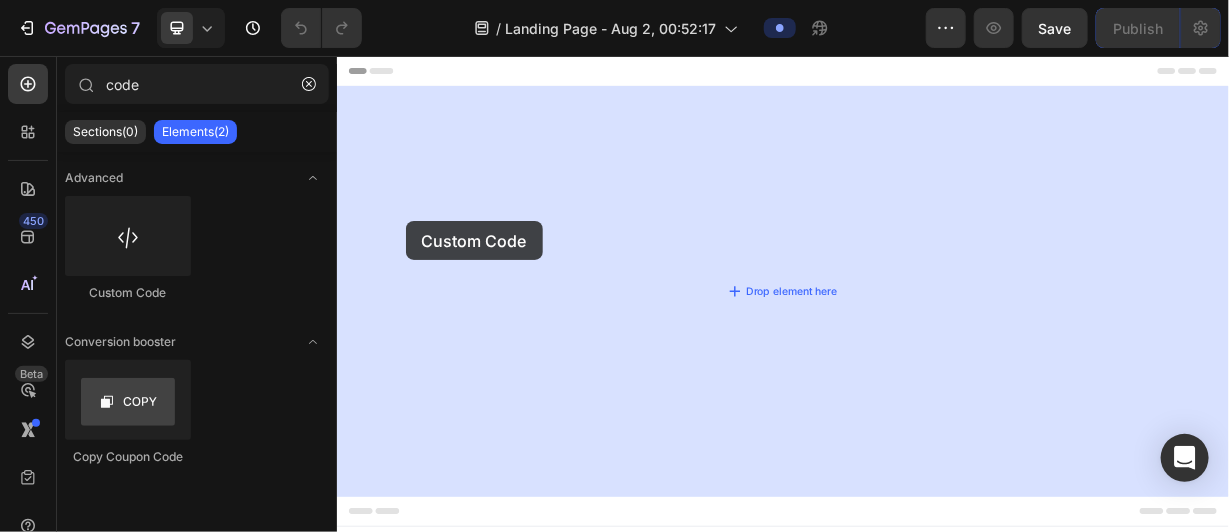 drag, startPoint x: 465, startPoint y: 311, endPoint x: 468, endPoint y: 275, distance: 36.124783 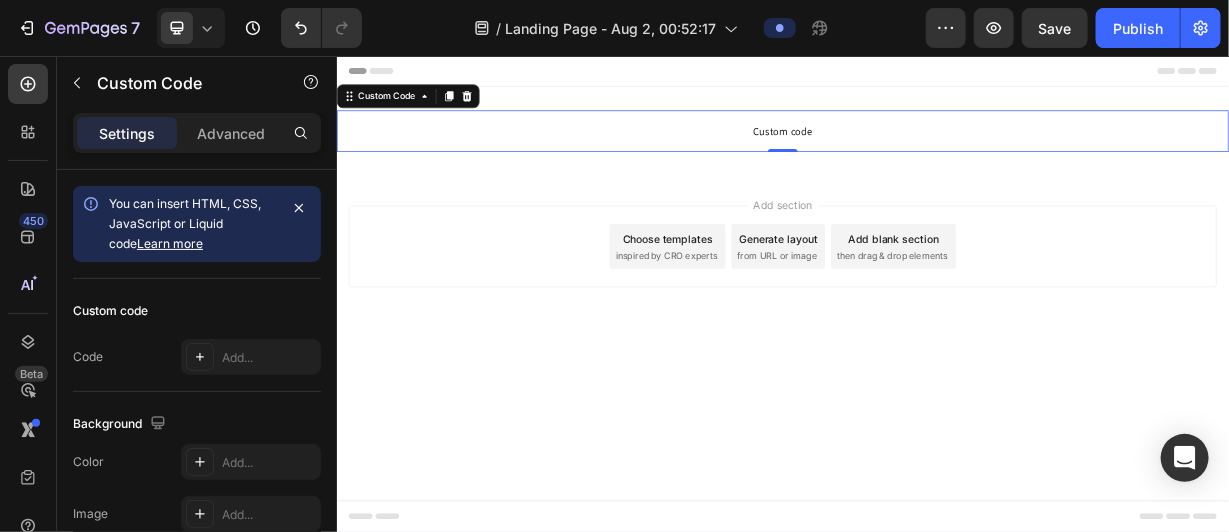 click on "Custom code" at bounding box center (936, 156) 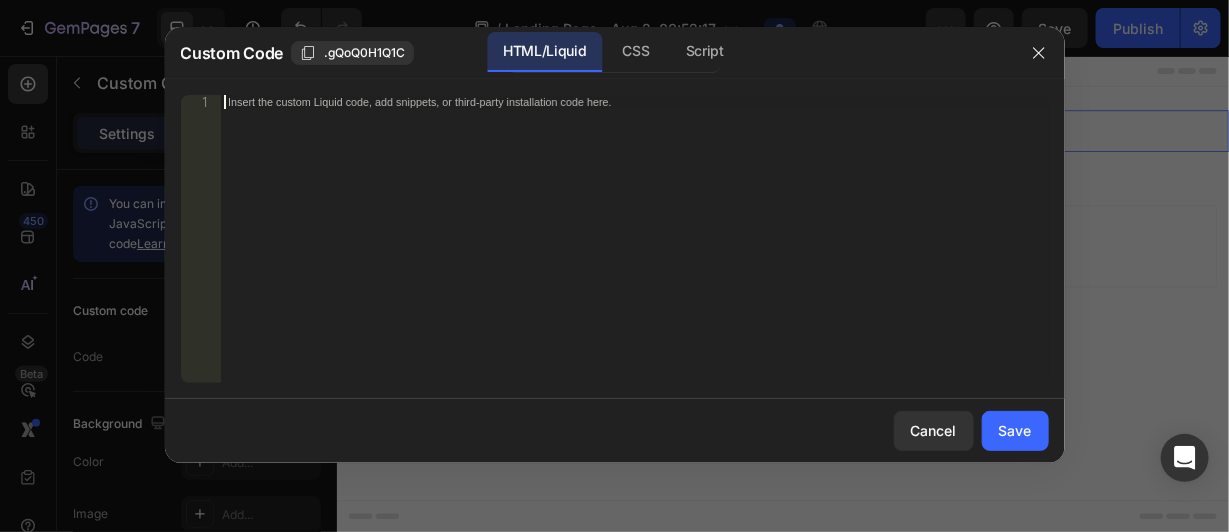 click on "Insert the custom Liquid code, add snippets, or third-party installation code here." at bounding box center (634, 253) 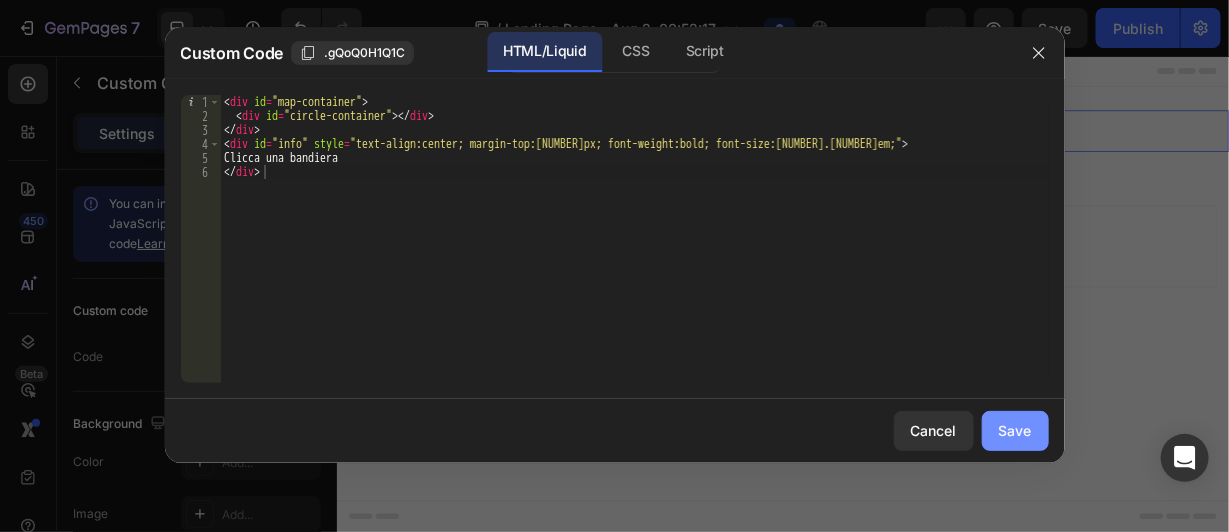 click on "Save" 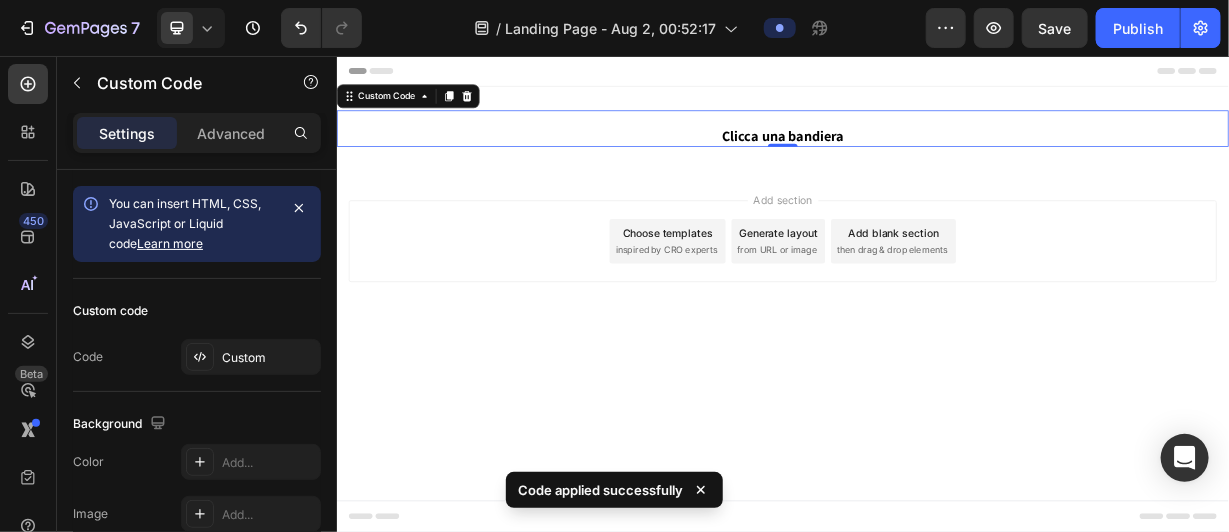 click on "Clicca una bandiera
Custom Code   0" at bounding box center (936, 152) 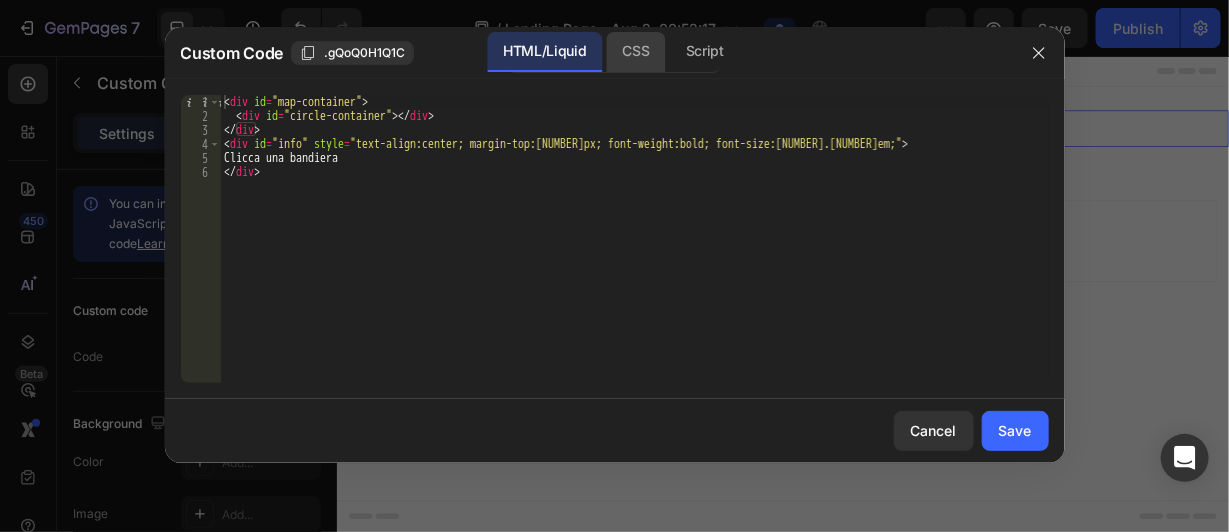 click on "CSS" 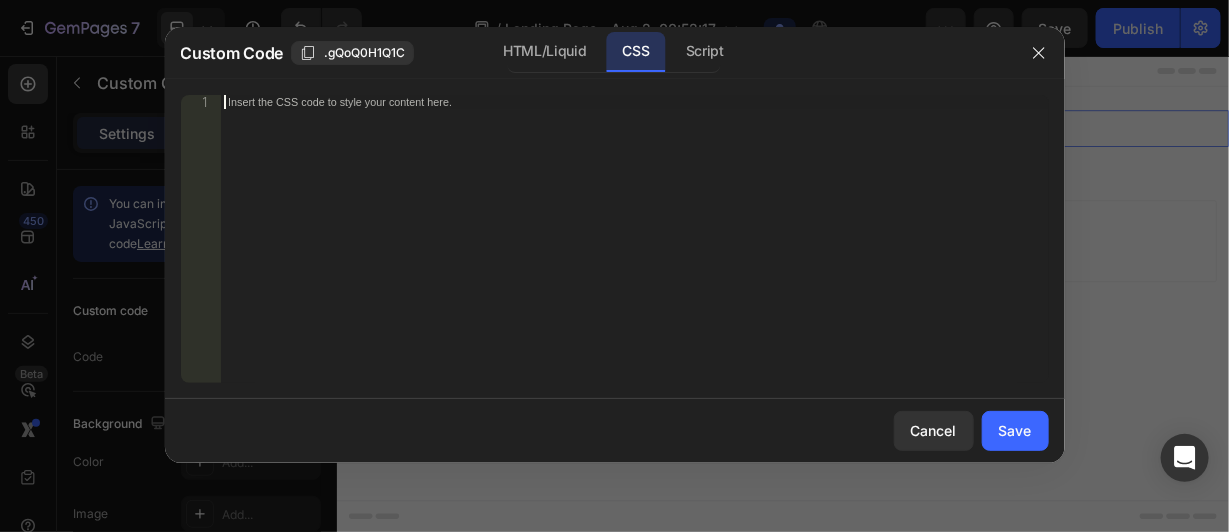 click on "Insert the CSS code to style your content here." at bounding box center [634, 253] 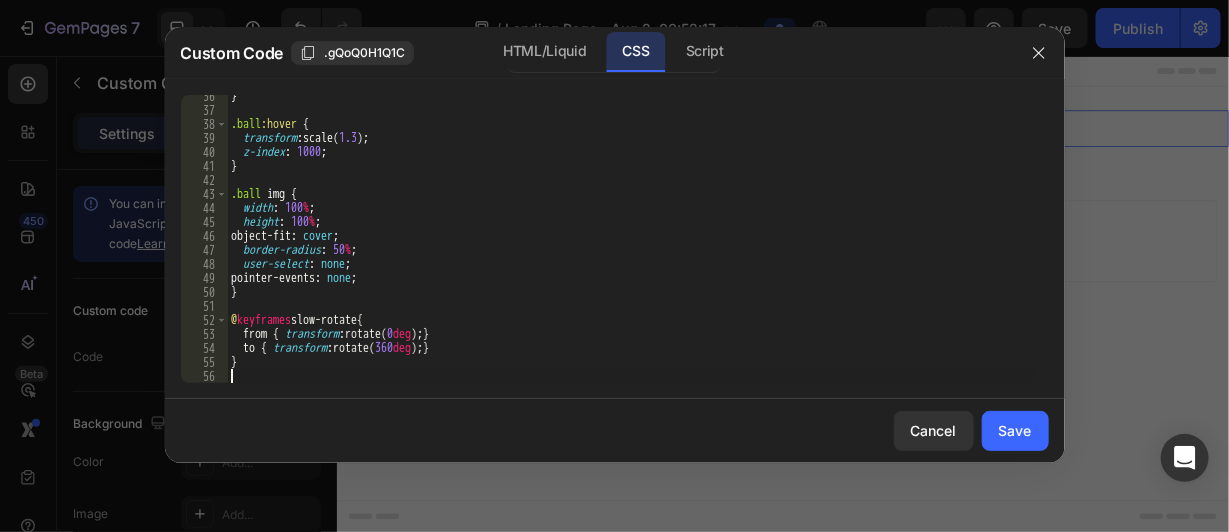 scroll, scrollTop: 495, scrollLeft: 0, axis: vertical 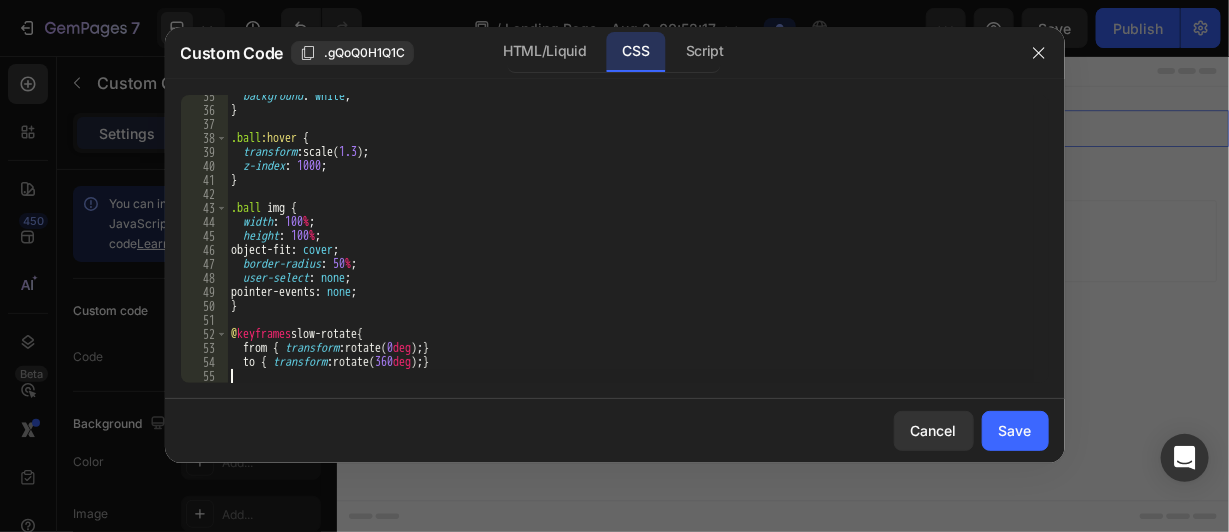 type on "]" 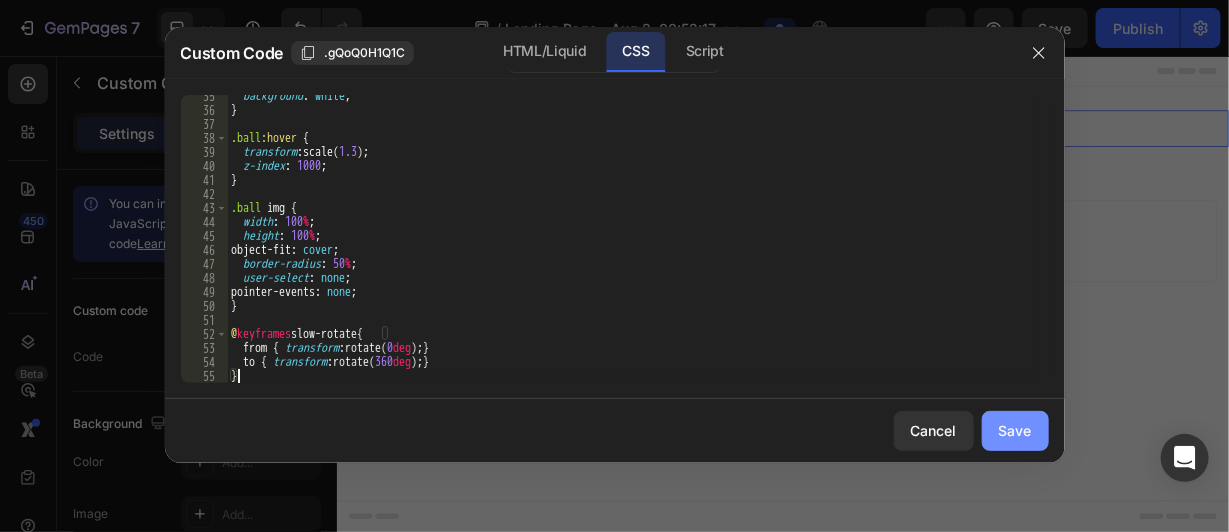 type on "}" 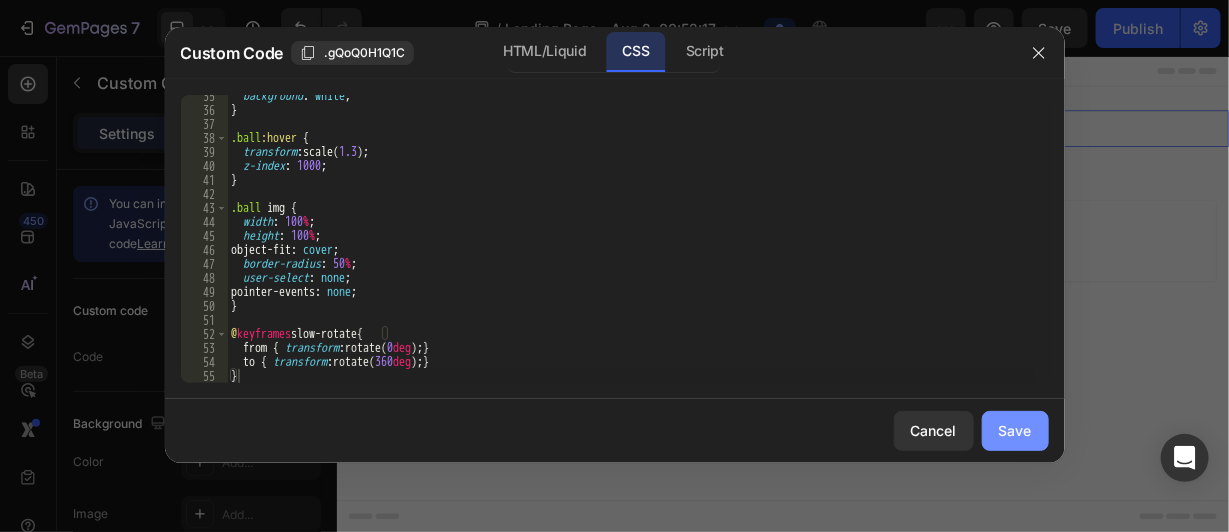 click on "Save" at bounding box center (1015, 430) 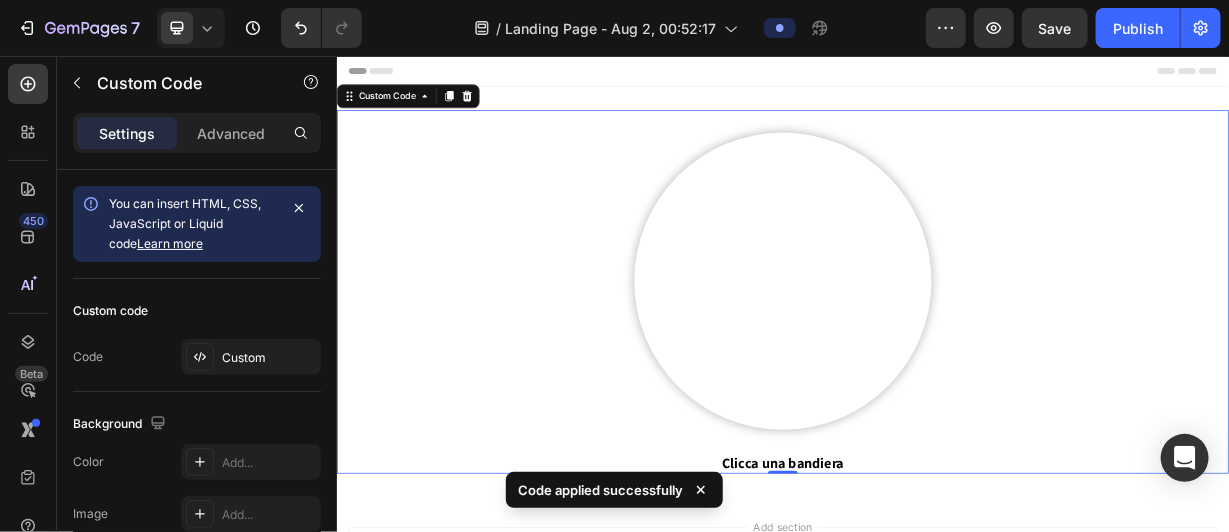 click at bounding box center (935, 357) 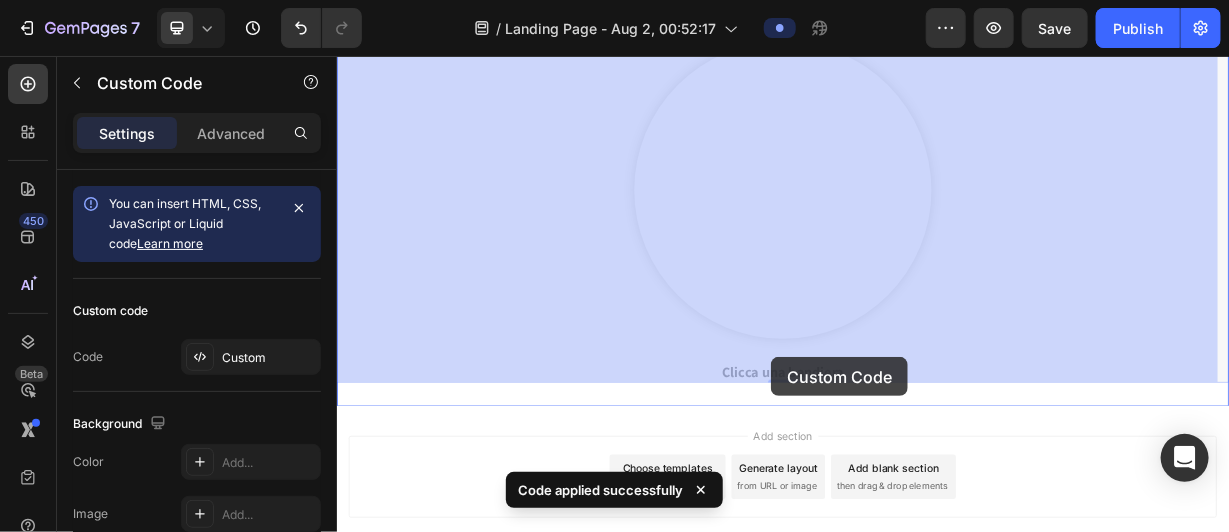 scroll, scrollTop: 130, scrollLeft: 0, axis: vertical 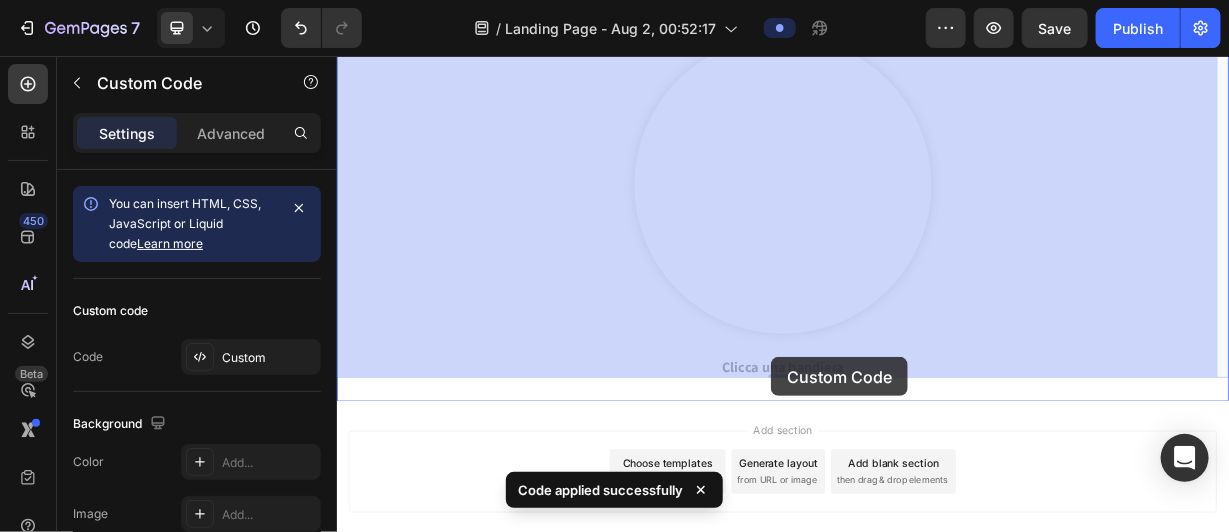 drag, startPoint x: 918, startPoint y: 340, endPoint x: 921, endPoint y: 455, distance: 115.03912 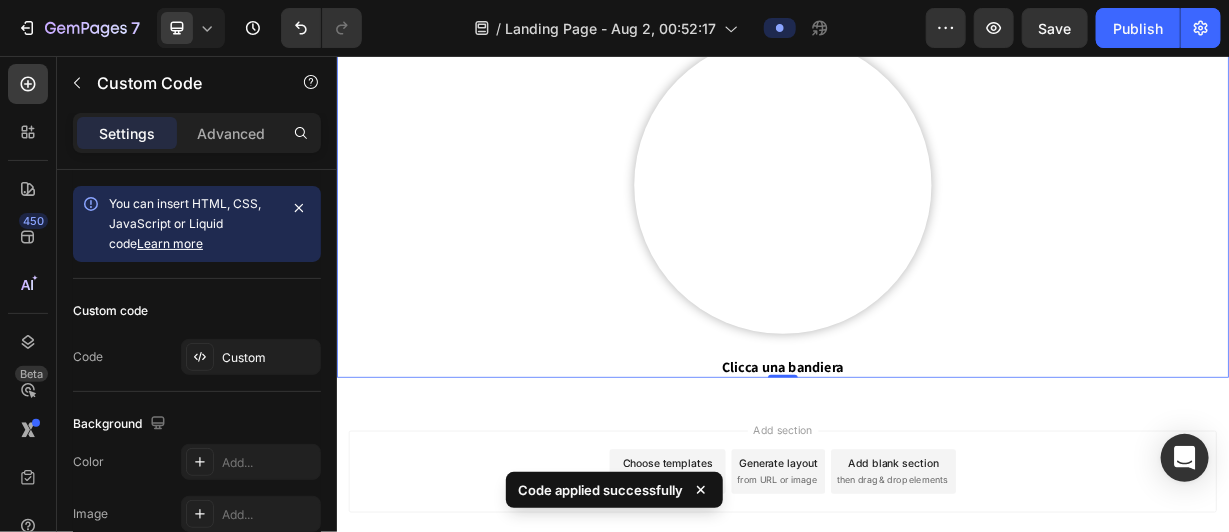 click at bounding box center [935, 227] 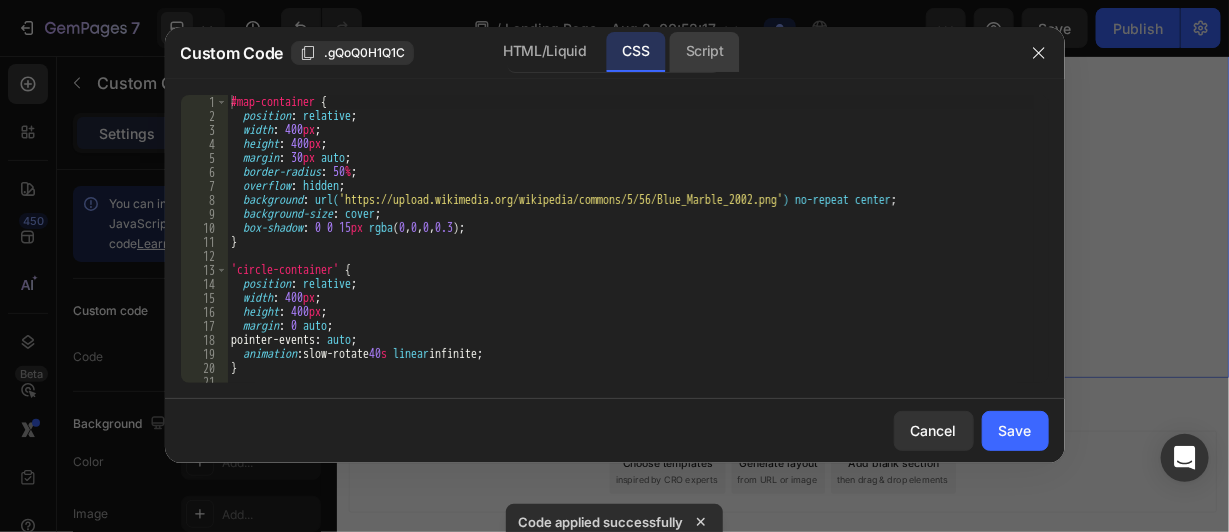 click on "Script" 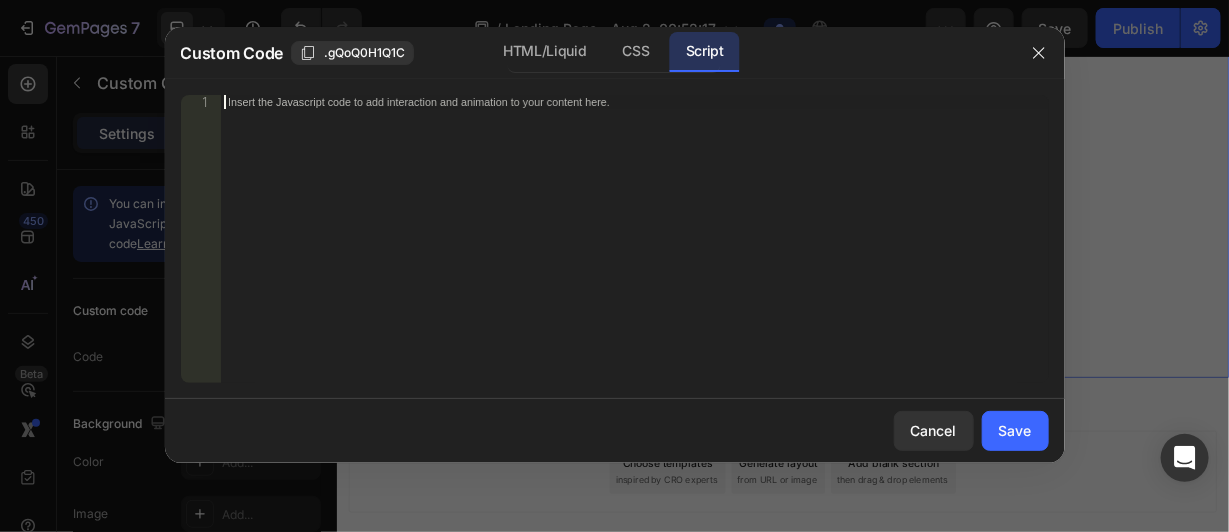 click on "Insert the Javascript code to add interaction and animation to your content here." at bounding box center (592, 101) 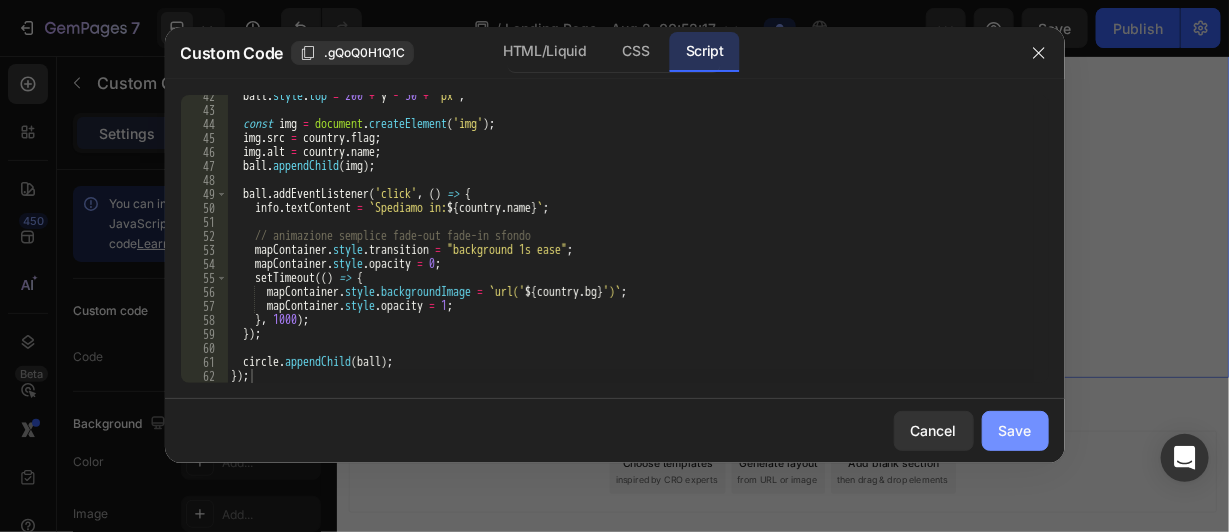 click on "Save" 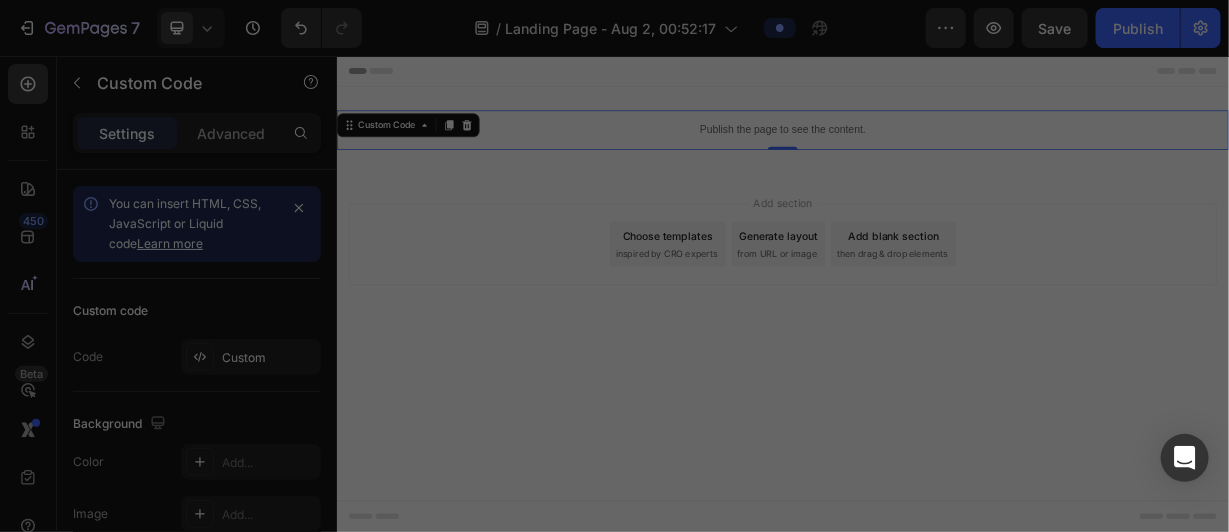 scroll, scrollTop: 0, scrollLeft: 0, axis: both 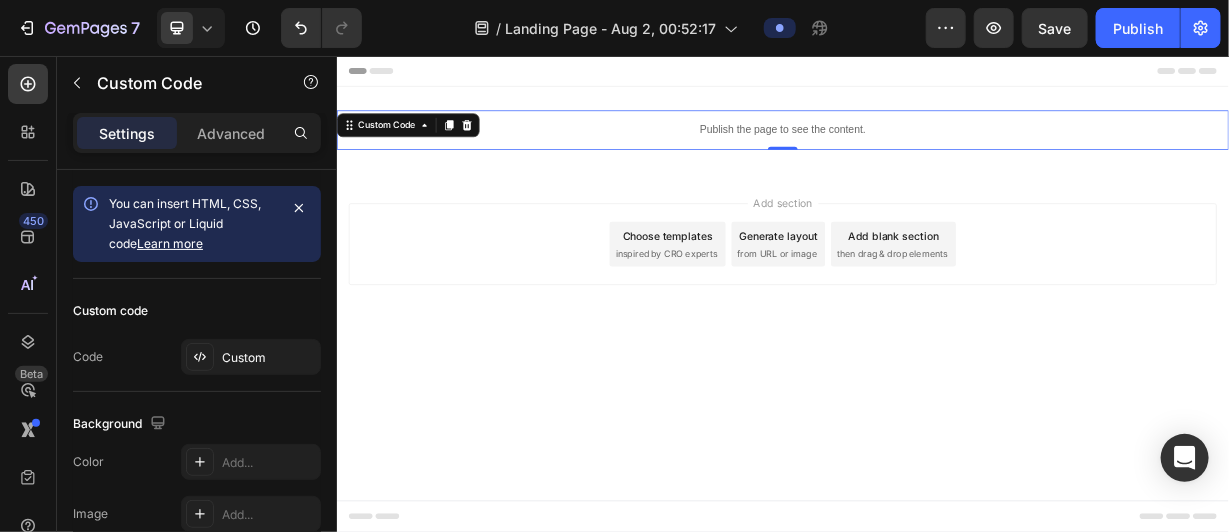 click on "Publish the page to see the content." at bounding box center [936, 154] 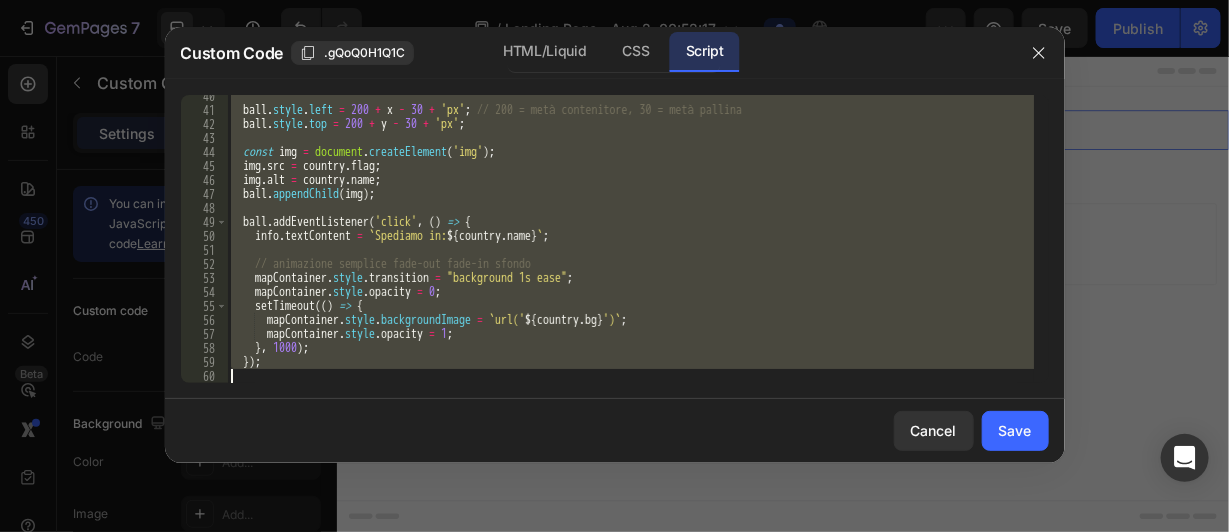 scroll, scrollTop: 859, scrollLeft: 0, axis: vertical 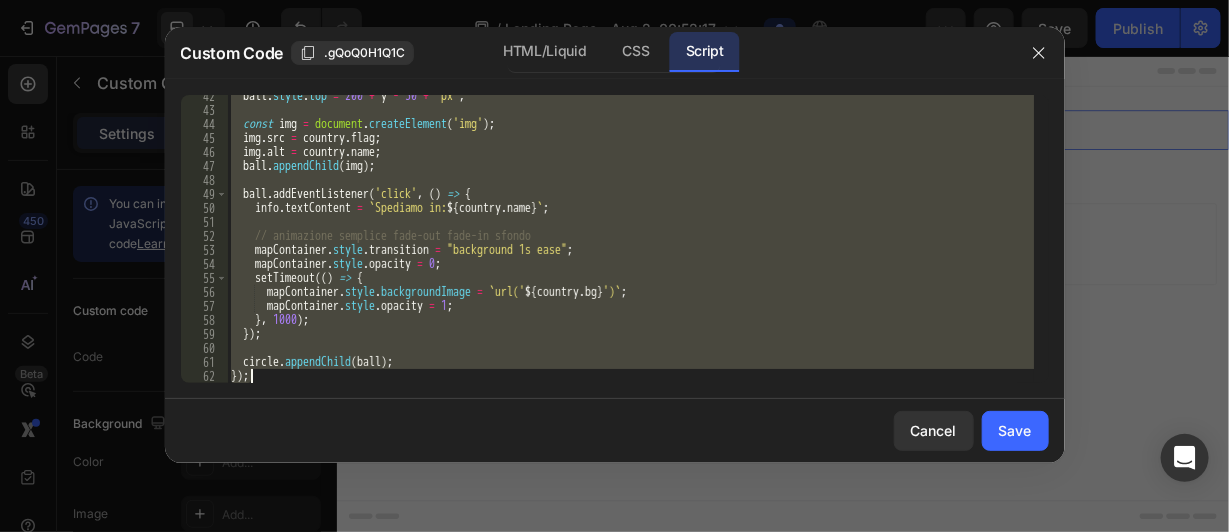 drag, startPoint x: 229, startPoint y: 101, endPoint x: 469, endPoint y: 440, distance: 415.35648 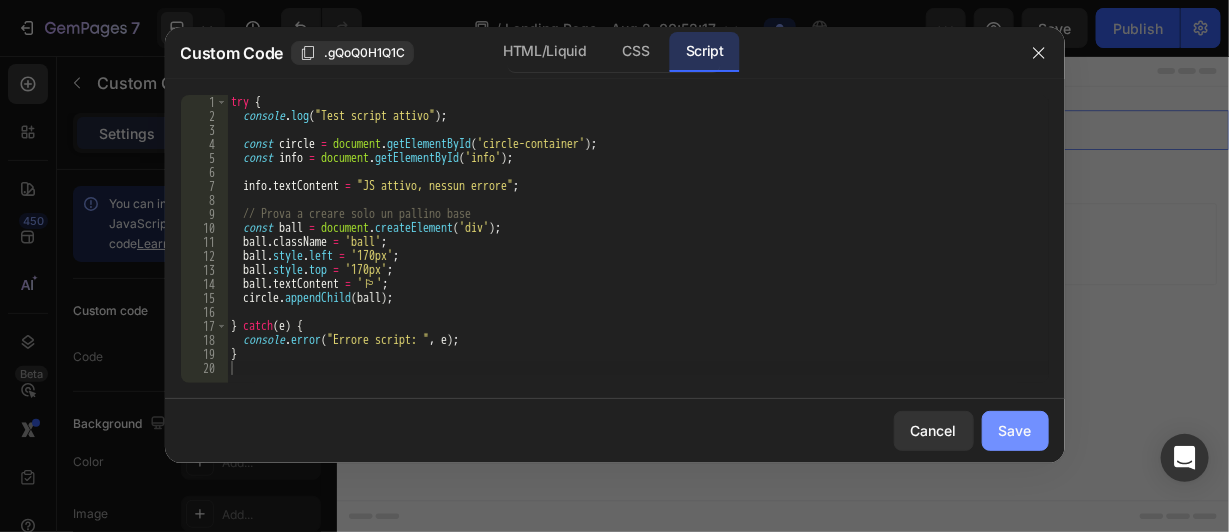 click on "Save" at bounding box center [1015, 430] 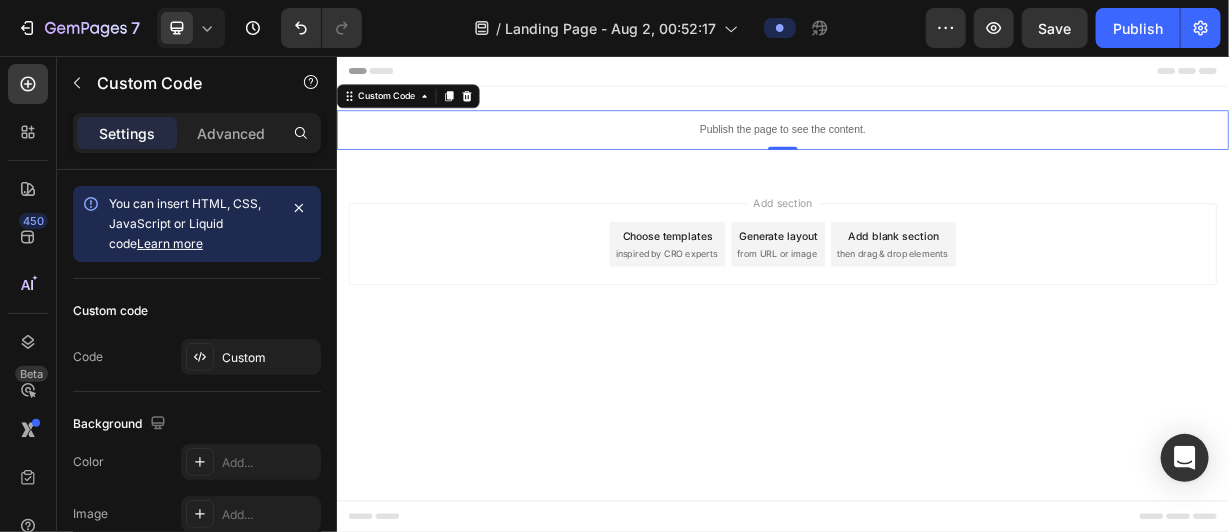 click on "Publish the page to see the content." at bounding box center (936, 154) 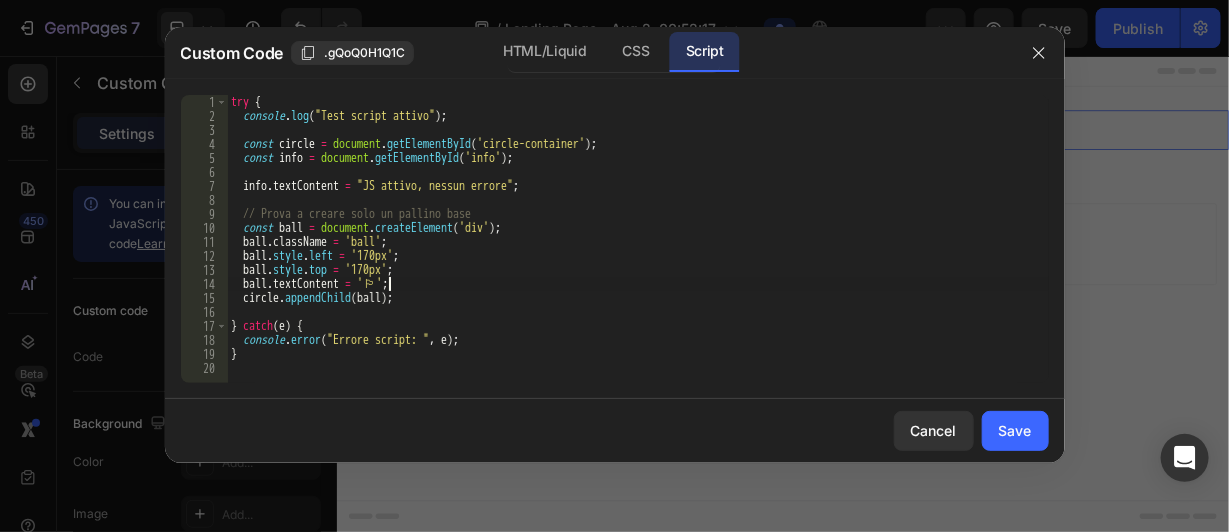 click on "try   {    console . log ( "Test script attivo" ) ;    const   circle   =   document . getElementById ( 'circle-container' ) ;    const   info   =   document . getElementById ( 'info' ) ;    info . textContent   =   "JS attivo, nessun errore" ;    // Prova a creare solo un pallino base    const   ball   =   document . createElement ( 'div' ) ;    ball . className   =   'ball' ;    ball . style . left   =   '170px' ;    ball . style . top   =   '170px' ;    ball . textContent   =   ' 🏳 ️' ;    circle . appendChild ( ball ) ; }   catch ( e )   {    console . error ( "Errore script: " ,   e ) ; }" at bounding box center [638, 253] 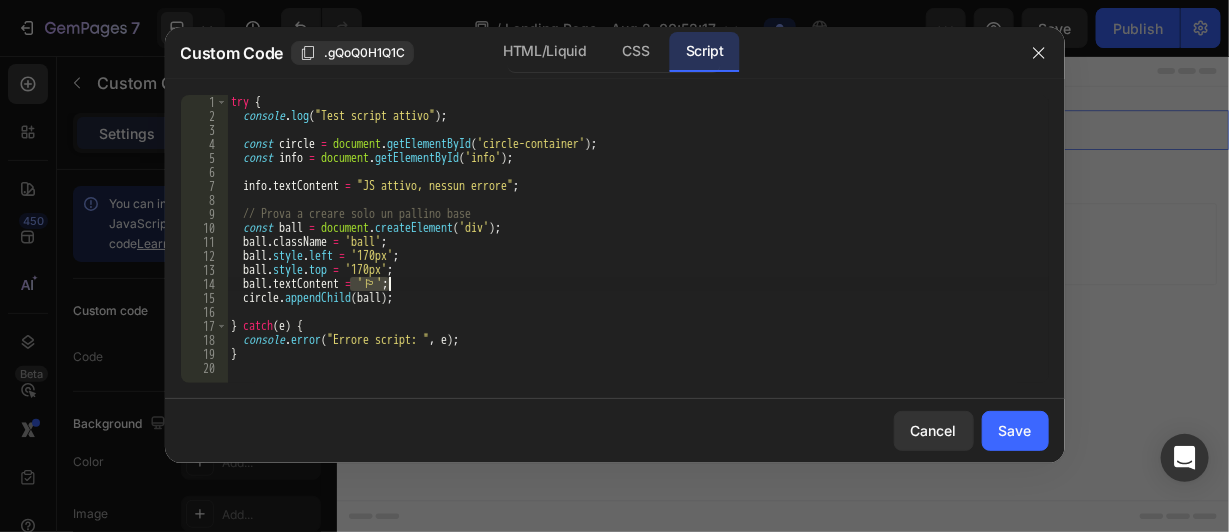 click on "try   {    console . log ( "Test script attivo" ) ;    const   circle   =   document . getElementById ( 'circle-container' ) ;    const   info   =   document . getElementById ( 'info' ) ;    info . textContent   =   "JS attivo, nessun errore" ;    // Prova a creare solo un pallino base    const   ball   =   document . createElement ( 'div' ) ;    ball . className   =   'ball' ;    ball . style . left   =   '170px' ;    ball . style . top   =   '170px' ;    ball . textContent   =   ' 🏳 ️' ;    circle . appendChild ( ball ) ; }   catch ( e )   {    console . error ( "Errore script: " ,   e ) ; }" at bounding box center [638, 253] 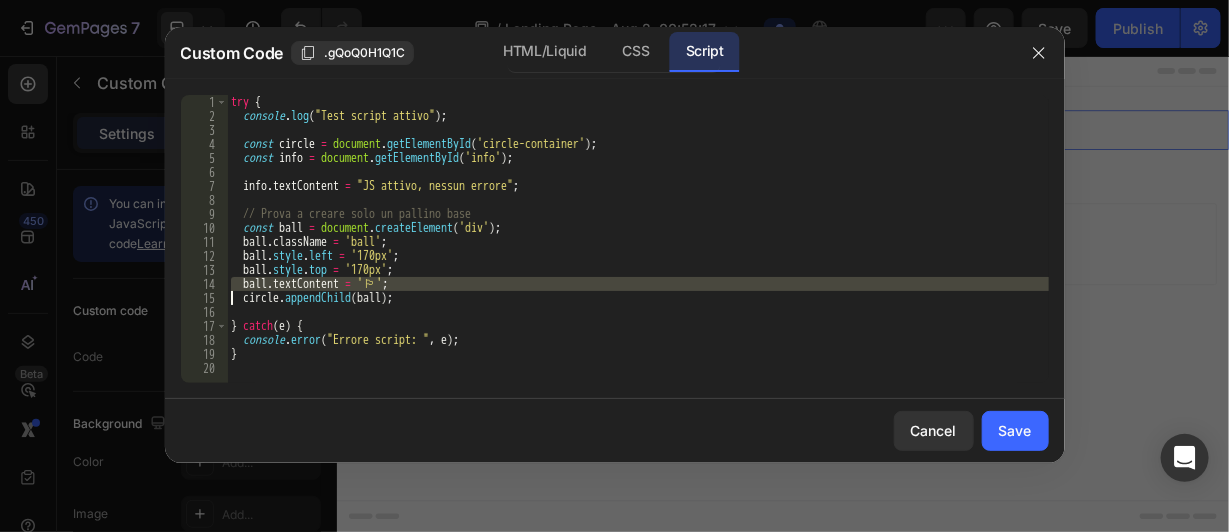 click on "try   {    console . log ( "Test script attivo" ) ;    const   circle   =   document . getElementById ( 'circle-container' ) ;    const   info   =   document . getElementById ( 'info' ) ;    info . textContent   =   "JS attivo, nessun errore" ;    // Prova a creare solo un pallino base    const   ball   =   document . createElement ( 'div' ) ;    ball . className   =   'ball' ;    ball . style . left   =   '170px' ;    ball . style . top   =   '170px' ;    ball . textContent   =   ' 🏳 ️' ;    circle . appendChild ( ball ) ; }   catch ( e )   {    console . error ( "Errore script: " ,   e ) ; }" at bounding box center (638, 253) 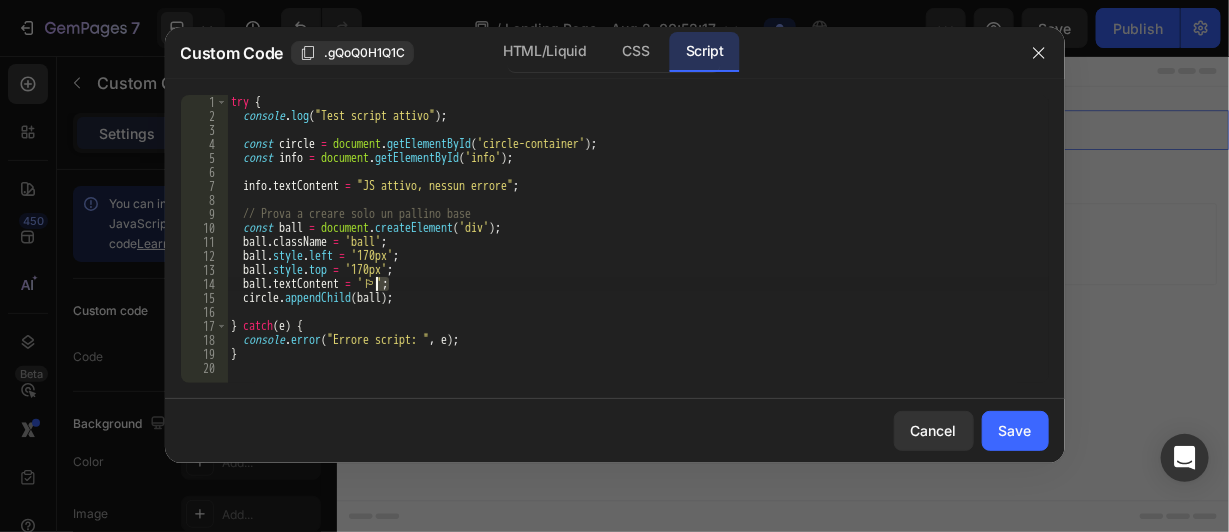 click on "try   {    console . log ( "Test script attivo" ) ;    const   circle   =   document . getElementById ( 'circle-container' ) ;    const   info   =   document . getElementById ( 'info' ) ;    info . textContent   =   "JS attivo, nessun errore" ;    // Prova a creare solo un pallino base    const   ball   =   document . createElement ( 'div' ) ;    ball . className   =   'ball' ;    ball . style . left   =   '170px' ;    ball . style . top   =   '170px' ;    ball . textContent   =   ' 🏳 ️' ;    circle . appendChild ( ball ) ; }   catch ( e )   {    console . error ( "Errore script: " ,   e ) ; }" at bounding box center [638, 253] 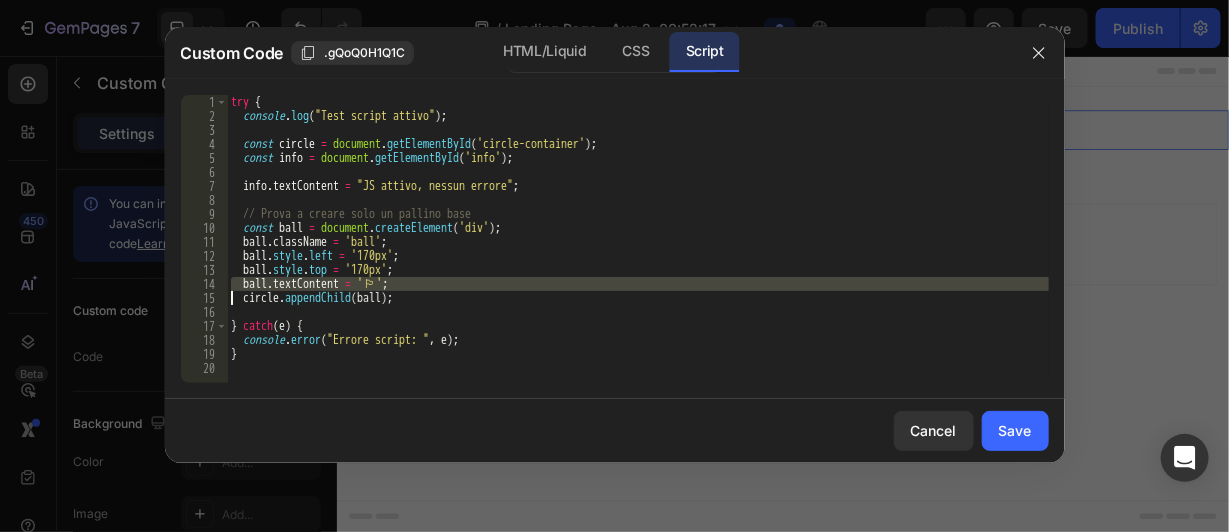 click on "try   {    console . log ( "Test script attivo" ) ;    const   circle   =   document . getElementById ( 'circle-container' ) ;    const   info   =   document . getElementById ( 'info' ) ;    info . textContent   =   "JS attivo, nessun errore" ;    // Prova a creare solo un pallino base    const   ball   =   document . createElement ( 'div' ) ;    ball . className   =   'ball' ;    ball . style . left   =   '170px' ;    ball . style . top   =   '170px' ;    ball . textContent   =   ' 🏳 ️' ;    circle . appendChild ( ball ) ; }   catch ( e )   {    console . error ( "Errore script: " ,   e ) ; }" at bounding box center [638, 253] 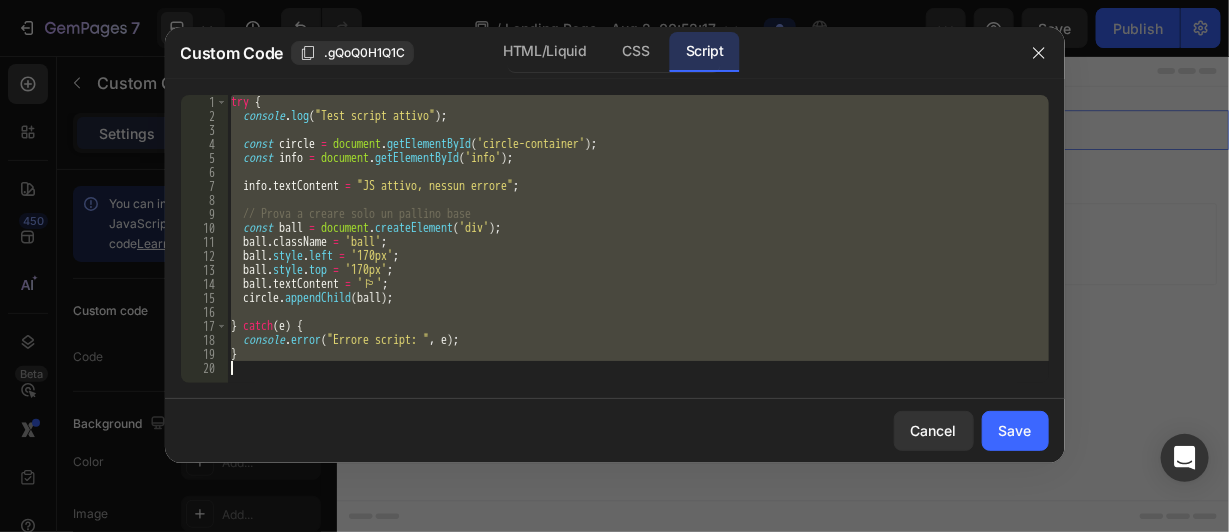 click on "try   {    console . log ( "Test script attivo" ) ;    const   circle   =   document . getElementById ( 'circle-container' ) ;    const   info   =   document . getElementById ( 'info' ) ;    info . textContent   =   "JS attivo, nessun errore" ;    // Prova a creare solo un pallino base    const   ball   =   document . createElement ( 'div' ) ;    ball . className   =   'ball' ;    ball . style . left   =   '170px' ;    ball . style . top   =   '170px' ;    ball . textContent   =   ' 🏳 ️' ;    circle . appendChild ( ball ) ; }   catch ( e )   {    console . error ( "Errore script: " ,   e ) ; }" at bounding box center [638, 253] 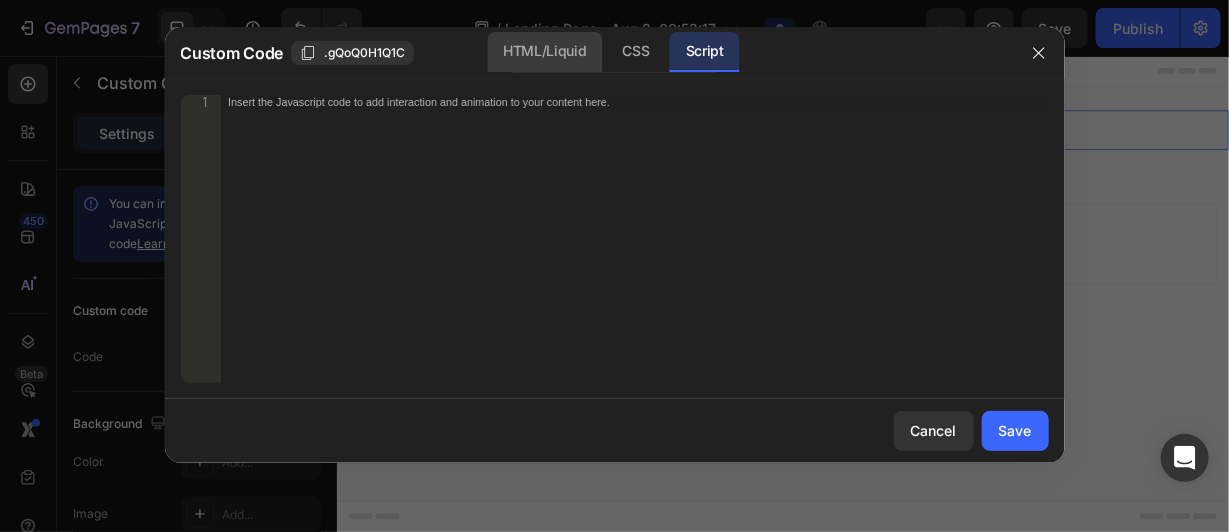 click on "HTML/Liquid" 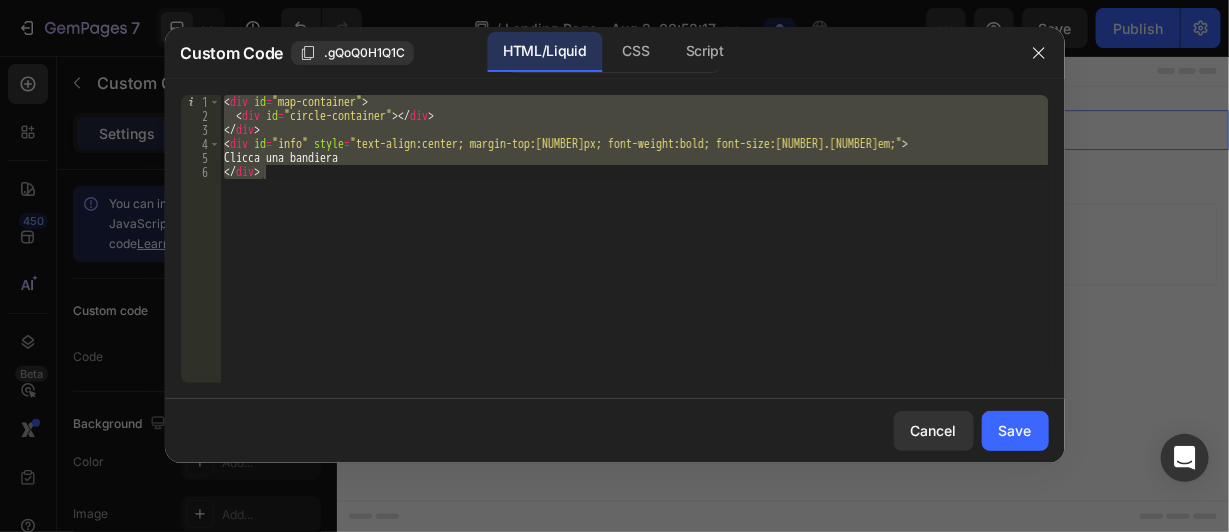 click on "< div   id = "map-container" >    < div   id = "circle-container" > </ div > </ div > < div   id = "info"   style = "text-align:center; margin-top:20px; font-weight:bold; font-size:1.2em;" >   Clicca una bandiera </ div >" at bounding box center (634, 239) 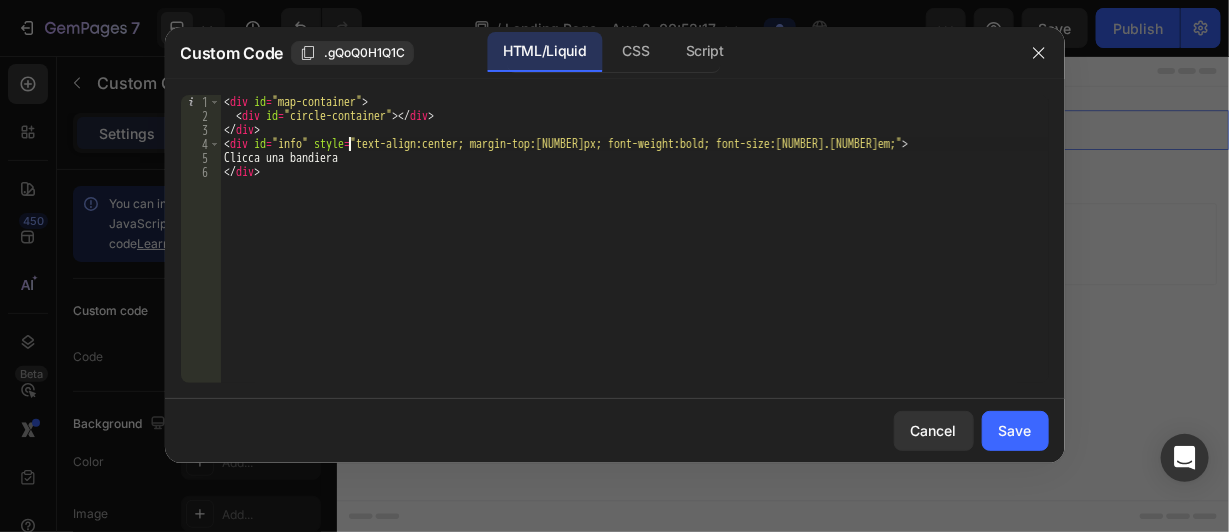 click on "< div   id = "map-container" >    < div   id = "circle-container" > </ div > </ div > < div   id = "info"   style = "text-align:center; margin-top:20px; font-weight:bold; font-size:1.2em;" >   Clicca una bandiera </ div >" at bounding box center (634, 253) 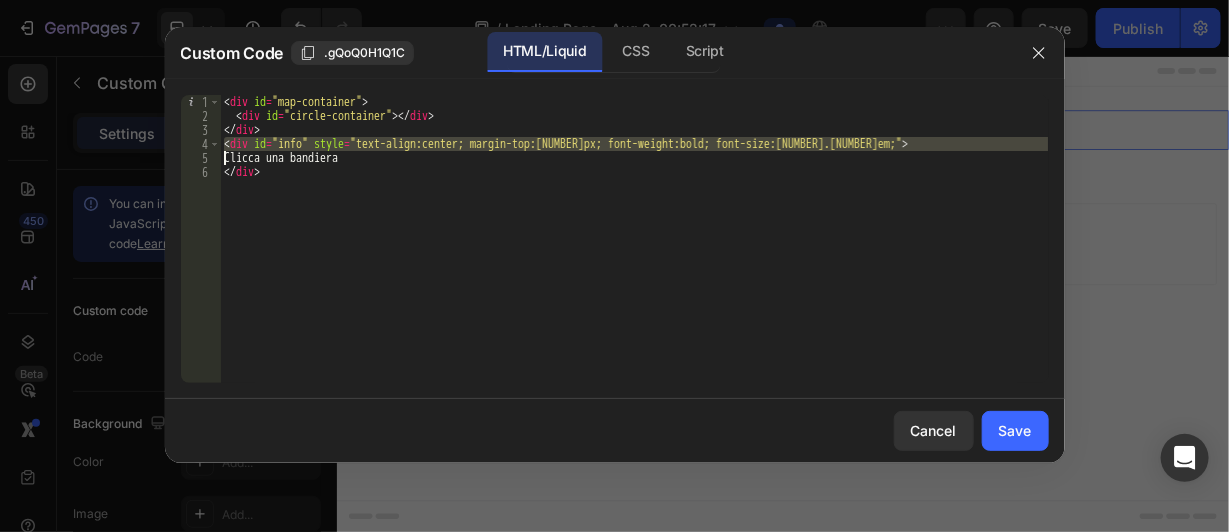 click on "< div   id = "map-container" >    < div   id = "circle-container" > </ div > </ div > < div   id = "info"   style = "text-align:center; margin-top:20px; font-weight:bold; font-size:1.2em;" >   Clicca una bandiera </ div >" at bounding box center [634, 253] 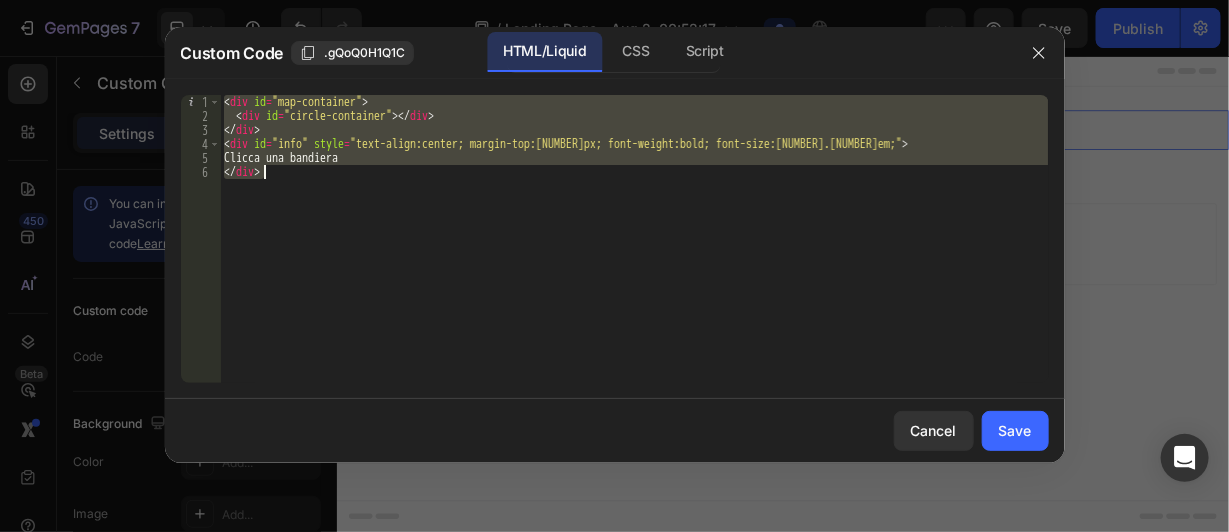 click on "< div   id = "map-container" >    < div   id = "circle-container" > </ div > </ div > < div   id = "info"   style = "text-align:center; margin-top:20px; font-weight:bold; font-size:1.2em;" >   Clicca una bandiera </ div >" at bounding box center (634, 253) 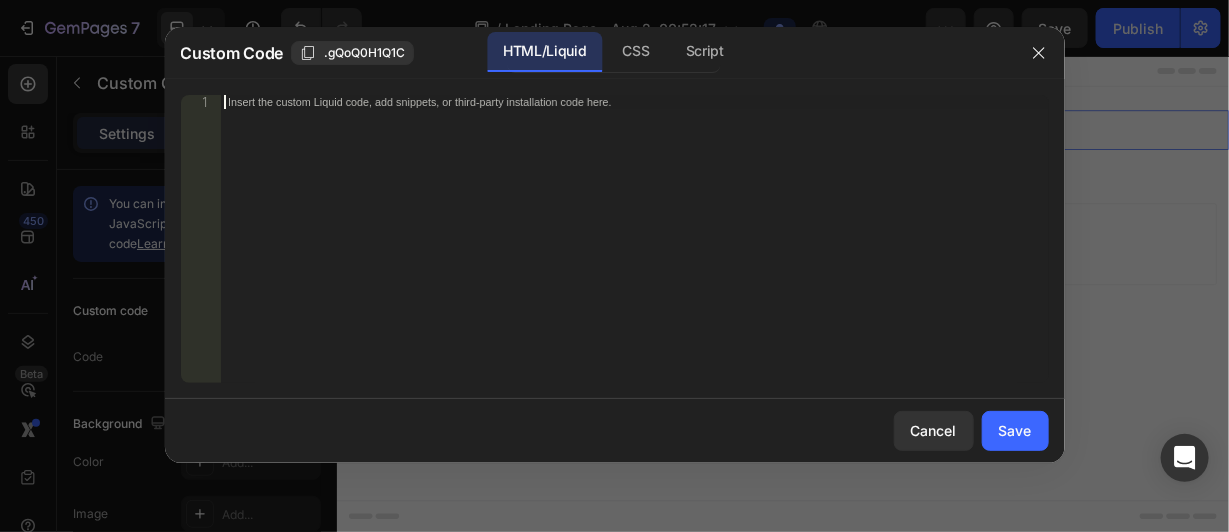 paste on "</script>" 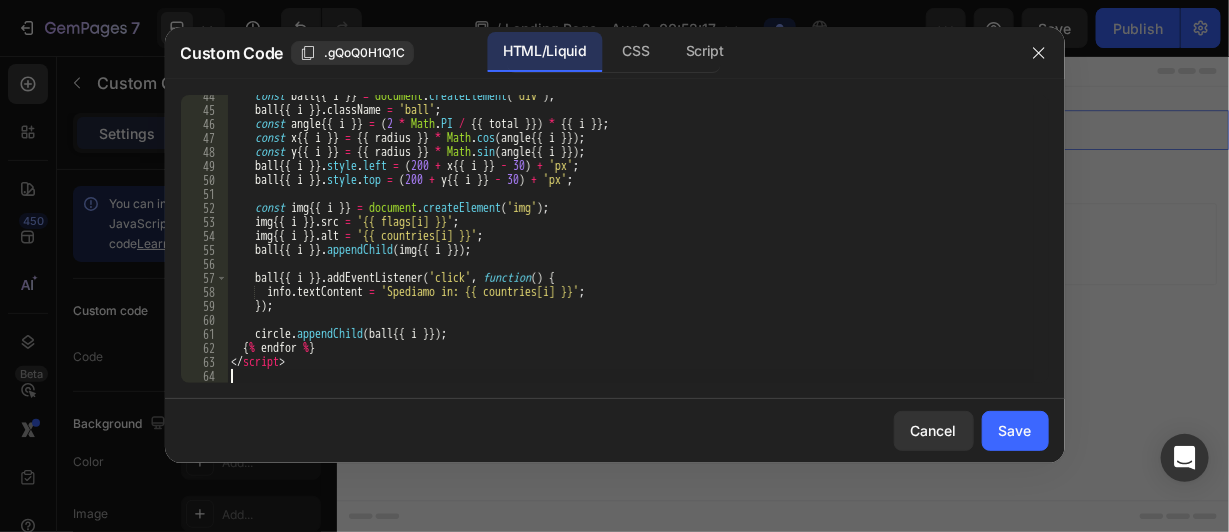 scroll, scrollTop: 691, scrollLeft: 0, axis: vertical 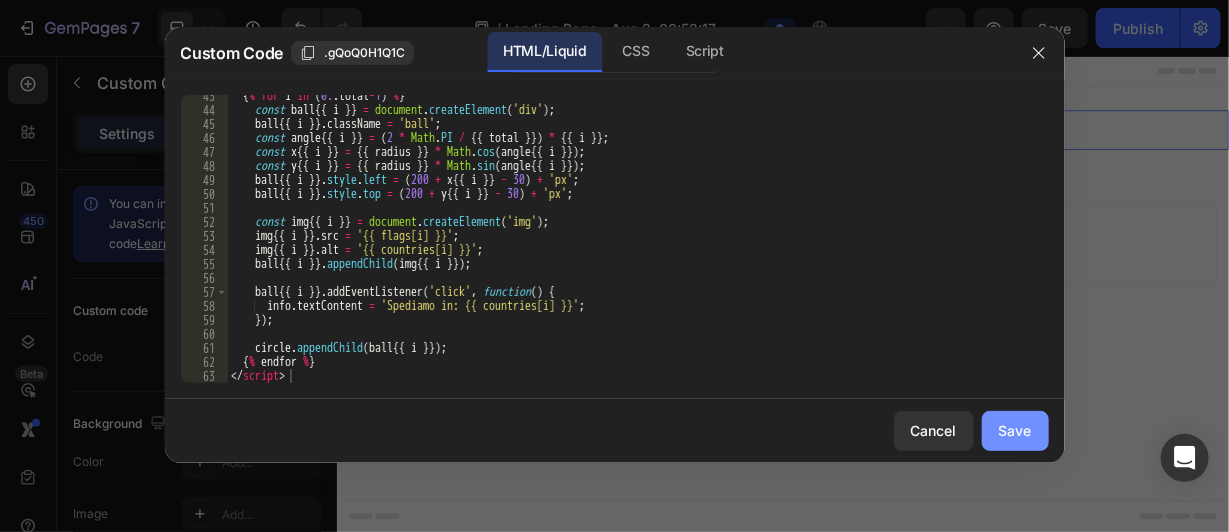 click on "Save" 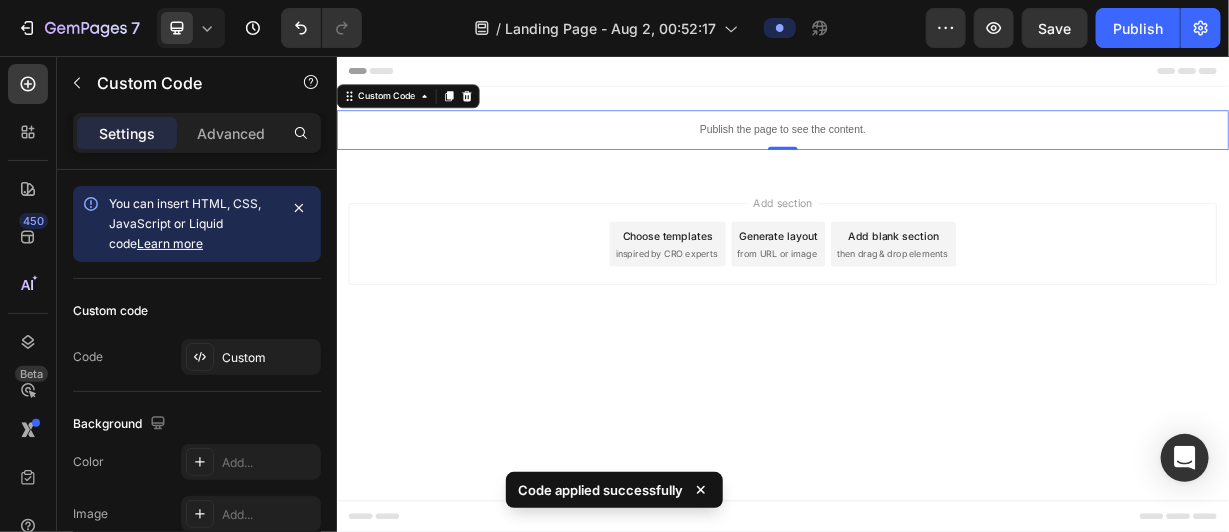click on "Publish the page to see the content." at bounding box center (936, 154) 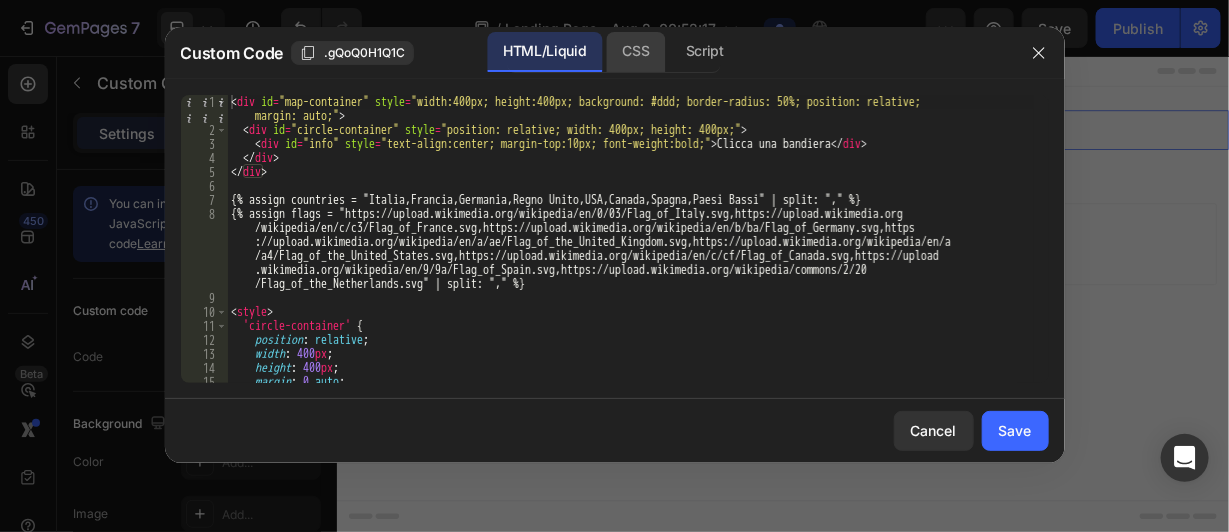 click on "CSS" 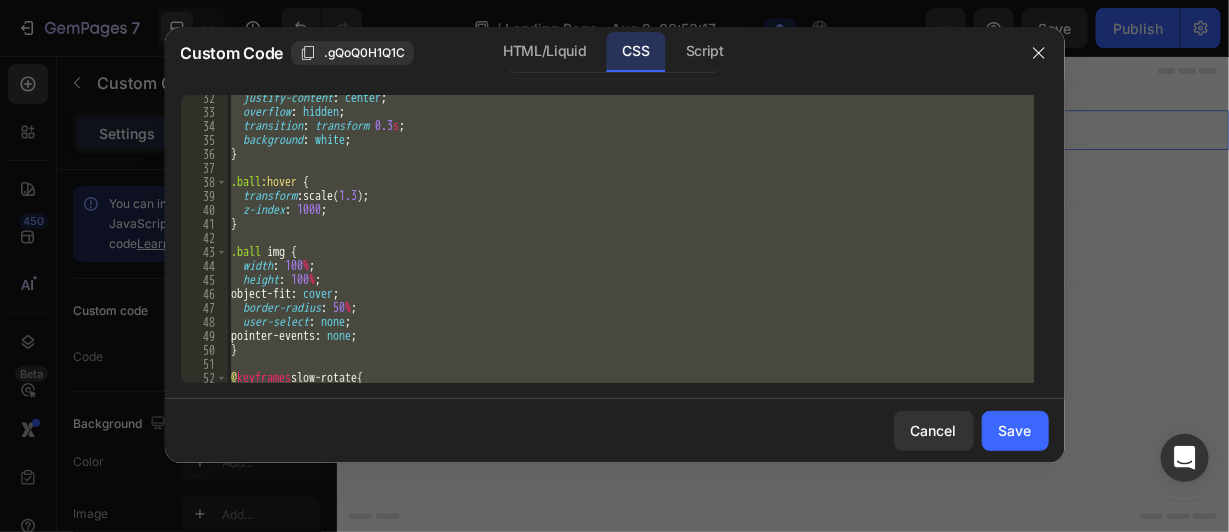 scroll, scrollTop: 481, scrollLeft: 0, axis: vertical 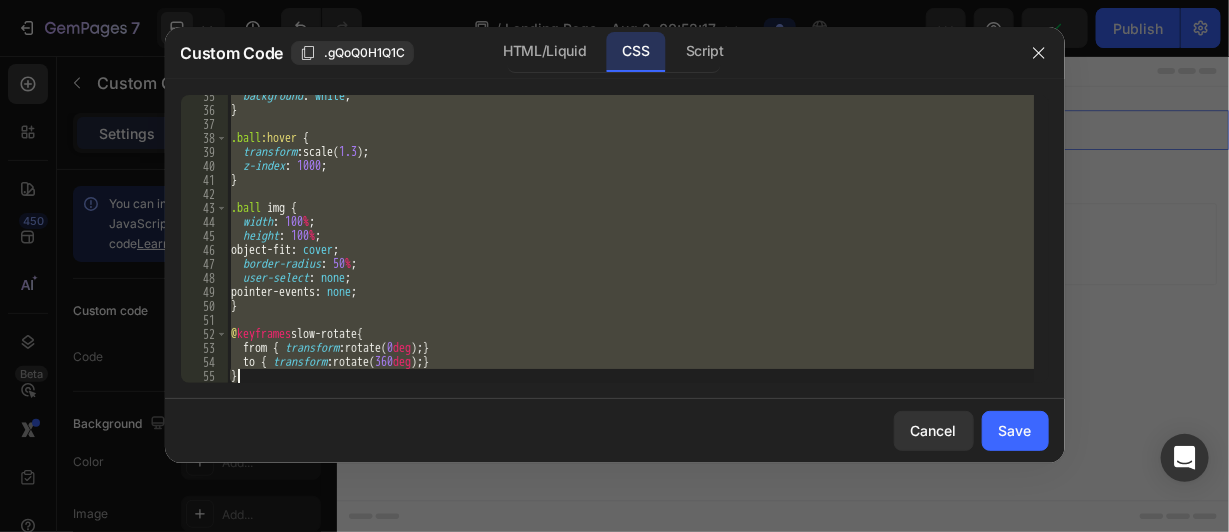 click on "background :   white ; } .ball :hover   {    transform :  scale( 1.3 ) ;    z-index :   1000 ; } .ball   img   {    width :   100 % ;    height :   100 % ;   object-fit :   cover ;    border-radius :   50 % ;    user-select :   none ;   pointer-events :   none ; } @ keyframes  slow-rotate  {    from   {   transform :  rotate( 0 deg ) ; }    to   {   transform :  rotate( 360 deg ) ; } }" at bounding box center (630, 239) 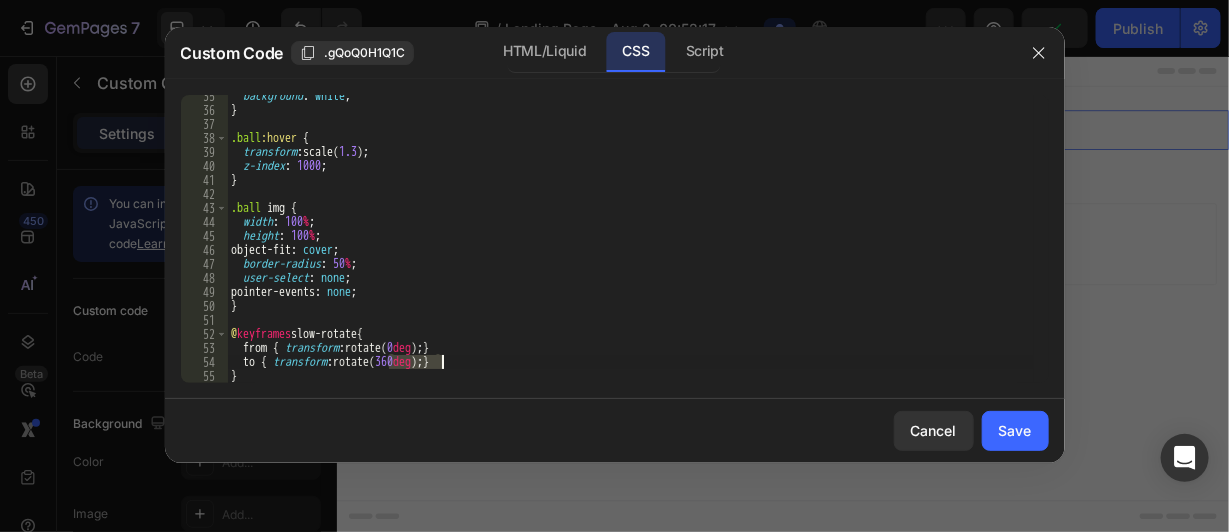 click on "background :   white ; } .ball :hover   {    transform :  scale( 1.3 ) ;    z-index :   1000 ; } .ball   img   {    width :   100 % ;    height :   100 % ;   object-fit :   cover ;    border-radius :   50 % ;    user-select :   none ;   pointer-events :   none ; } @ keyframes  slow-rotate  {    from   {   transform :  rotate( 0 deg ) ; }    to   {   transform :  rotate( 360 deg ) ; } }" at bounding box center [630, 247] 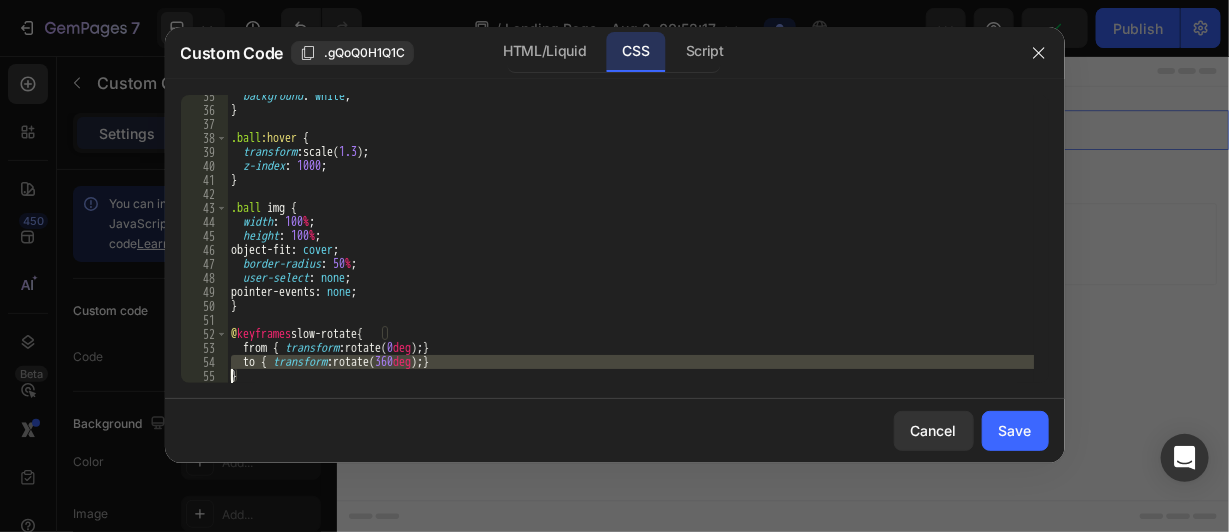 click on "background :   white ; } .ball :hover   {    transform :  scale( 1.3 ) ;    z-index :   1000 ; } .ball   img   {    width :   100 % ;    height :   100 % ;   object-fit :   cover ;    border-radius :   50 % ;    user-select :   none ;   pointer-events :   none ; } @ keyframes  slow-rotate  {    from   {   transform :  rotate( 0 deg ) ; }    to   {   transform :  rotate( 360 deg ) ; } }" at bounding box center (630, 247) 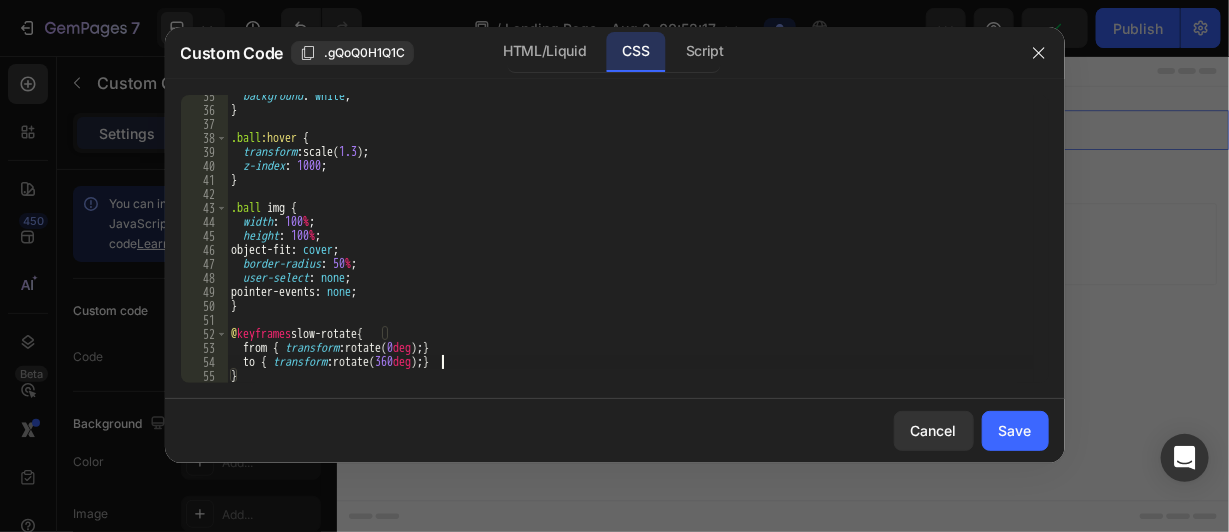 click on "background :   white ; } .ball :hover   {    transform :  scale( 1.3 ) ;    z-index :   1000 ; } .ball   img   {    width :   100 % ;    height :   100 % ;   object-fit :   cover ;    border-radius :   50 % ;    user-select :   none ;   pointer-events :   none ; } @ keyframes  slow-rotate  {    from   {   transform :  rotate( 0 deg ) ; }    to   {   transform :  rotate( 360 deg ) ; } }" at bounding box center [630, 247] 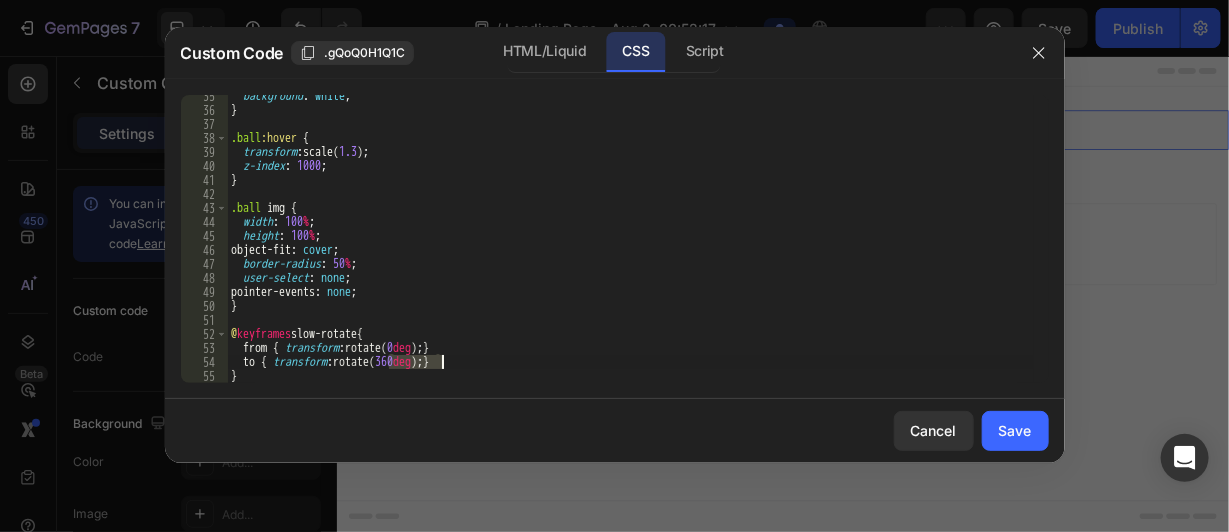 click on "background :   white ; } .ball :hover   {    transform :  scale( 1.3 ) ;    z-index :   1000 ; } .ball   img   {    width :   100 % ;    height :   100 % ;   object-fit :   cover ;    border-radius :   50 % ;    user-select :   none ;   pointer-events :   none ; } @ keyframes  slow-rotate  {    from   {   transform :  rotate( 0 deg ) ; }    to   {   transform :  rotate( 360 deg ) ; } }" at bounding box center [630, 247] 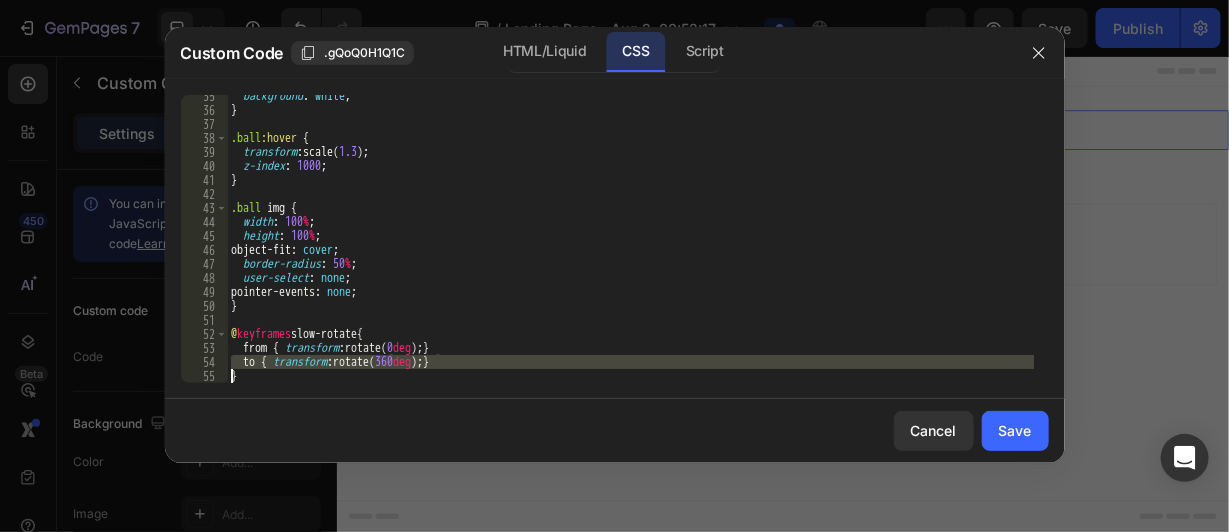 click on "background :   white ; } .ball :hover   {    transform :  scale( 1.3 ) ;    z-index :   1000 ; } .ball   img   {    width :   100 % ;    height :   100 % ;   object-fit :   cover ;    border-radius :   50 % ;    user-select :   none ;   pointer-events :   none ; } @ keyframes  slow-rotate  {    from   {   transform :  rotate( 0 deg ) ; }    to   {   transform :  rotate( 360 deg ) ; } }" at bounding box center (630, 247) 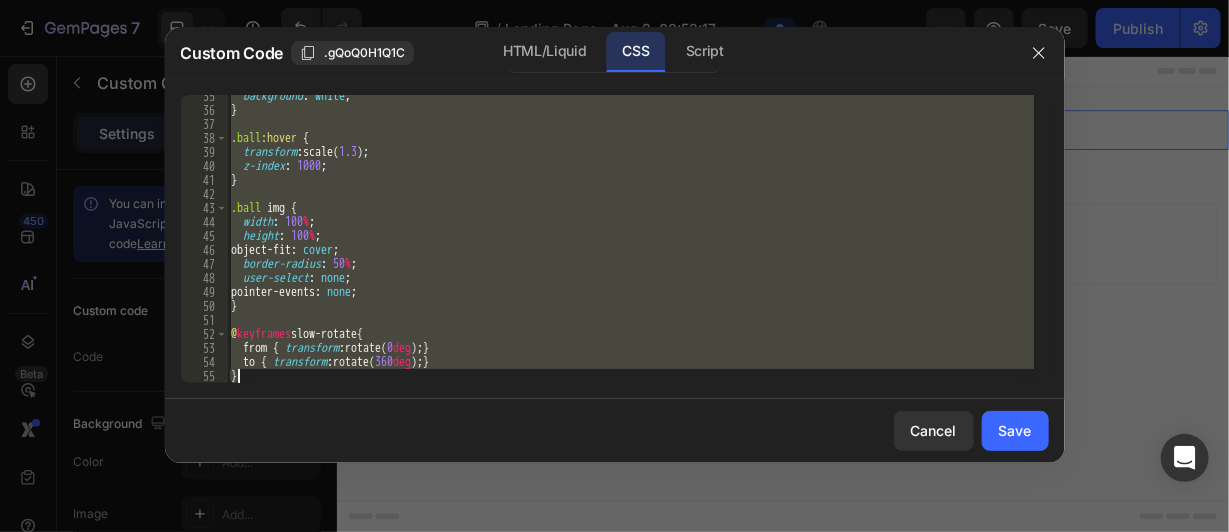 click on "background :   white ; } .ball :hover   {    transform :  scale( 1.3 ) ;    z-index :   1000 ; } .ball   img   {    width :   100 % ;    height :   100 % ;   object-fit :   cover ;    border-radius :   50 % ;    user-select :   none ;   pointer-events :   none ; } @ keyframes  slow-rotate  {    from   {   transform :  rotate( 0 deg ) ; }    to   {   transform :  rotate( 360 deg ) ; } }" at bounding box center (630, 247) 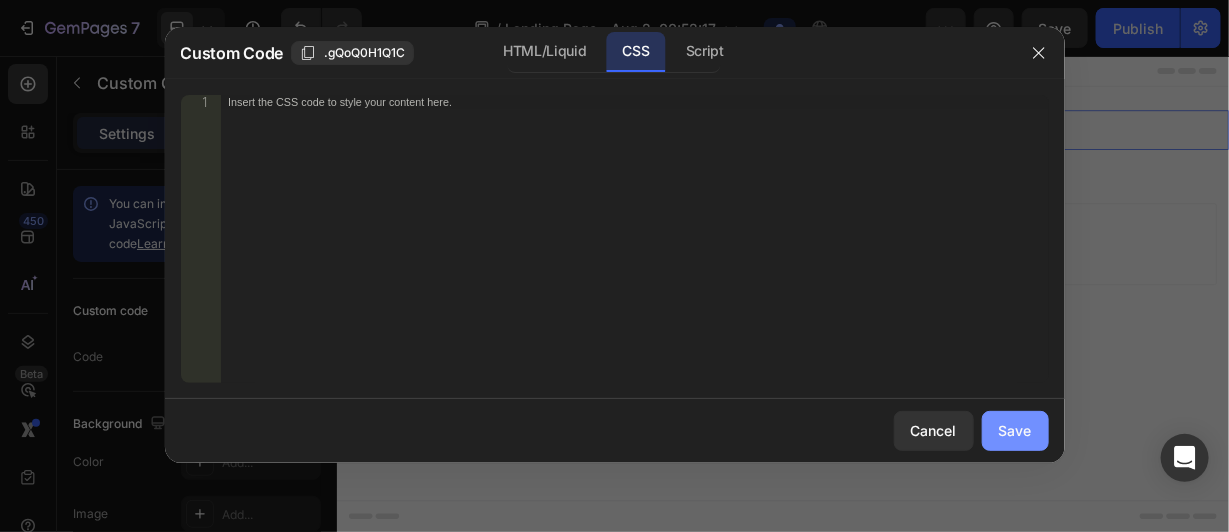 click on "Save" at bounding box center [1015, 430] 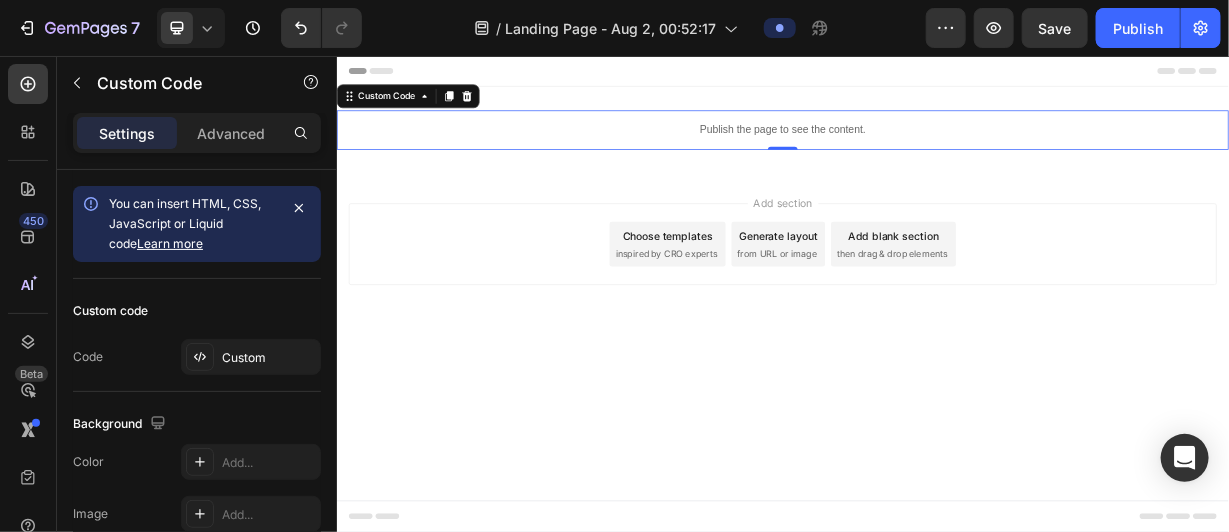 click on "Publish the page to see the content." at bounding box center (936, 154) 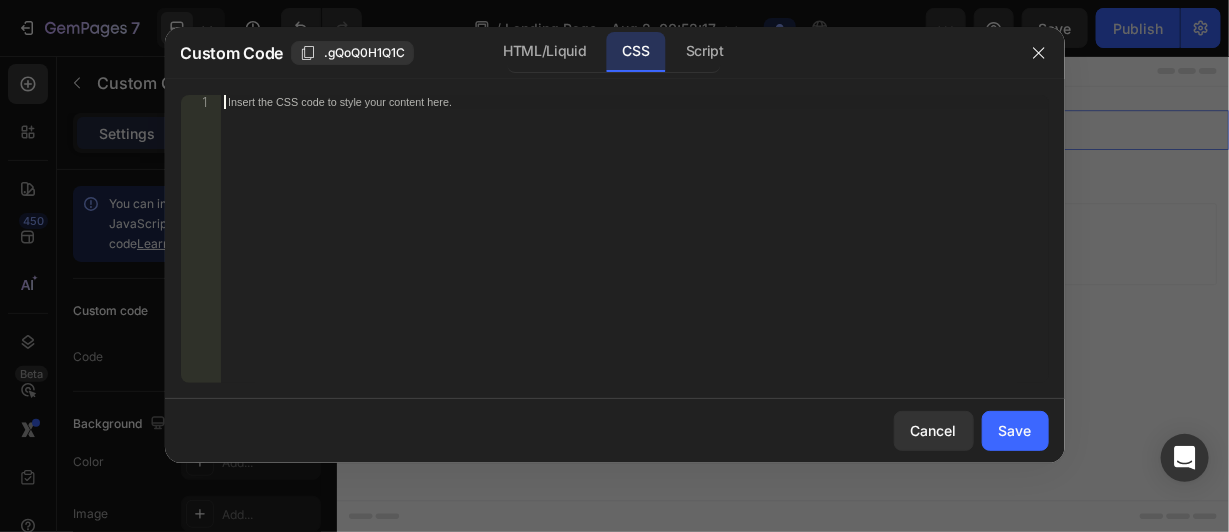 click on "Insert the CSS code to style your content here." at bounding box center [634, 253] 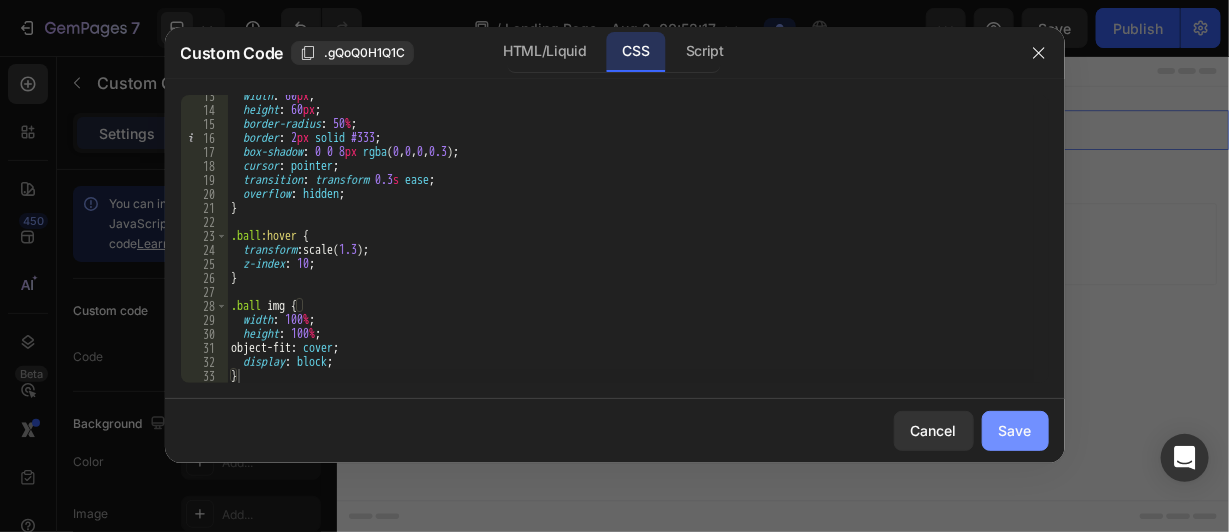 click on "Save" 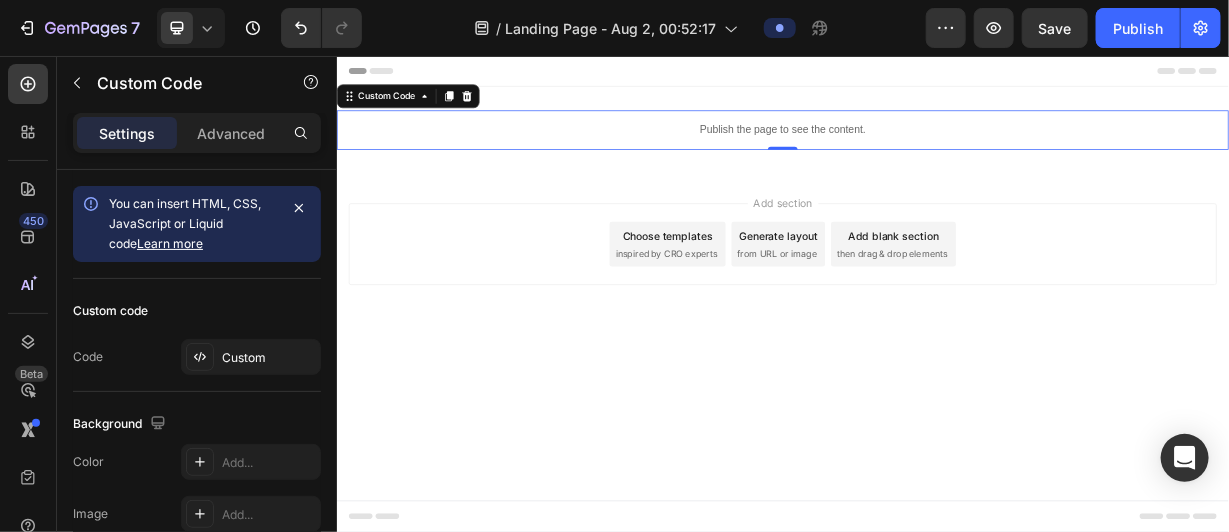 click on "Publish the page to see the content." at bounding box center (936, 154) 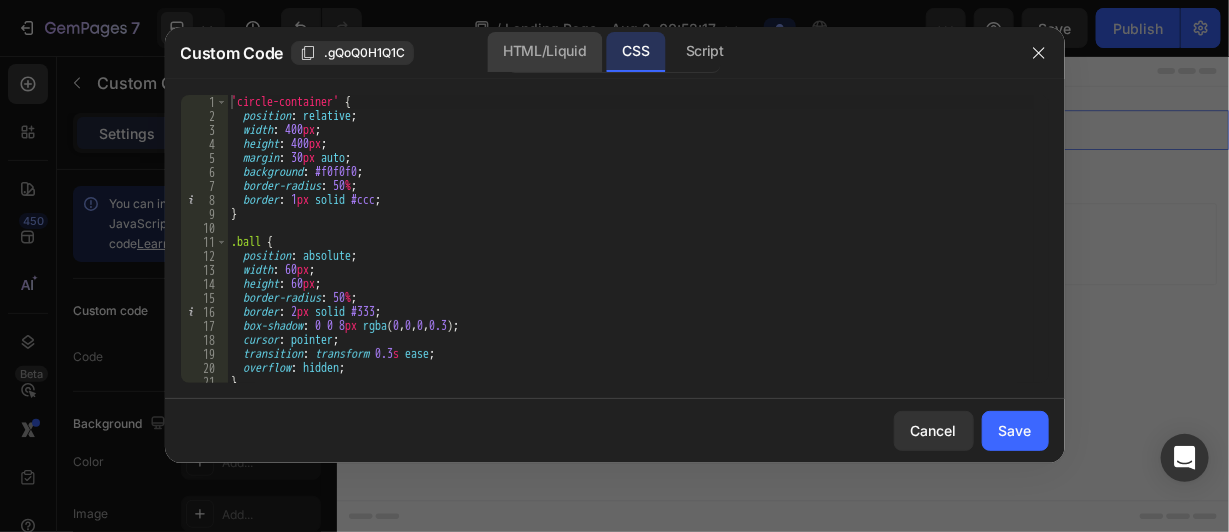click on "HTML/Liquid" 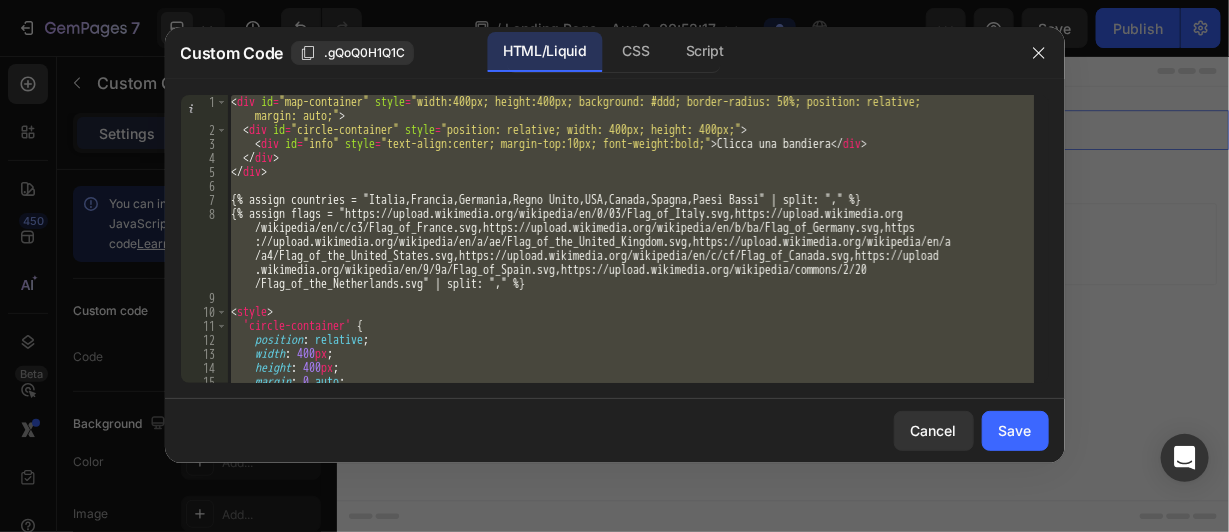 click on "< div   id = "map-container"   style = "width:400px; height:400px; background: #ddd; border-radius: 50%; position: relative;       margin: auto;" >    < div   id = "circle-container"   style = "position: relative; width: 400px; height: 400px;" >      < div   id = "info"   style = "text-align:center; margin-top:10px; font-weight:bold;" > Clicca una bandiera </ div >    </ div > </ div > {% assign countries = "Italia,Francia,Germania,Regno Unito,USA,Canada,Spagna,Paesi Bassi" | split: "," %} {% assign flags = "https://upload.wikimedia.org/wikipedia/en/0/03/Flag_of_Italy.svg,https://upload.wikimedia.org      /wikipedia/en/c/c3/Flag_of_France.svg,https://upload.wikimedia.org/wikipedia/en/b/ba/Flag_of_Germany.svg,https      ://upload.wikimedia.org/wikipedia/en/a/ae/Flag_of_the_United_Kingdom.svg,https://upload.wikimedia.org/wikipedia/en/a      /a4/Flag_of_the_United_States.svg,https://upload.wikimedia.org/wikipedia/en/c/cf/Flag_of_Canada.svg,https://upload           < style >      {      :" at bounding box center [630, 239] 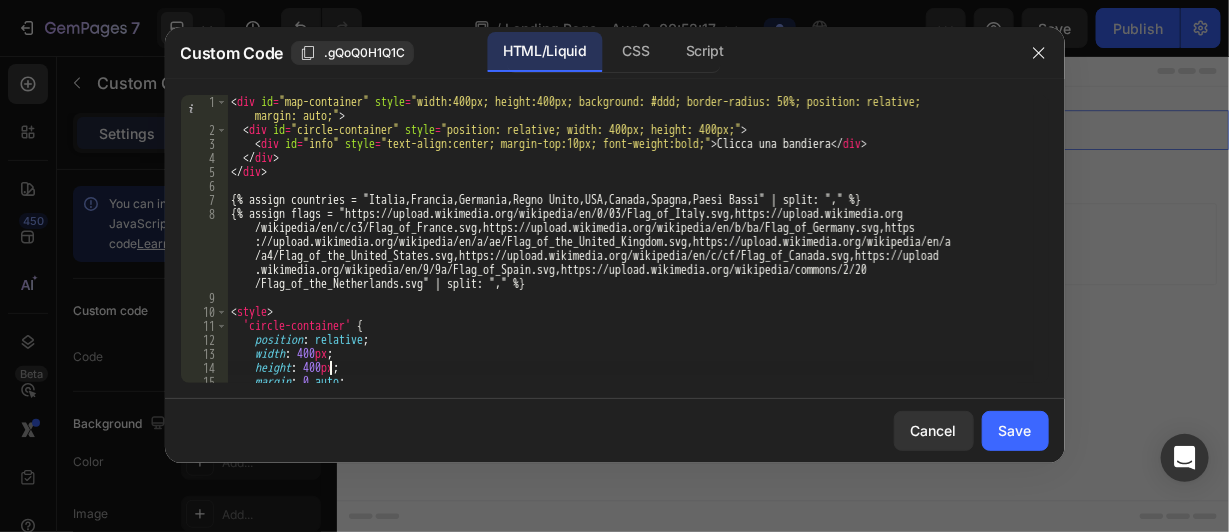 click on "< div   id = "map-container"   style = "width:400px; height:400px; background: #ddd; border-radius: 50%; position: relative;       margin: auto;" >    < div   id = "circle-container"   style = "position: relative; width: 400px; height: 400px;" >      < div   id = "info"   style = "text-align:center; margin-top:10px; font-weight:bold;" > Clicca una bandiera </ div >    </ div > </ div > {% assign countries = "Italia,Francia,Germania,Regno Unito,USA,Canada,Spagna,Paesi Bassi" | split: "," %} {% assign flags = "https://upload.wikimedia.org/wikipedia/en/0/03/Flag_of_Italy.svg,https://upload.wikimedia.org      /wikipedia/en/c/c3/Flag_of_France.svg,https://upload.wikimedia.org/wikipedia/en/b/ba/Flag_of_Germany.svg,https      ://upload.wikimedia.org/wikipedia/en/a/ae/Flag_of_the_United_Kingdom.svg,https://upload.wikimedia.org/wikipedia/en/a      /a4/Flag_of_the_United_States.svg,https://upload.wikimedia.org/wikipedia/en/c/cf/Flag_of_Canada.svg,https://upload           < style >      {      :" at bounding box center (630, 260) 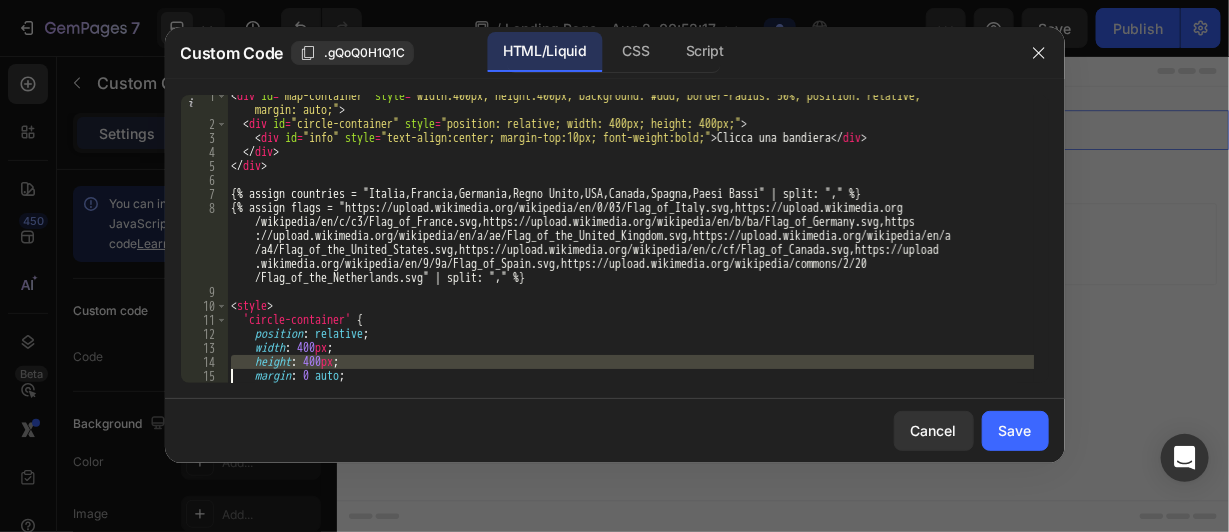 click on "< div   id = "map-container"   style = "width:400px; height:400px; background: #ddd; border-radius: 50%; position: relative;       margin: auto;" >    < div   id = "circle-container"   style = "position: relative; width: 400px; height: 400px;" >      < div   id = "info"   style = "text-align:center; margin-top:10px; font-weight:bold;" > Clicca una bandiera </ div >    </ div > </ div > {% assign countries = "Italia,Francia,Germania,Regno Unito,USA,Canada,Spagna,Paesi Bassi" | split: "," %} {% assign flags = "https://upload.wikimedia.org/wikipedia/en/0/03/Flag_of_Italy.svg,https://upload.wikimedia.org      /wikipedia/en/c/c3/Flag_of_France.svg,https://upload.wikimedia.org/wikipedia/en/b/ba/Flag_of_Germany.svg,https      ://upload.wikimedia.org/wikipedia/en/a/ae/Flag_of_the_United_Kingdom.svg,https://upload.wikimedia.org/wikipedia/en/a      /a4/Flag_of_the_United_States.svg,https://upload.wikimedia.org/wikipedia/en/c/cf/Flag_of_Canada.svg,https://upload           < style >      {      :" at bounding box center [630, 254] 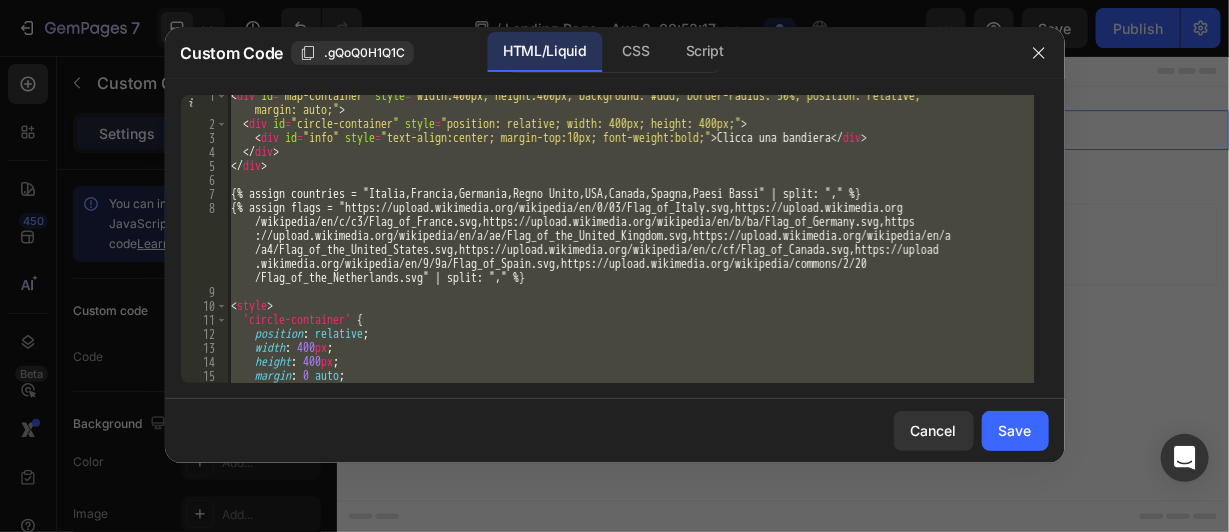 click on "< div   id = "map-container"   style = "width:400px; height:400px; background: #ddd; border-radius: 50%; position: relative;       margin: auto;" >    < div   id = "circle-container"   style = "position: relative; width: 400px; height: 400px;" >      < div   id = "info"   style = "text-align:center; margin-top:10px; font-weight:bold;" > Clicca una bandiera </ div >    </ div > </ div > {% assign countries = "Italia,Francia,Germania,Regno Unito,USA,Canada,Spagna,Paesi Bassi" | split: "," %} {% assign flags = "https://upload.wikimedia.org/wikipedia/en/0/03/Flag_of_Italy.svg,https://upload.wikimedia.org      /wikipedia/en/c/c3/Flag_of_France.svg,https://upload.wikimedia.org/wikipedia/en/b/ba/Flag_of_Germany.svg,https      ://upload.wikimedia.org/wikipedia/en/a/ae/Flag_of_the_United_Kingdom.svg,https://upload.wikimedia.org/wikipedia/en/a      /a4/Flag_of_the_United_States.svg,https://upload.wikimedia.org/wikipedia/en/c/cf/Flag_of_Canada.svg,https://upload           < style >      {      :" at bounding box center [630, 254] 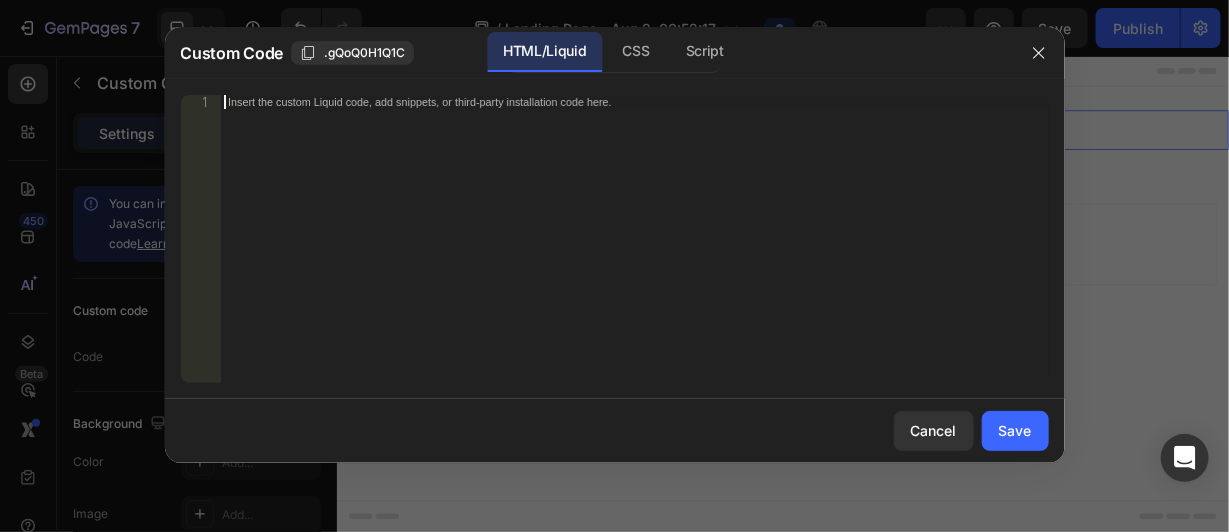 paste on "</div>" 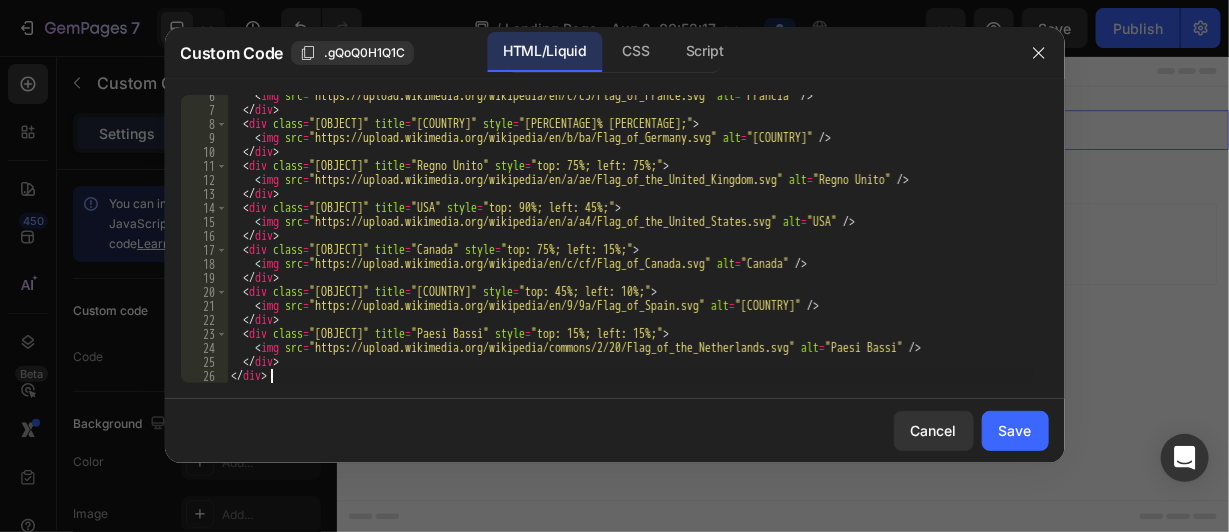 scroll, scrollTop: 75, scrollLeft: 0, axis: vertical 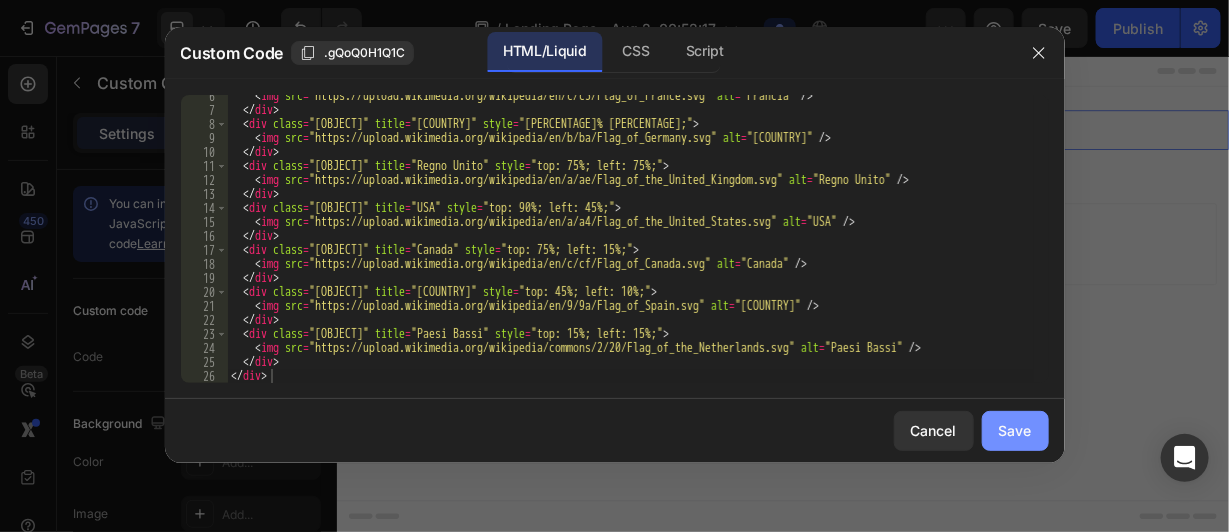click on "Save" at bounding box center (1015, 430) 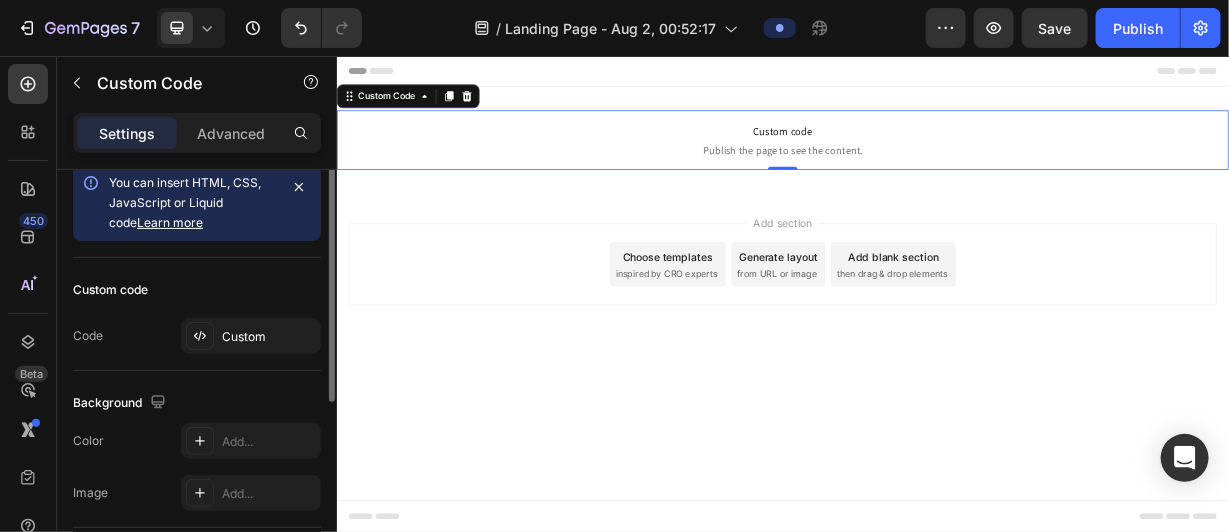 scroll, scrollTop: 0, scrollLeft: 0, axis: both 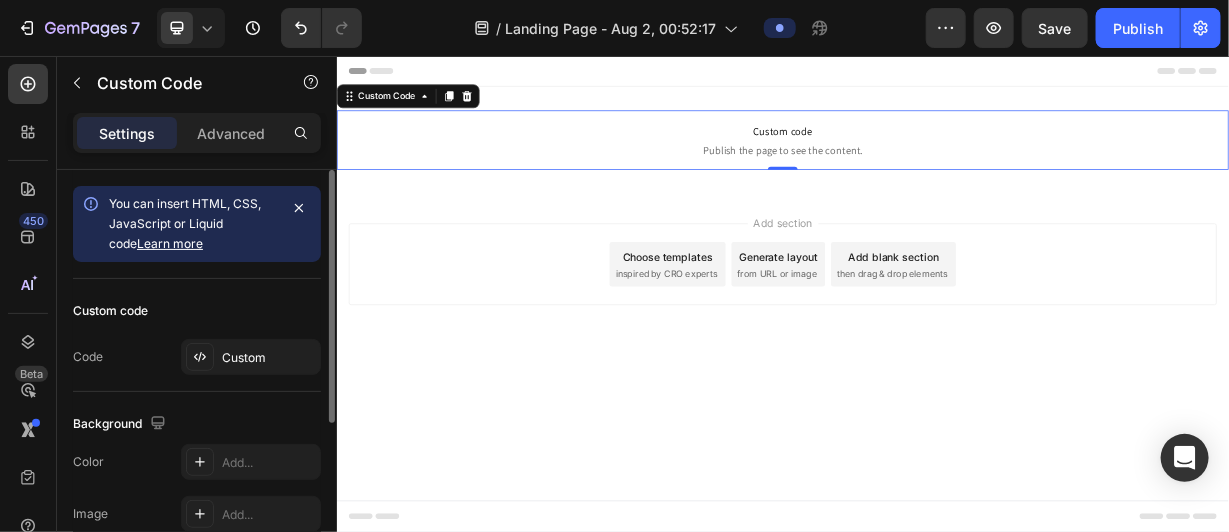 click on "Learn more" at bounding box center (170, 243) 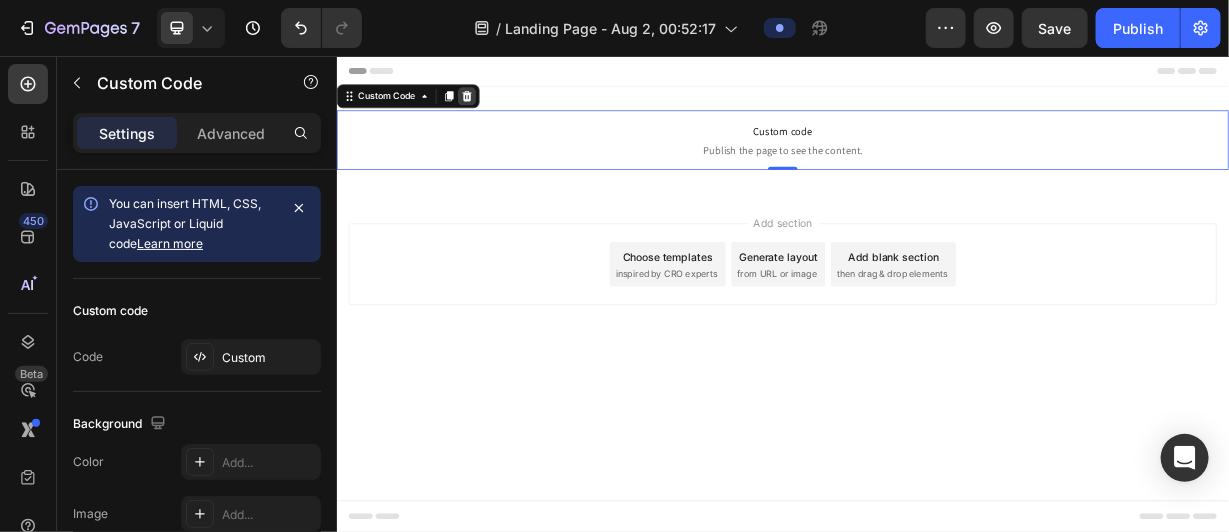 click at bounding box center [511, 109] 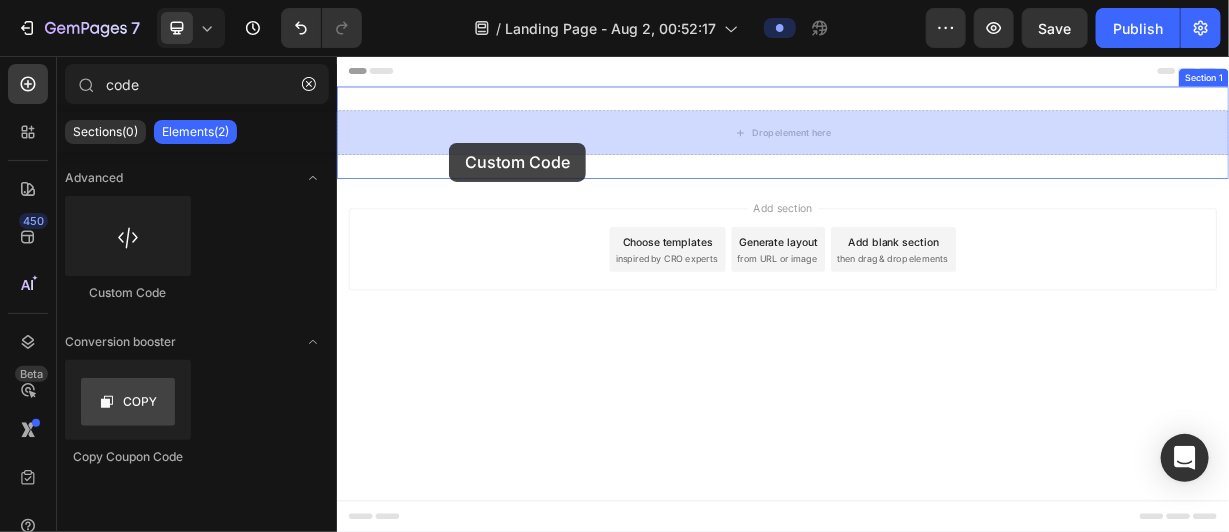 drag, startPoint x: 496, startPoint y: 294, endPoint x: 486, endPoint y: 172, distance: 122.40915 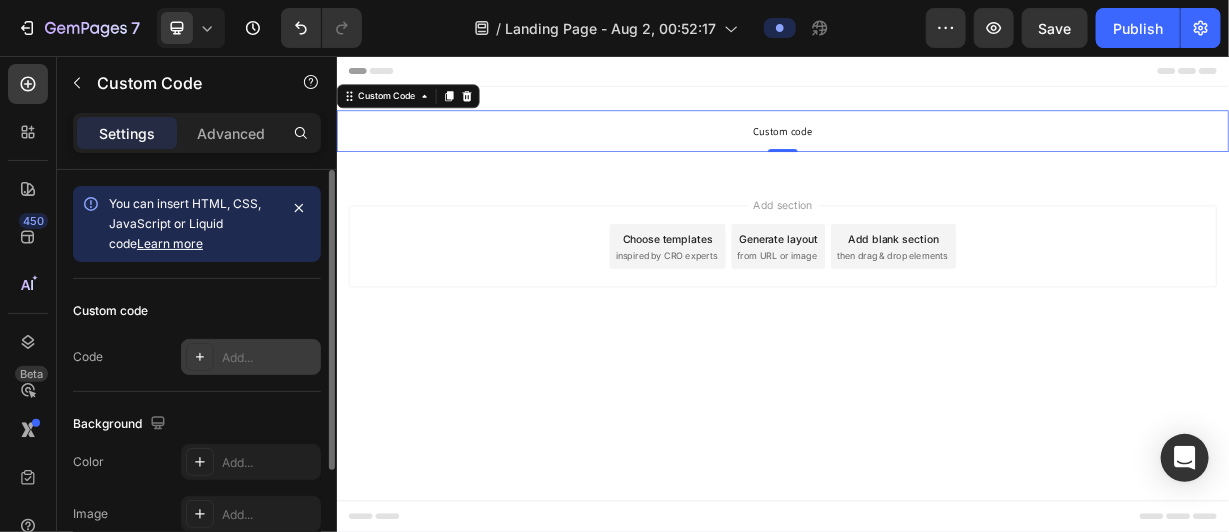 click on "Add..." at bounding box center [269, 358] 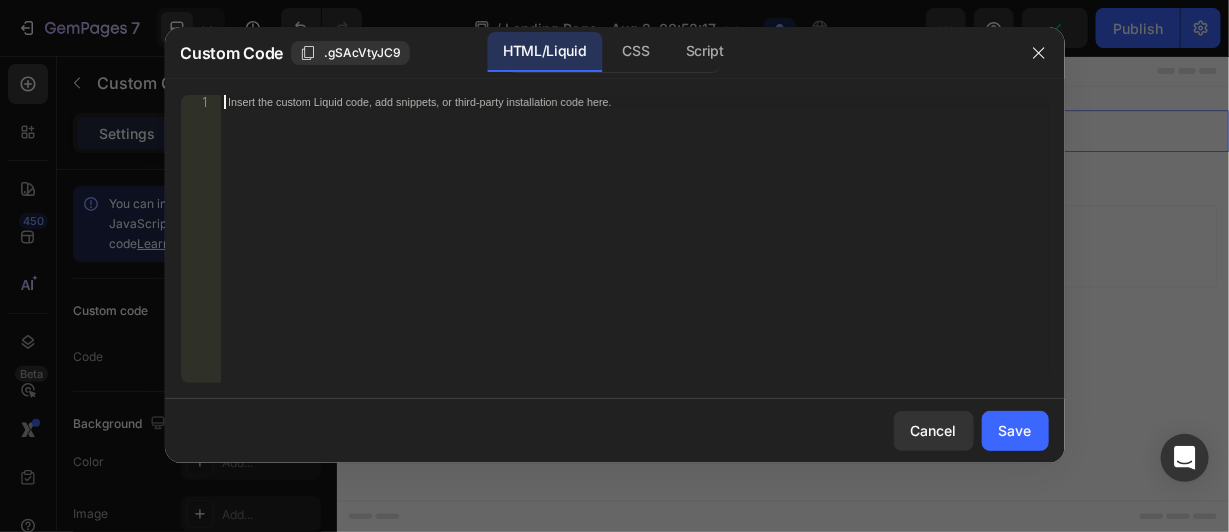 click on "Insert the custom Liquid code, add snippets, or third-party installation code here." at bounding box center [634, 253] 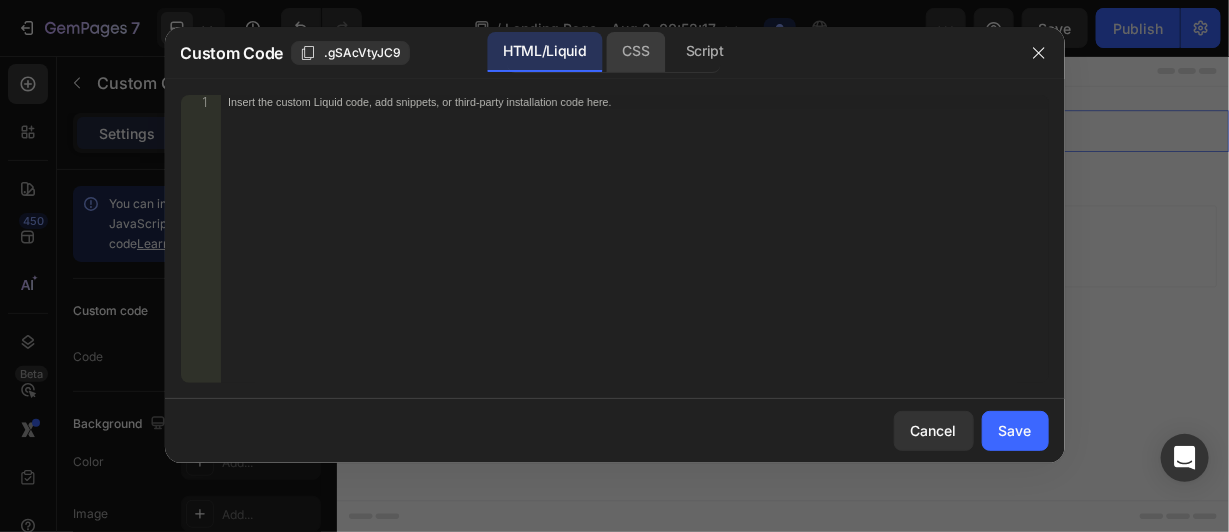 click on "CSS" 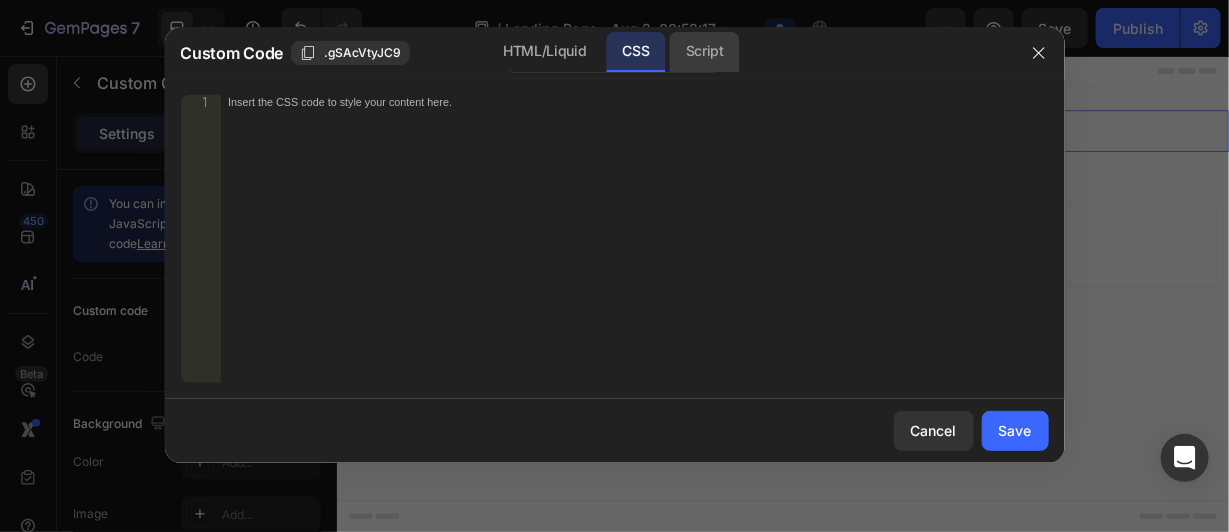 click on "Script" 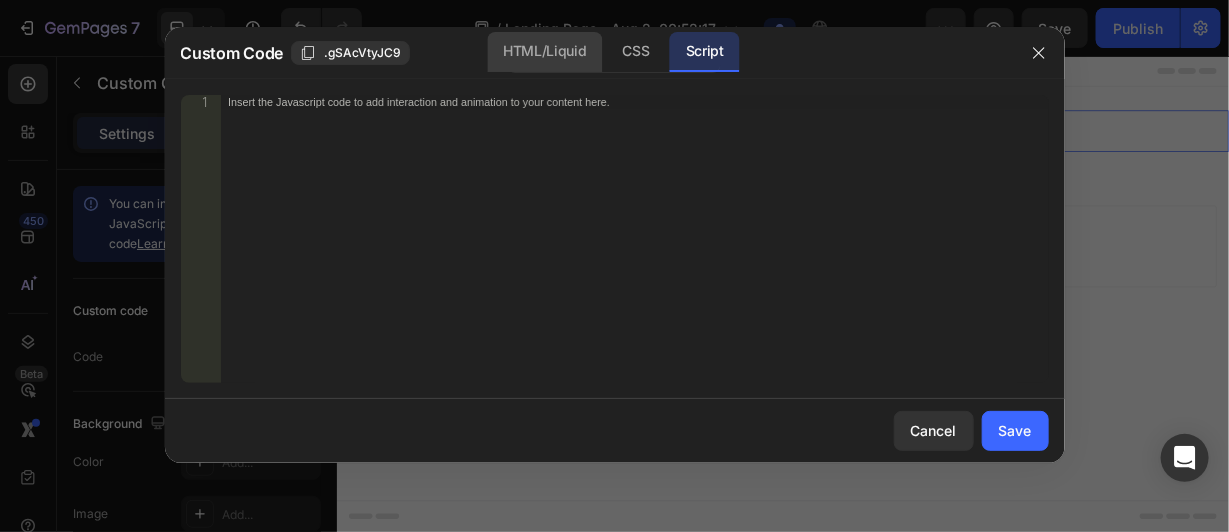 click on "HTML/Liquid" 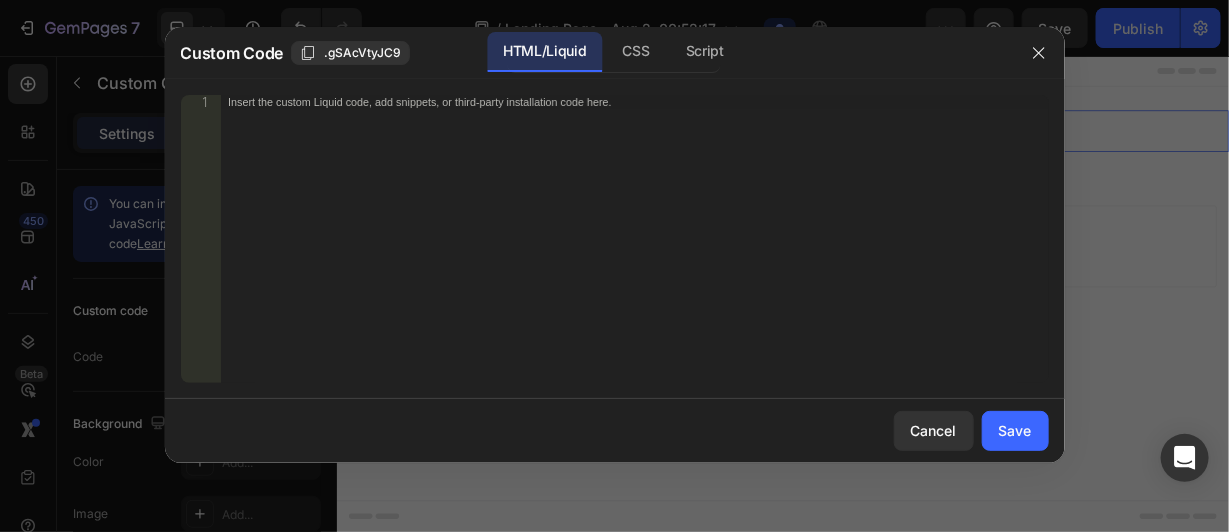 click on "1 Insert the custom Liquid code, add snippets, or third-party installation code here.     הההההההההההההההההההההההההההההההההההההההההההההההההההההההההההההההההההההההההההההההההההההההההההההההההההההההההההההההההההההההההההההההההההההההההההההההההההההההההההההההההההההההההההההההההההההההההההההההההההההההההההההההההההההההההההההההההההההההההההההההההההההההההההההההה XXXXXXXXXXXXXXXXXXXXXXXXXXXXXXXXXXXXXXXXXXXXXXXXXXXXXXXXXXXXXXXXXXXXXXXXXXXXXXXXXXXXXXXXXXXXXXXXXXXXXXXXXXXXXXXXXXXXXXXXXXXXXXXXXXXXXXXXXXXXXXXXXXXXXXXXXXXXXXXXXXXXXXXXXXXXXXXXXXXXXXXXXXXXXXXXXXXXXXXXXXXXXXXXXXXXXXXXXXXXXXXXXXXXXXXXXXXXXXXXXXXXXXXXXXXXXXXX" 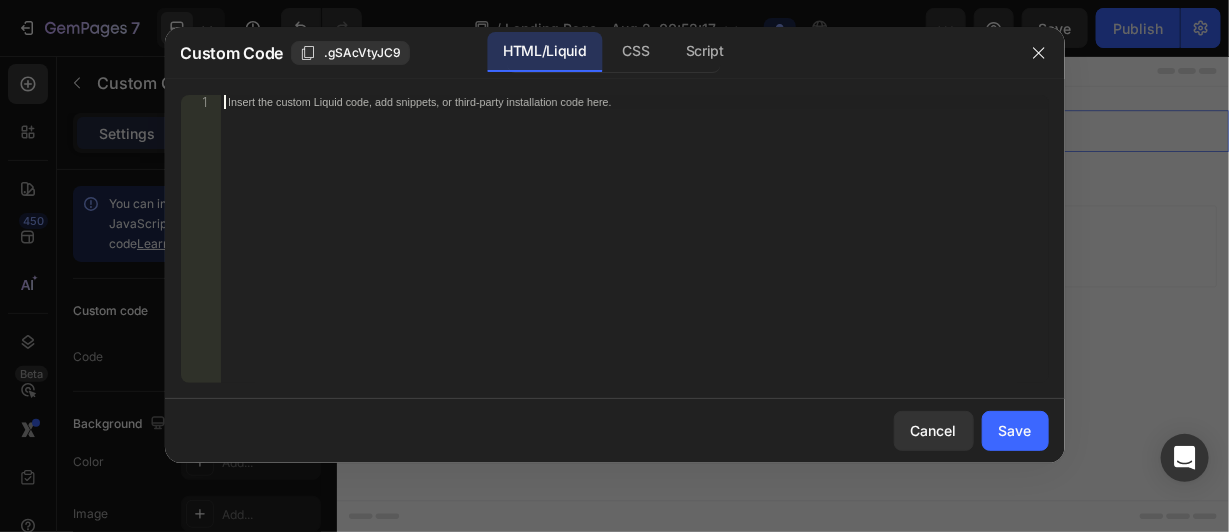 click on "Insert the custom Liquid code, add snippets, or third-party installation code here." at bounding box center [592, 101] 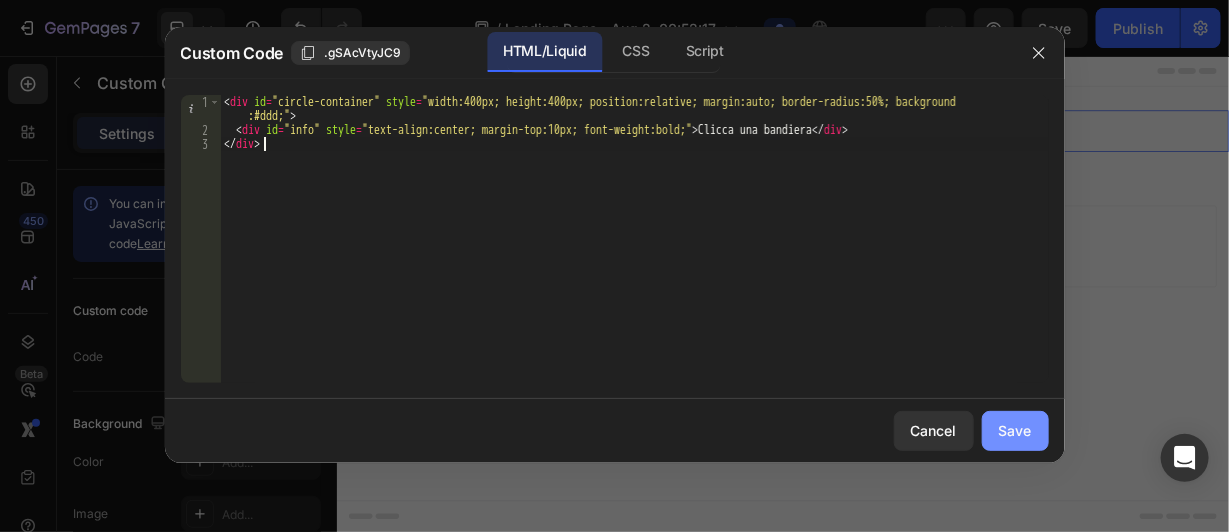 click on "Save" 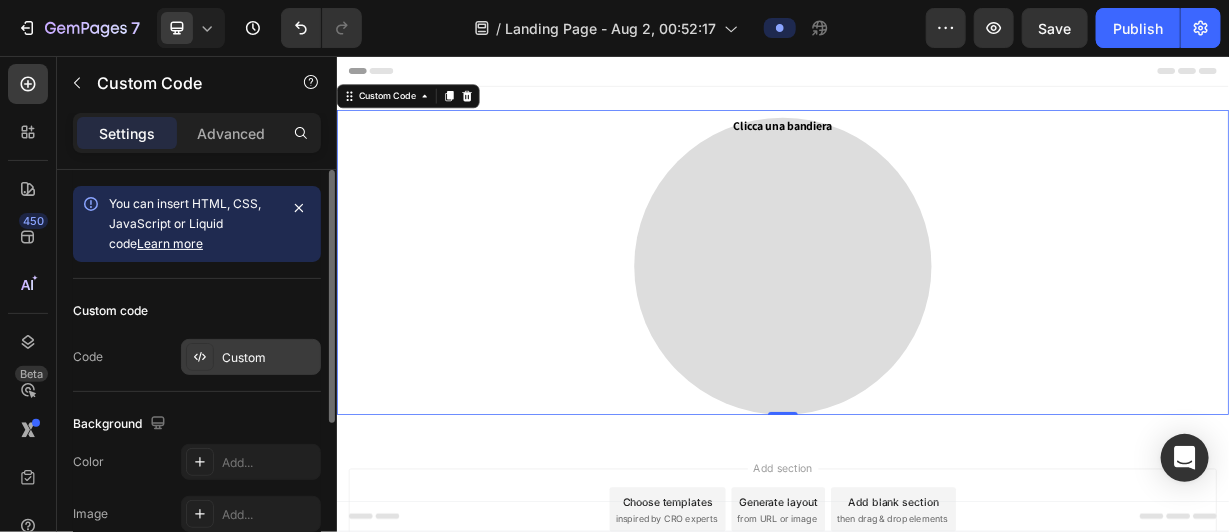 click on "Custom" at bounding box center [269, 358] 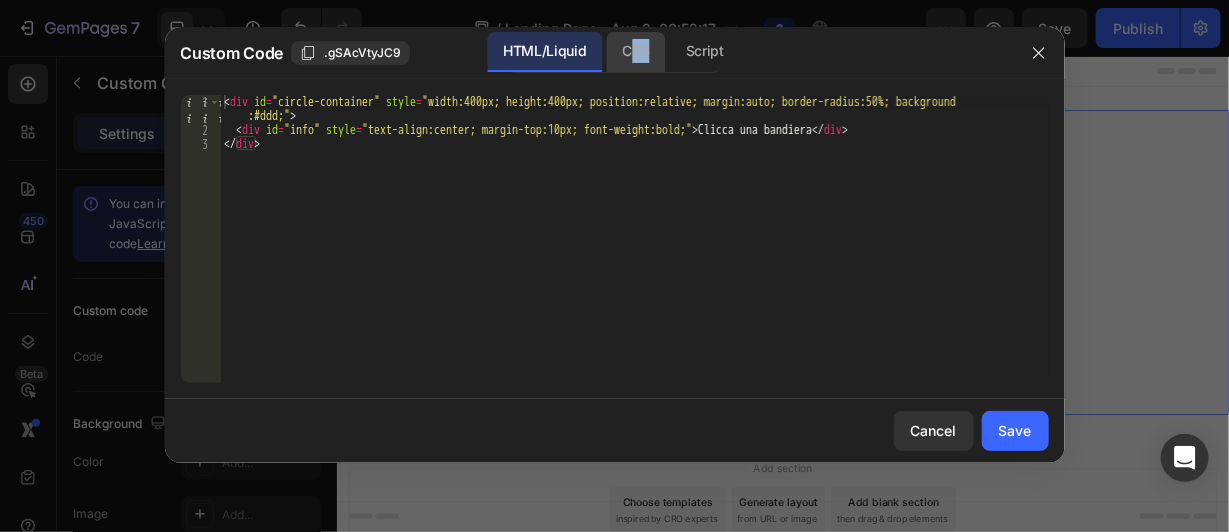 drag, startPoint x: 647, startPoint y: 42, endPoint x: 631, endPoint y: 58, distance: 22.627417 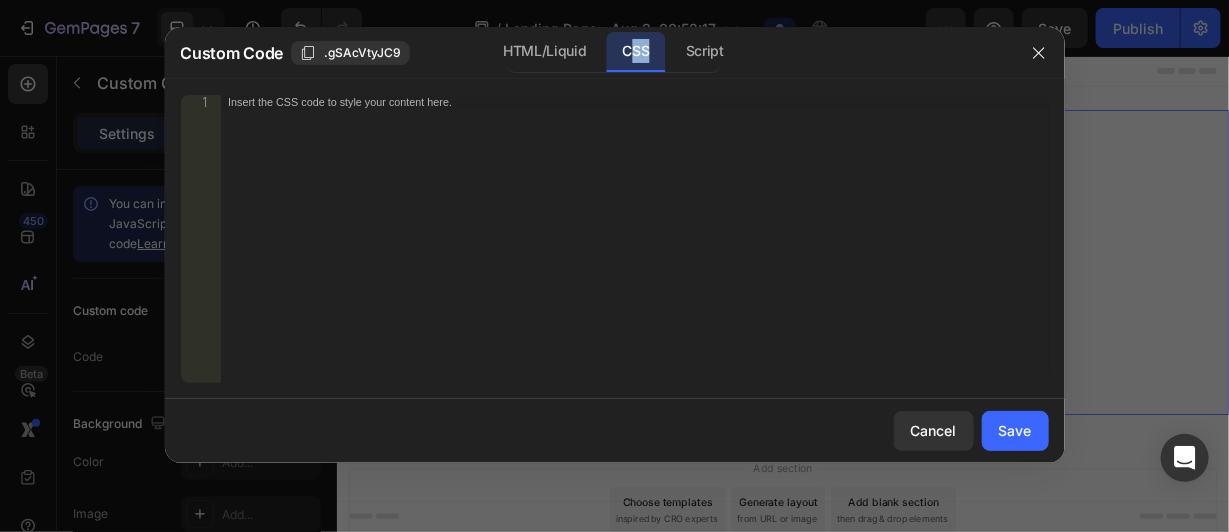 click on "CSS" 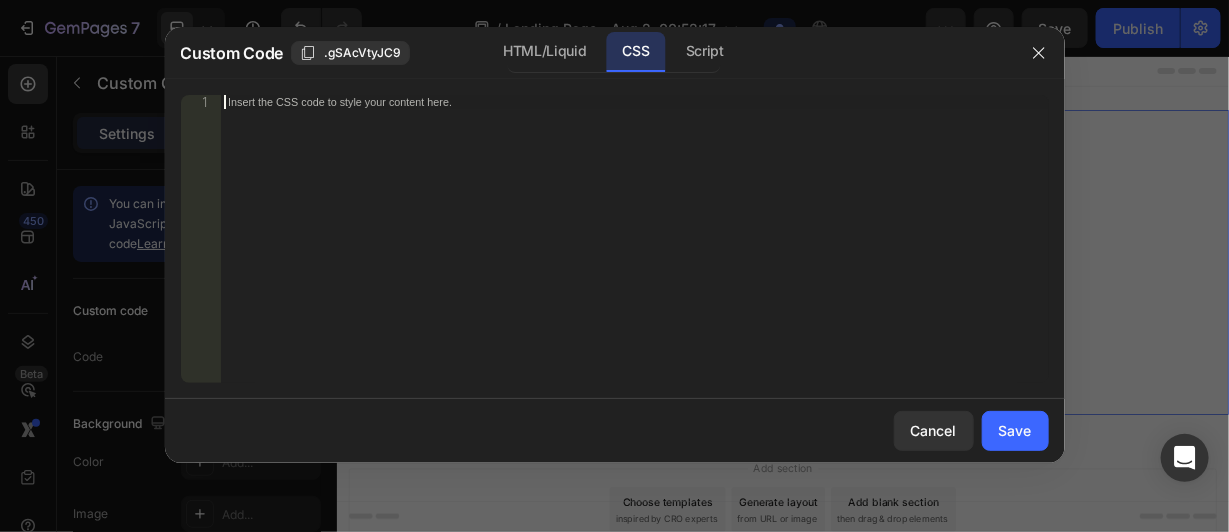 click on "Insert the CSS code to style your content here." at bounding box center (634, 253) 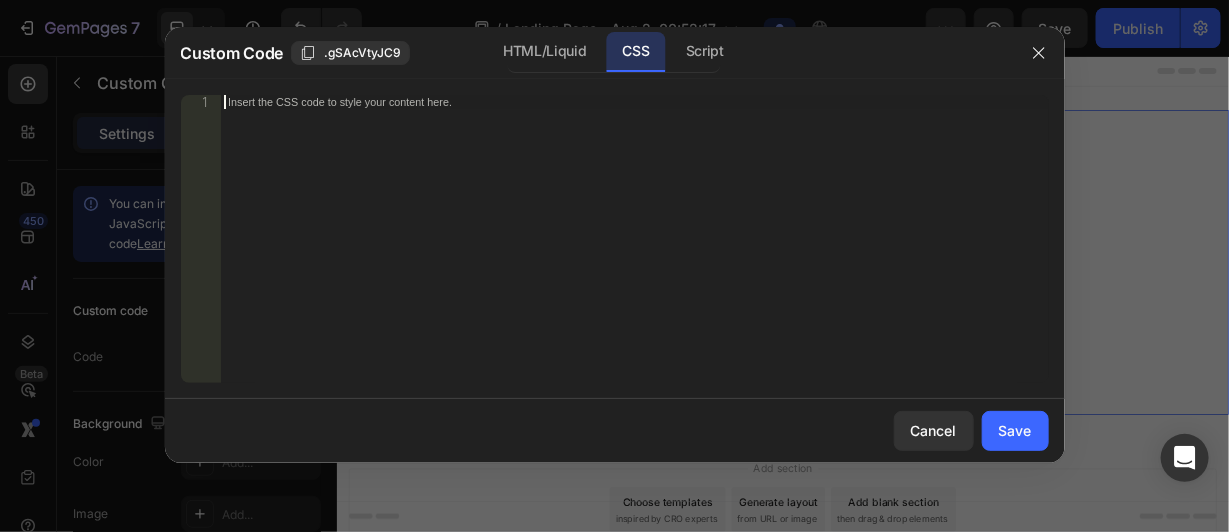 paste on "}" 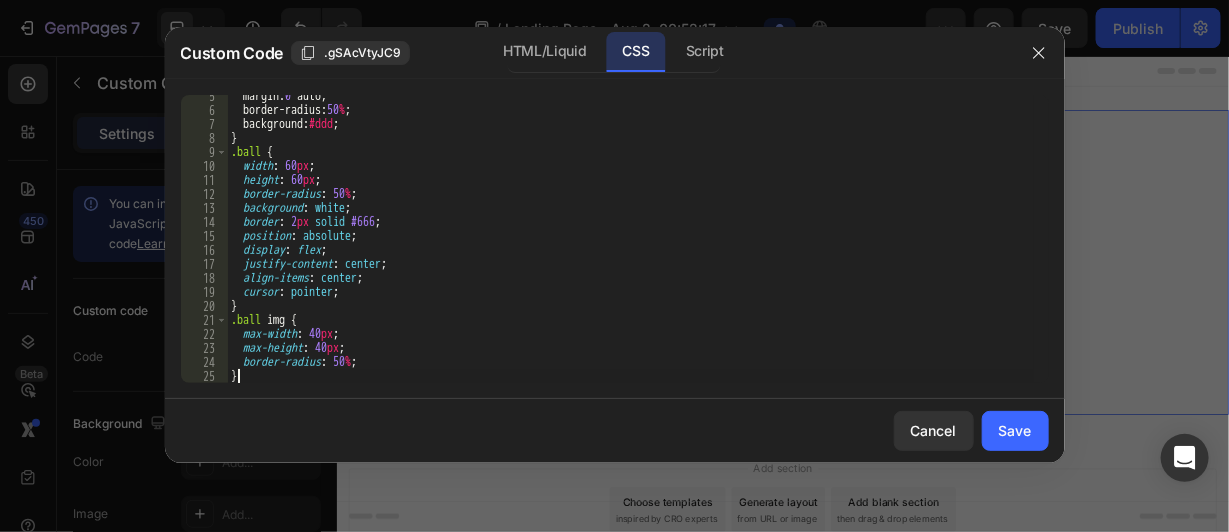 scroll, scrollTop: 61, scrollLeft: 0, axis: vertical 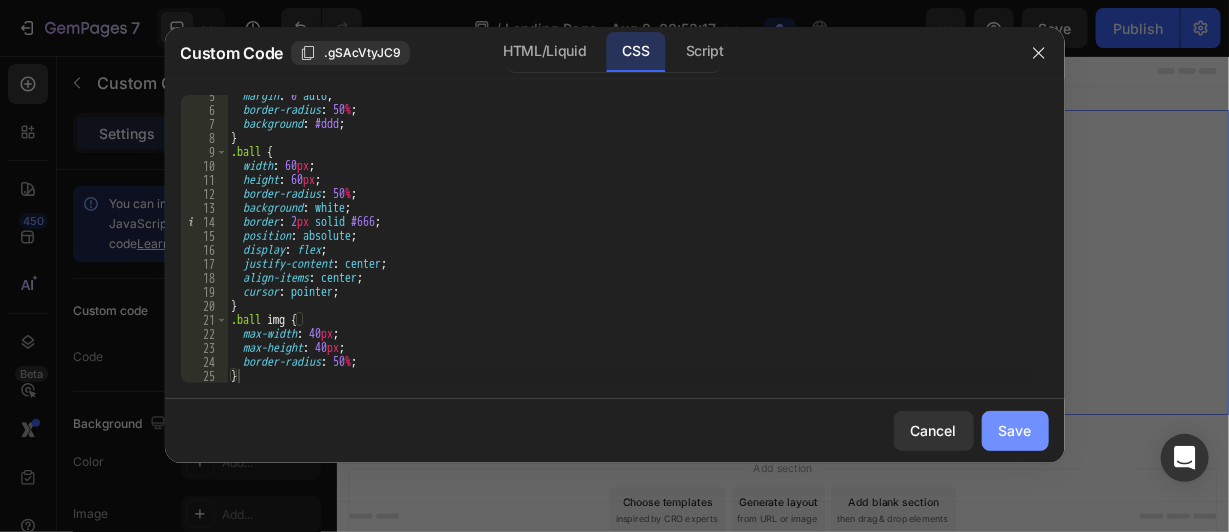 click on "Save" at bounding box center (1015, 430) 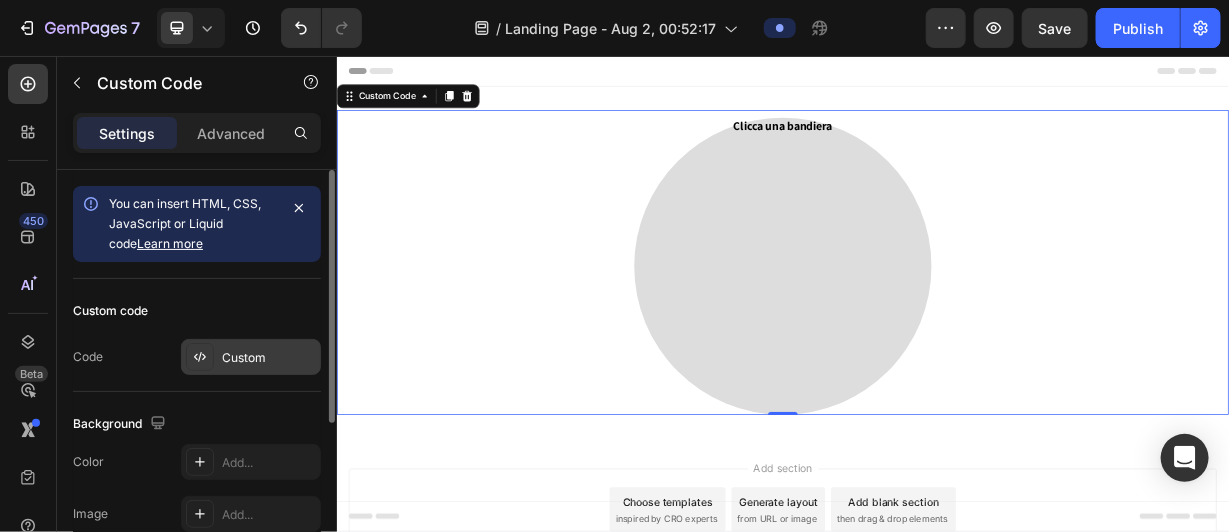 click on "Custom" at bounding box center [251, 357] 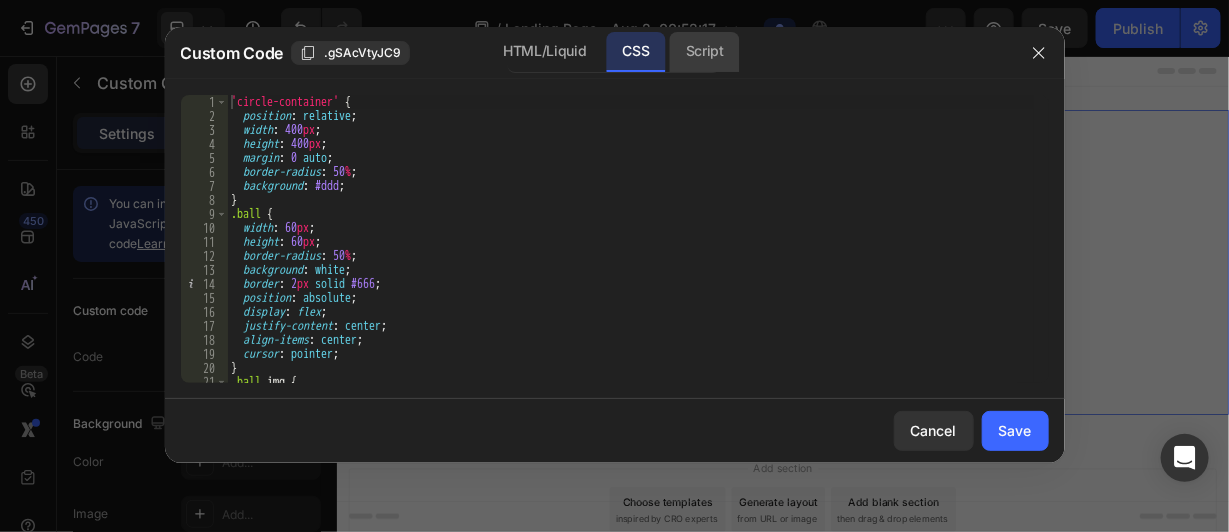 click on "Script" 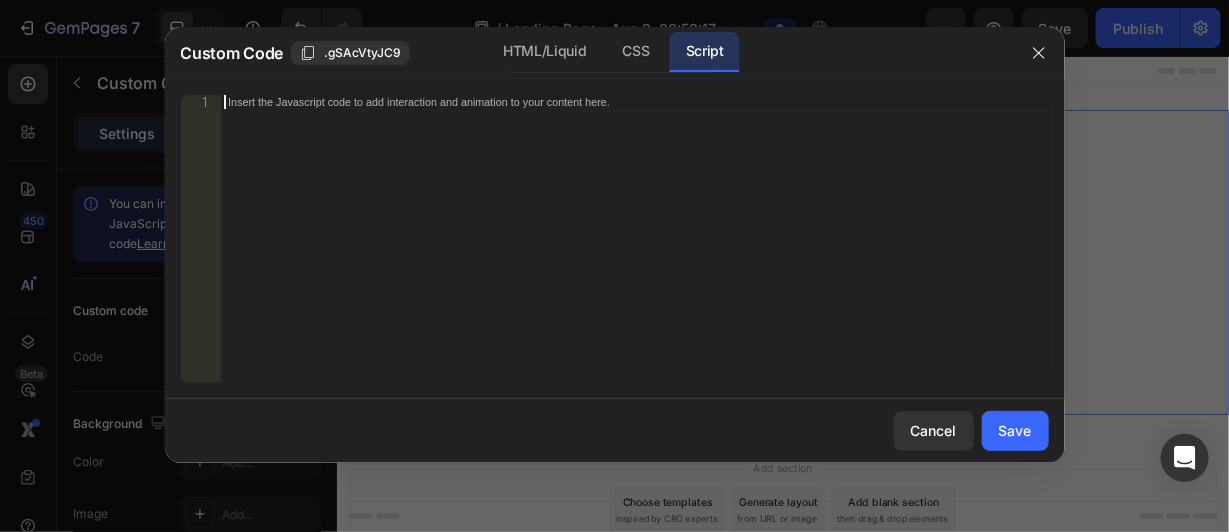 click on "Insert the Javascript code to add interaction and animation to your content here." at bounding box center [634, 253] 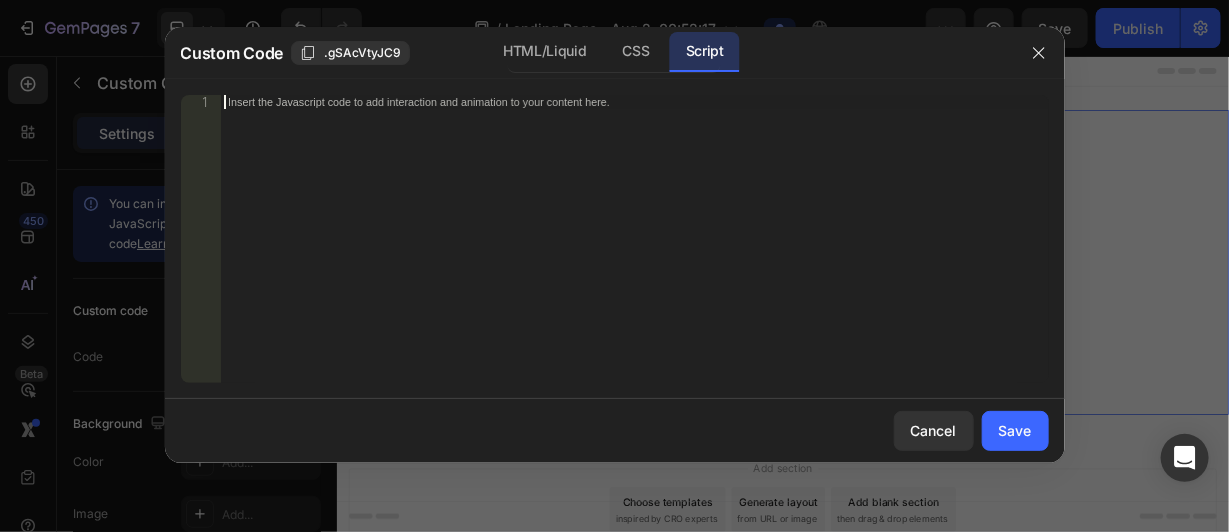 paste on "});" 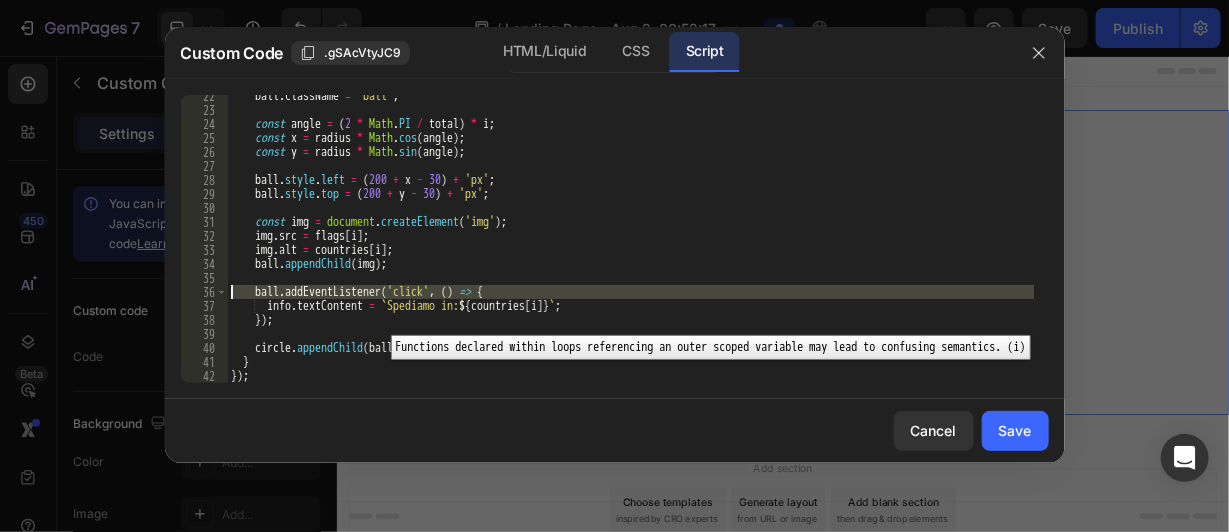 click on "36" at bounding box center [204, 292] 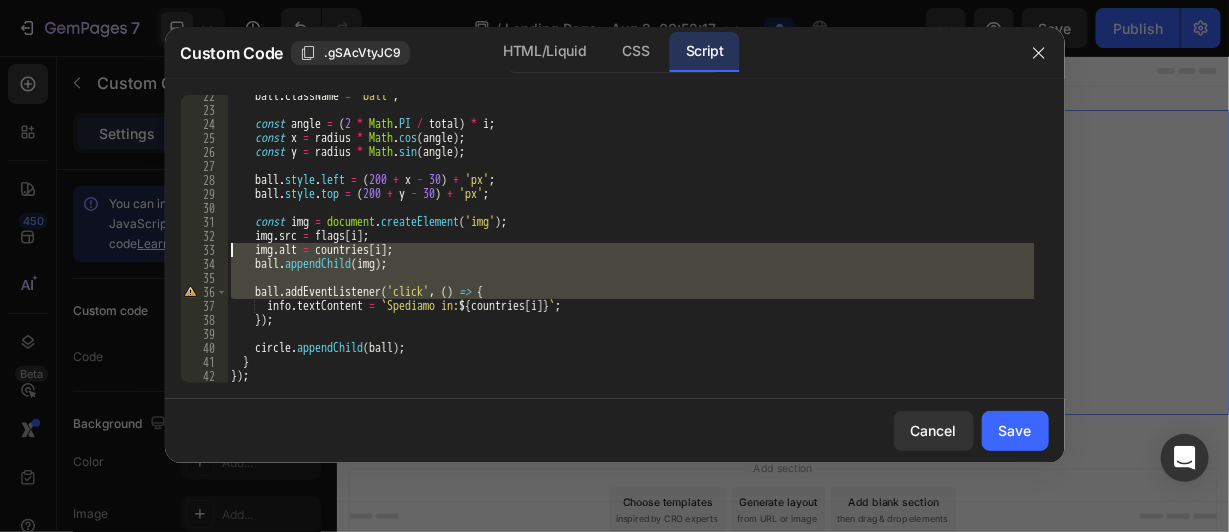 drag, startPoint x: 211, startPoint y: 293, endPoint x: 352, endPoint y: 242, distance: 149.93999 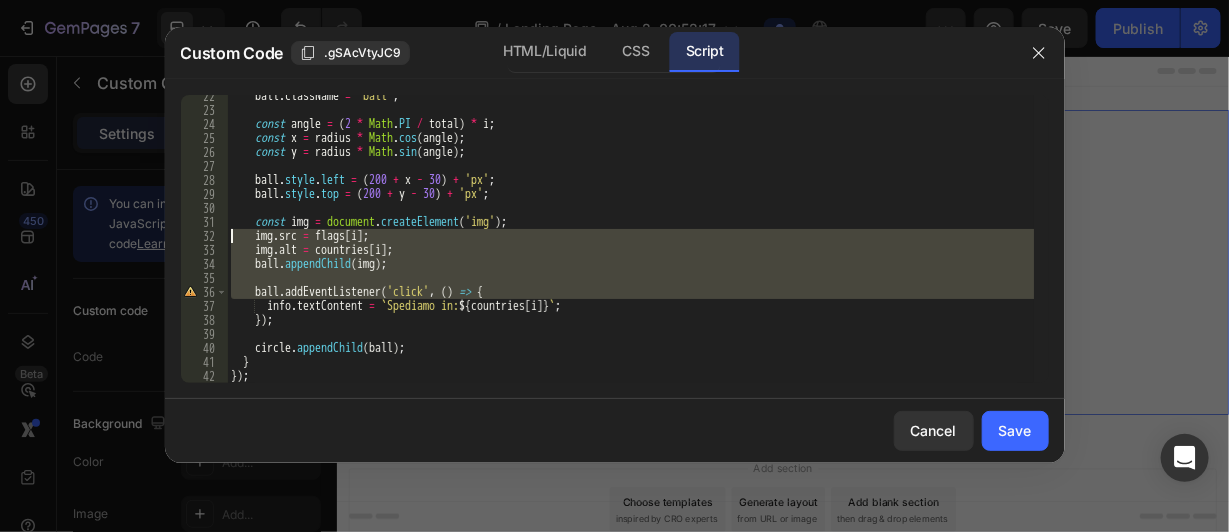 click on "ball . className   =   'ball' ;      const   angle   =   ( 2   *   Math . PI   /   total )   *   i ;      const   x   =   radius   *   Math . cos ( angle ) ;      const   y   =   radius   *   Math . sin ( angle ) ;      ball . style . left   =   ( 200   +   x   -   30 )   +   'px' ;      ball . style . top   =   ( 200   +   y   -   30 )   +   'px' ;      const   img   =   document . createElement ( 'img' ) ;      img . src   =   flags [ i ] ;      img . alt   =   countries [ i ] ;      ball . appendChild ( img ) ;      ball . addEventListener ( 'click' ,   ( )   =>   {         info . textContent   =   ` Spediamo in:  ${ countries [ i ] } ` ;      }) ;      circle . appendChild ( ball ) ;    } }) ;" at bounding box center (630, 239) 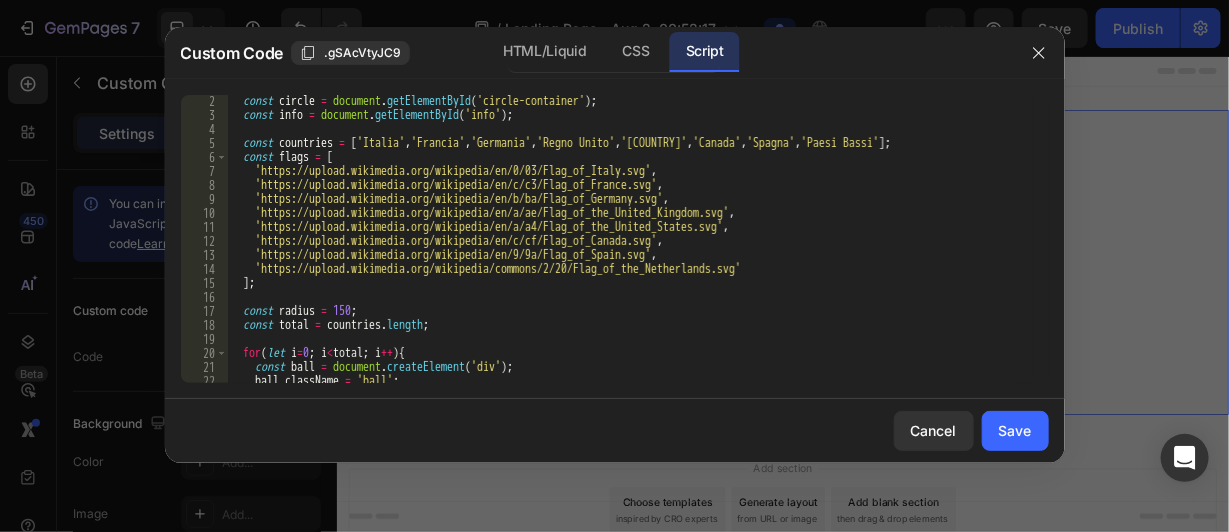 scroll, scrollTop: 0, scrollLeft: 0, axis: both 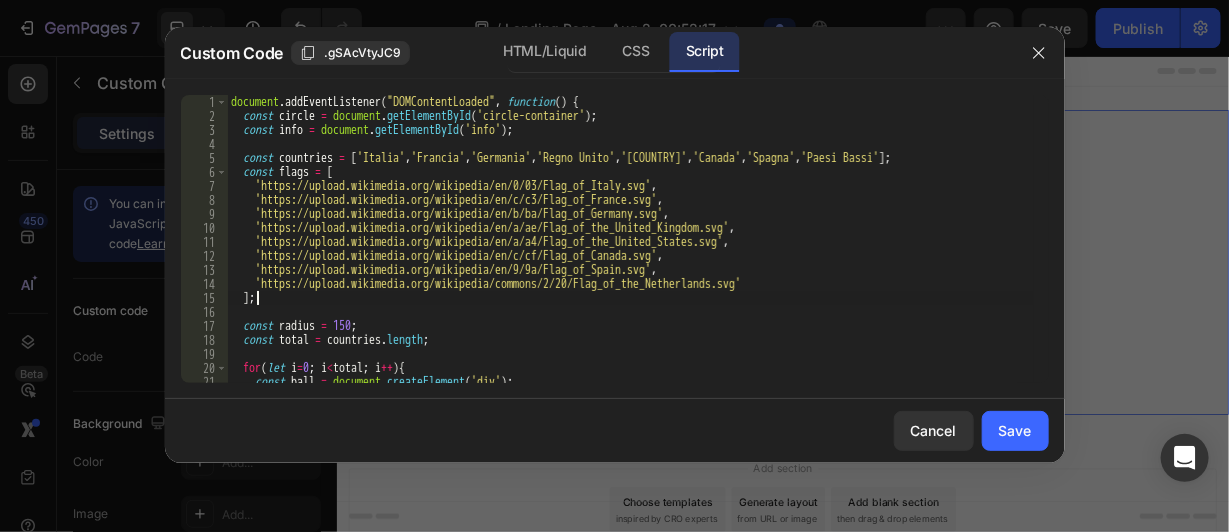 click on "document . addEventListener ( "DOMContentLoaded" ,   function ( )   {    const   circle   =   document . getElementById ( 'circle-container' ) ;    const   info   =   document . getElementById ( 'info' ) ;    const   countries   =   [ 'Italia' , 'Francia' , 'Germania' , 'Regno Unito' , 'USA' , 'Canada' , 'Spagna' , 'Paesi Bassi' ] ;    const   flags   =   [      'https://upload.wikimedia.org/wikipedia/en/0/03/Flag_of_Italy.svg' ,      'https://upload.wikimedia.org/wikipedia/en/c/c3/Flag_of_France.svg' ,      'https://upload.wikimedia.org/wikipedia/en/b/ba/Flag_of_Germany.svg' ,      'https://upload.wikimedia.org/wikipedia/en/a/ae/Flag_of_the_United_Kingdom.svg' ,      'https://upload.wikimedia.org/wikipedia/en/a/a4/Flag_of_the_United_States.svg' ,      'https://upload.wikimedia.org/wikipedia/en/c/cf/Flag_of_Canada.svg' ,      'https://upload.wikimedia.org/wikipedia/en/9/9a/Flag_of_Spain.svg' ,      'https://upload.wikimedia.org/wikipedia/commons/2/20/Flag_of_the_Netherlands.svg'    ] ;    const   radius   =" at bounding box center (630, 253) 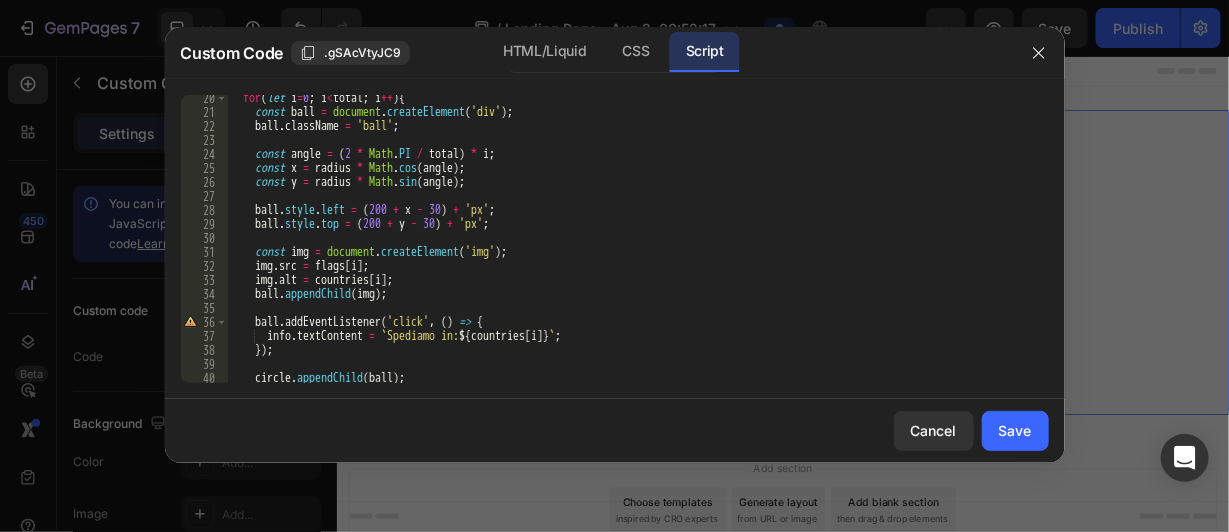 scroll, scrollTop: 299, scrollLeft: 0, axis: vertical 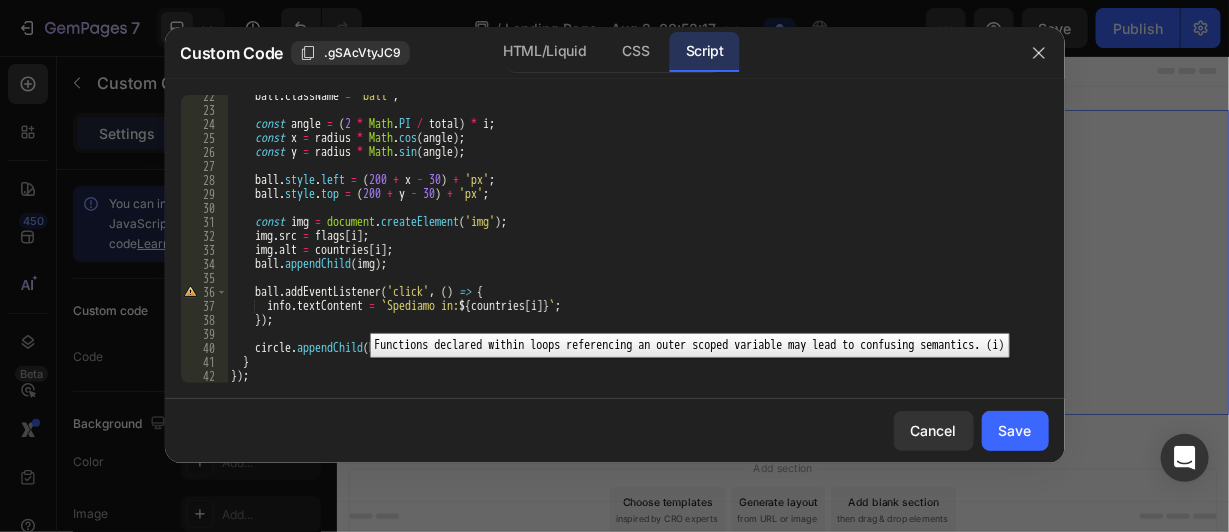click on "36" at bounding box center [204, 292] 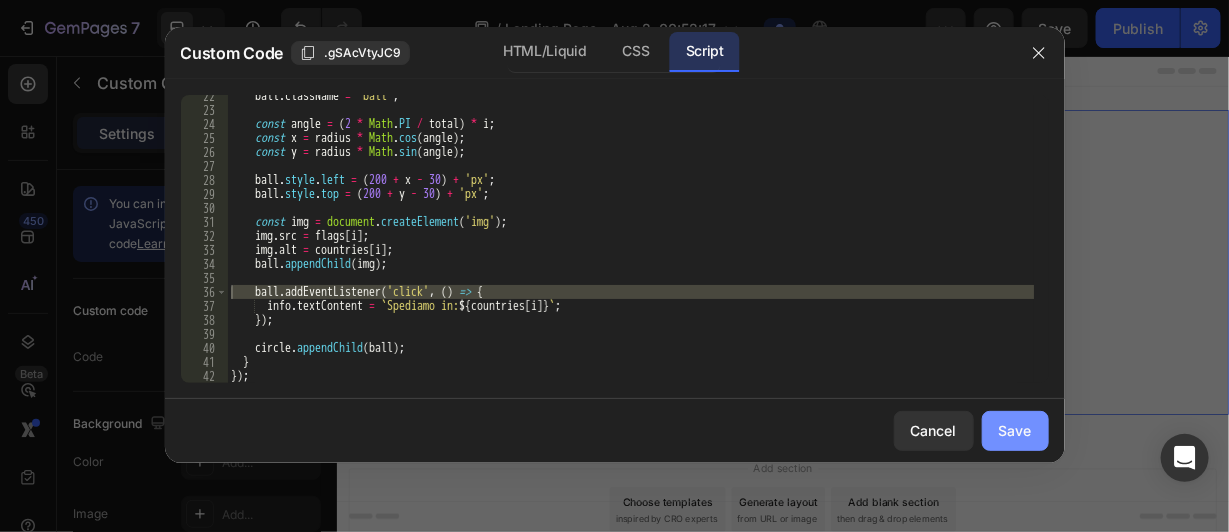 click on "Save" at bounding box center [1015, 430] 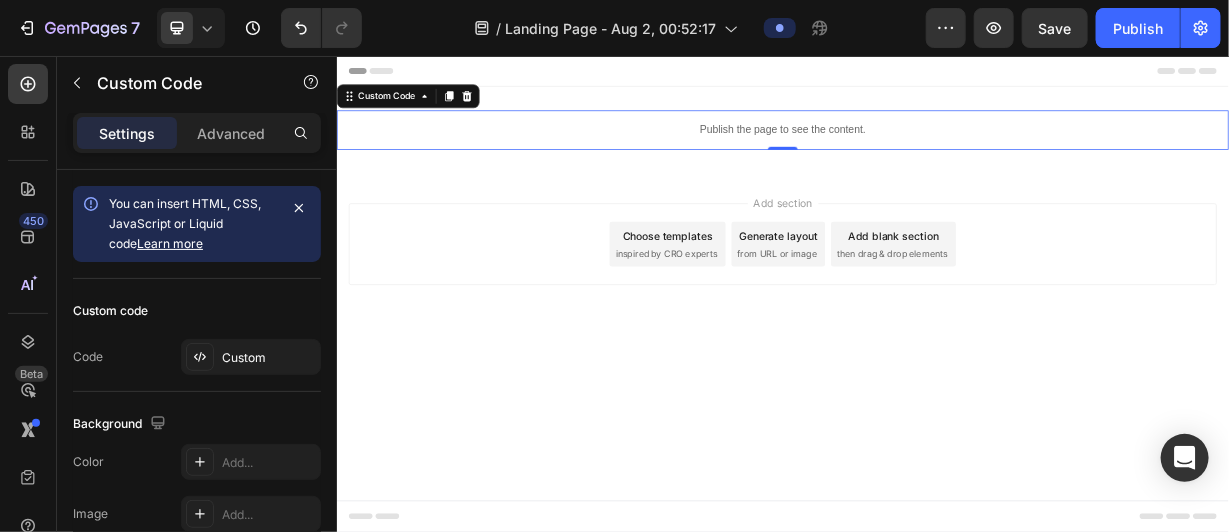 click on "Publish the page to see the content." at bounding box center [936, 154] 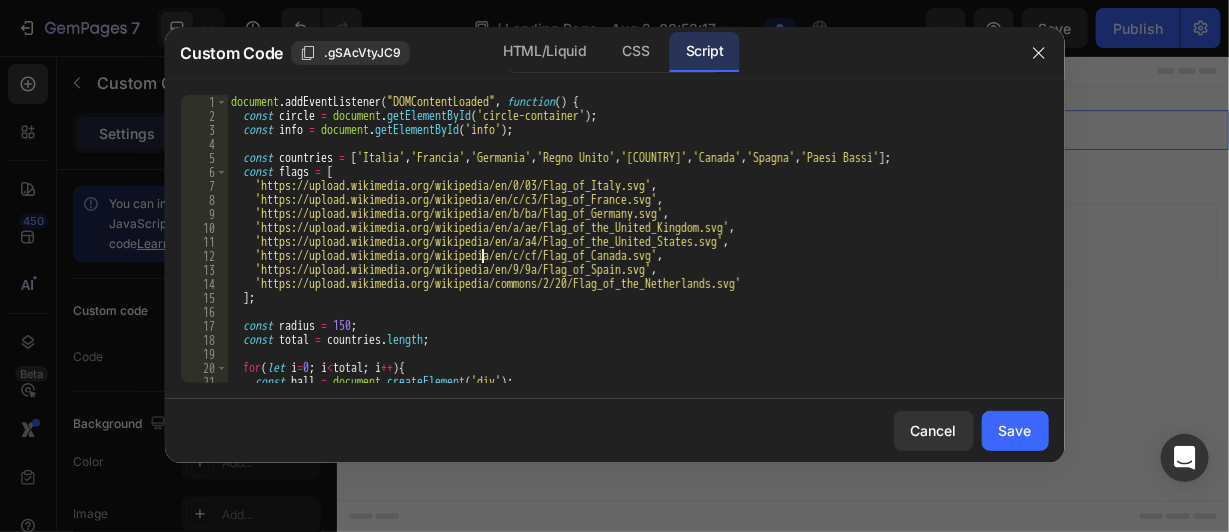 click on "document . addEventListener ( "DOMContentLoaded" ,   function ( )   {    const   circle   =   document . getElementById ( 'circle-container' ) ;    const   info   =   document . getElementById ( 'info' ) ;    const   countries   =   [ 'Italia' , 'Francia' , 'Germania' , 'Regno Unito' , 'USA' , 'Canada' , 'Spagna' , 'Paesi Bassi' ] ;    const   flags   =   [      'https://upload.wikimedia.org/wikipedia/en/0/03/Flag_of_Italy.svg' ,      'https://upload.wikimedia.org/wikipedia/en/c/c3/Flag_of_France.svg' ,      'https://upload.wikimedia.org/wikipedia/en/b/ba/Flag_of_Germany.svg' ,      'https://upload.wikimedia.org/wikipedia/en/a/ae/Flag_of_the_United_Kingdom.svg' ,      'https://upload.wikimedia.org/wikipedia/en/a/a4/Flag_of_the_United_States.svg' ,      'https://upload.wikimedia.org/wikipedia/en/c/cf/Flag_of_Canada.svg' ,      'https://upload.wikimedia.org/wikipedia/en/9/9a/Flag_of_Spain.svg' ,      'https://upload.wikimedia.org/wikipedia/commons/2/20/Flag_of_the_Netherlands.svg'    ] ;    const   radius   =" at bounding box center (630, 253) 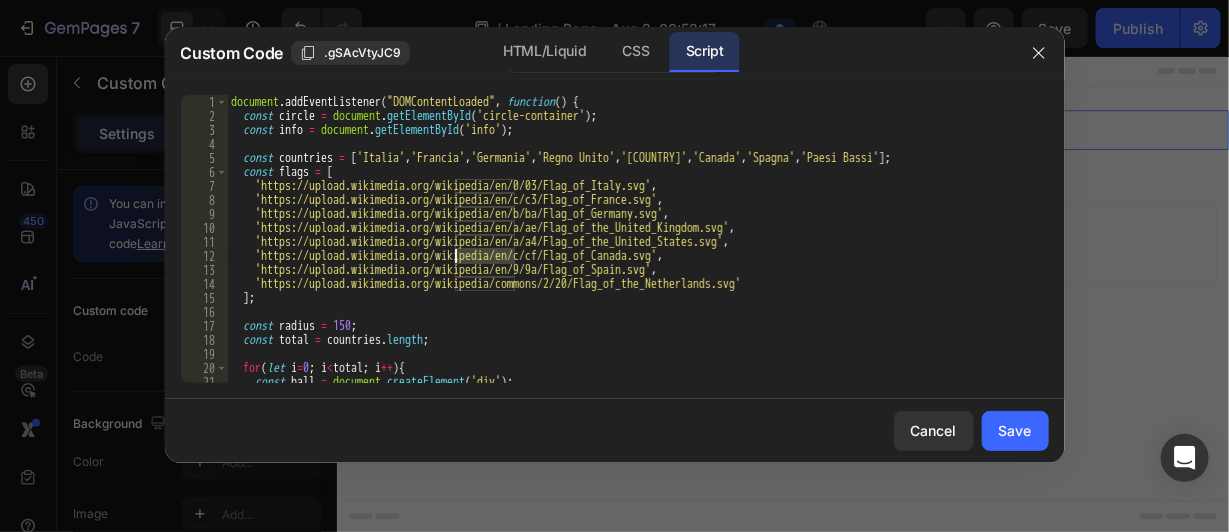 click on "document . addEventListener ( "DOMContentLoaded" ,   function ( )   {    const   circle   =   document . getElementById ( 'circle-container' ) ;    const   info   =   document . getElementById ( 'info' ) ;    const   countries   =   [ 'Italia' , 'Francia' , 'Germania' , 'Regno Unito' , 'USA' , 'Canada' , 'Spagna' , 'Paesi Bassi' ] ;    const   flags   =   [      'https://upload.wikimedia.org/wikipedia/en/0/03/Flag_of_Italy.svg' ,      'https://upload.wikimedia.org/wikipedia/en/c/c3/Flag_of_France.svg' ,      'https://upload.wikimedia.org/wikipedia/en/b/ba/Flag_of_Germany.svg' ,      'https://upload.wikimedia.org/wikipedia/en/a/ae/Flag_of_the_United_Kingdom.svg' ,      'https://upload.wikimedia.org/wikipedia/en/a/a4/Flag_of_the_United_States.svg' ,      'https://upload.wikimedia.org/wikipedia/en/c/cf/Flag_of_Canada.svg' ,      'https://upload.wikimedia.org/wikipedia/en/9/9a/Flag_of_Spain.svg' ,      'https://upload.wikimedia.org/wikipedia/commons/2/20/Flag_of_the_Netherlands.svg'    ] ;    const   radius   =" at bounding box center [630, 253] 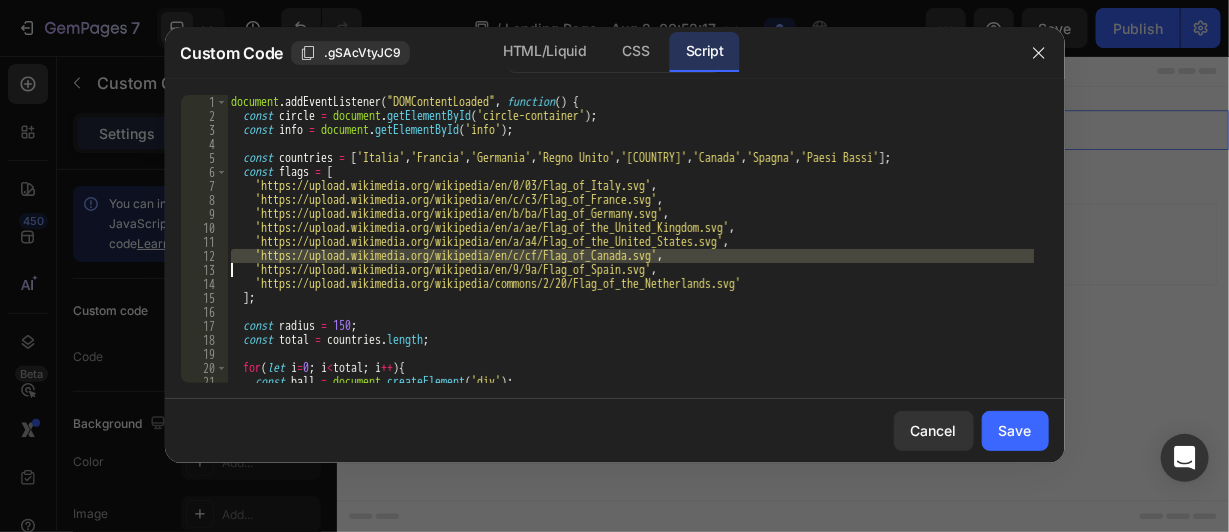 click on "document . addEventListener ( "DOMContentLoaded" ,   function ( )   {    const   circle   =   document . getElementById ( 'circle-container' ) ;    const   info   =   document . getElementById ( 'info' ) ;    const   countries   =   [ 'Italia' , 'Francia' , 'Germania' , 'Regno Unito' , 'USA' , 'Canada' , 'Spagna' , 'Paesi Bassi' ] ;    const   flags   =   [      'https://upload.wikimedia.org/wikipedia/en/0/03/Flag_of_Italy.svg' ,      'https://upload.wikimedia.org/wikipedia/en/c/c3/Flag_of_France.svg' ,      'https://upload.wikimedia.org/wikipedia/en/b/ba/Flag_of_Germany.svg' ,      'https://upload.wikimedia.org/wikipedia/en/a/ae/Flag_of_the_United_Kingdom.svg' ,      'https://upload.wikimedia.org/wikipedia/en/a/a4/Flag_of_the_United_States.svg' ,      'https://upload.wikimedia.org/wikipedia/en/c/cf/Flag_of_Canada.svg' ,      'https://upload.wikimedia.org/wikipedia/en/9/9a/Flag_of_Spain.svg' ,      'https://upload.wikimedia.org/wikipedia/commons/2/20/Flag_of_the_Netherlands.svg'    ] ;    const   radius   =" at bounding box center [630, 239] 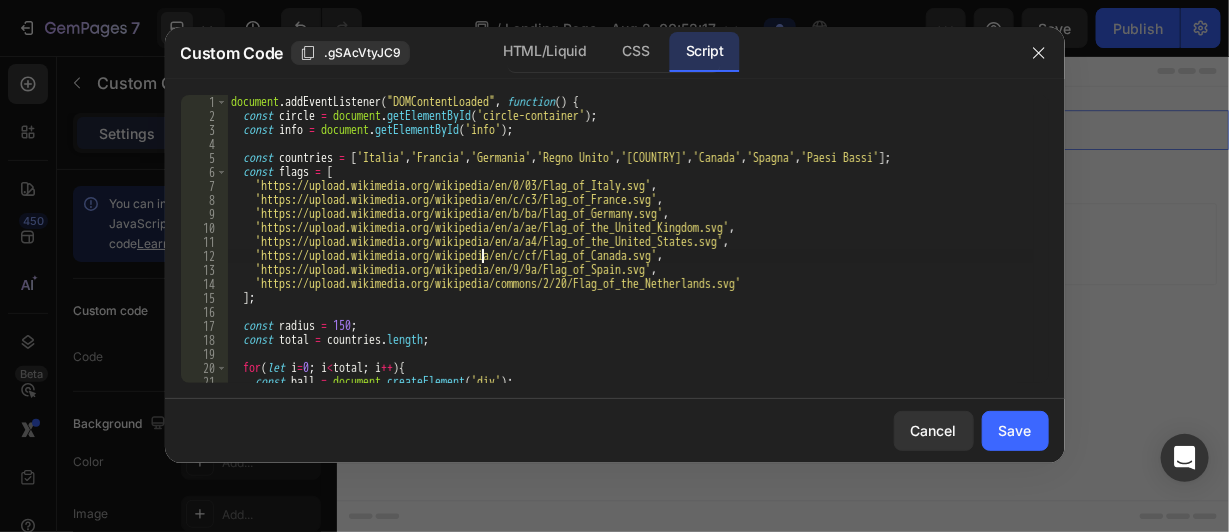 click on "document . addEventListener ( "DOMContentLoaded" ,   function ( )   {    const   circle   =   document . getElementById ( 'circle-container' ) ;    const   info   =   document . getElementById ( 'info' ) ;    const   countries   =   [ 'Italia' , 'Francia' , 'Germania' , 'Regno Unito' , 'USA' , 'Canada' , 'Spagna' , 'Paesi Bassi' ] ;    const   flags   =   [      'https://upload.wikimedia.org/wikipedia/en/0/03/Flag_of_Italy.svg' ,      'https://upload.wikimedia.org/wikipedia/en/c/c3/Flag_of_France.svg' ,      'https://upload.wikimedia.org/wikipedia/en/b/ba/Flag_of_Germany.svg' ,      'https://upload.wikimedia.org/wikipedia/en/a/ae/Flag_of_the_United_Kingdom.svg' ,      'https://upload.wikimedia.org/wikipedia/en/a/a4/Flag_of_the_United_States.svg' ,      'https://upload.wikimedia.org/wikipedia/en/c/cf/Flag_of_Canada.svg' ,      'https://upload.wikimedia.org/wikipedia/en/9/9a/Flag_of_Spain.svg' ,      'https://upload.wikimedia.org/wikipedia/commons/2/20/Flag_of_the_Netherlands.svg'    ] ;    const   radius   =" at bounding box center [630, 253] 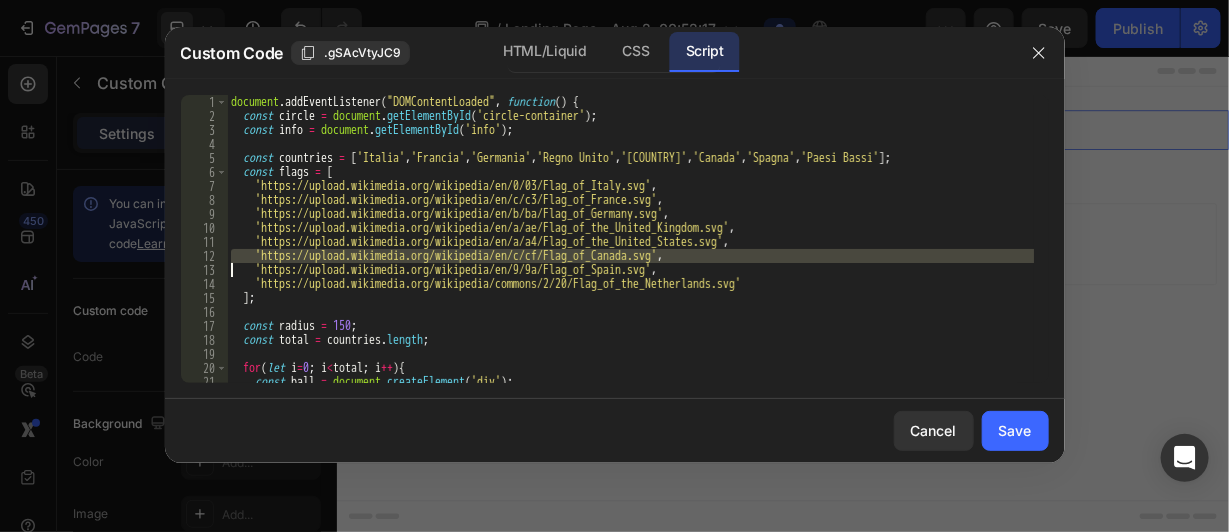 click on "document . addEventListener ( "DOMContentLoaded" ,   function ( )   {    const   circle   =   document . getElementById ( 'circle-container' ) ;    const   info   =   document . getElementById ( 'info' ) ;    const   countries   =   [ 'Italia' , 'Francia' , 'Germania' , 'Regno Unito' , 'USA' , 'Canada' , 'Spagna' , 'Paesi Bassi' ] ;    const   flags   =   [      'https://upload.wikimedia.org/wikipedia/en/0/03/Flag_of_Italy.svg' ,      'https://upload.wikimedia.org/wikipedia/en/c/c3/Flag_of_France.svg' ,      'https://upload.wikimedia.org/wikipedia/en/b/ba/Flag_of_Germany.svg' ,      'https://upload.wikimedia.org/wikipedia/en/a/ae/Flag_of_the_United_Kingdom.svg' ,      'https://upload.wikimedia.org/wikipedia/en/a/a4/Flag_of_the_United_States.svg' ,      'https://upload.wikimedia.org/wikipedia/en/c/cf/Flag_of_Canada.svg' ,      'https://upload.wikimedia.org/wikipedia/en/9/9a/Flag_of_Spain.svg' ,      'https://upload.wikimedia.org/wikipedia/commons/2/20/Flag_of_the_Netherlands.svg'    ] ;    const   radius   =" at bounding box center [630, 253] 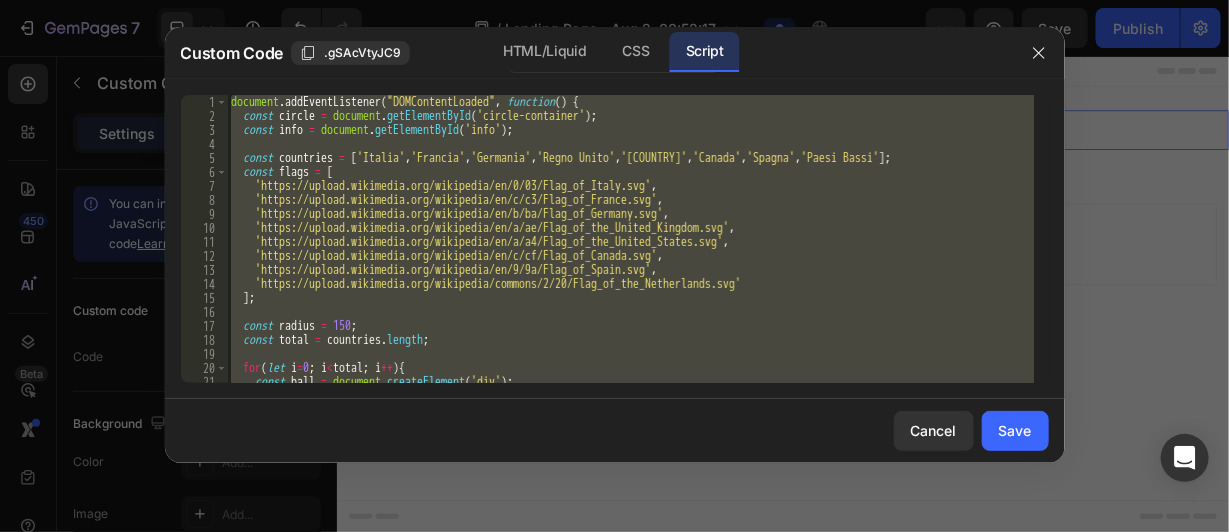 click on "document . addEventListener ( "DOMContentLoaded" ,   function ( )   {    const   circle   =   document . getElementById ( 'circle-container' ) ;    const   info   =   document . getElementById ( 'info' ) ;    const   countries   =   [ 'Italia' , 'Francia' , 'Germania' , 'Regno Unito' , 'USA' , 'Canada' , 'Spagna' , 'Paesi Bassi' ] ;    const   flags   =   [      'https://upload.wikimedia.org/wikipedia/en/0/03/Flag_of_Italy.svg' ,      'https://upload.wikimedia.org/wikipedia/en/c/c3/Flag_of_France.svg' ,      'https://upload.wikimedia.org/wikipedia/en/b/ba/Flag_of_Germany.svg' ,      'https://upload.wikimedia.org/wikipedia/en/a/ae/Flag_of_the_United_Kingdom.svg' ,      'https://upload.wikimedia.org/wikipedia/en/a/a4/Flag_of_the_United_States.svg' ,      'https://upload.wikimedia.org/wikipedia/en/c/cf/Flag_of_Canada.svg' ,      'https://upload.wikimedia.org/wikipedia/en/9/9a/Flag_of_Spain.svg' ,      'https://upload.wikimedia.org/wikipedia/commons/2/20/Flag_of_the_Netherlands.svg'    ] ;    const   radius   =" at bounding box center (630, 253) 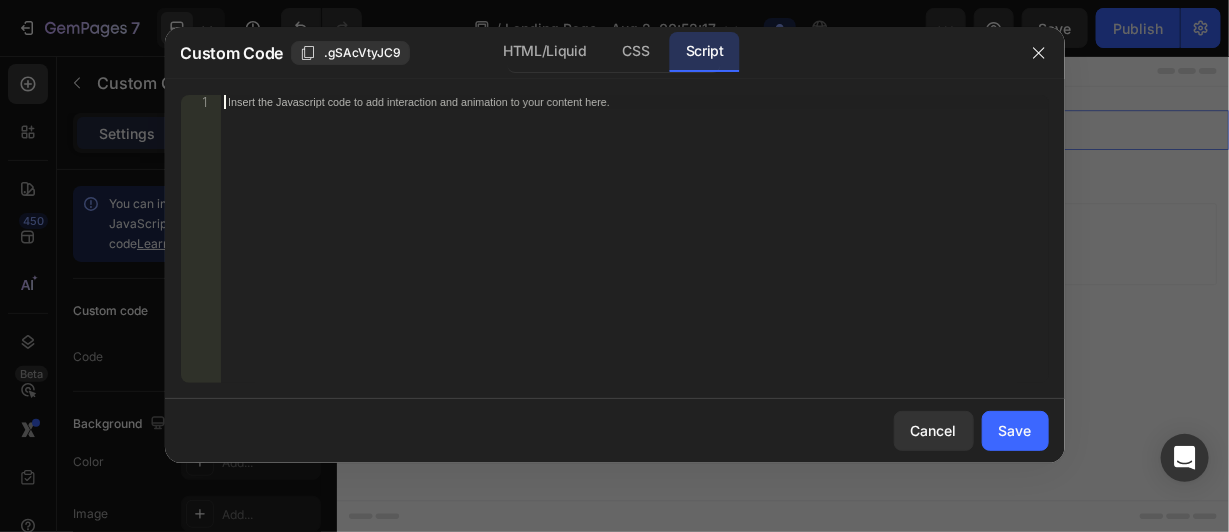 click on "Insert the Javascript code to add interaction and animation to your content here." at bounding box center [592, 101] 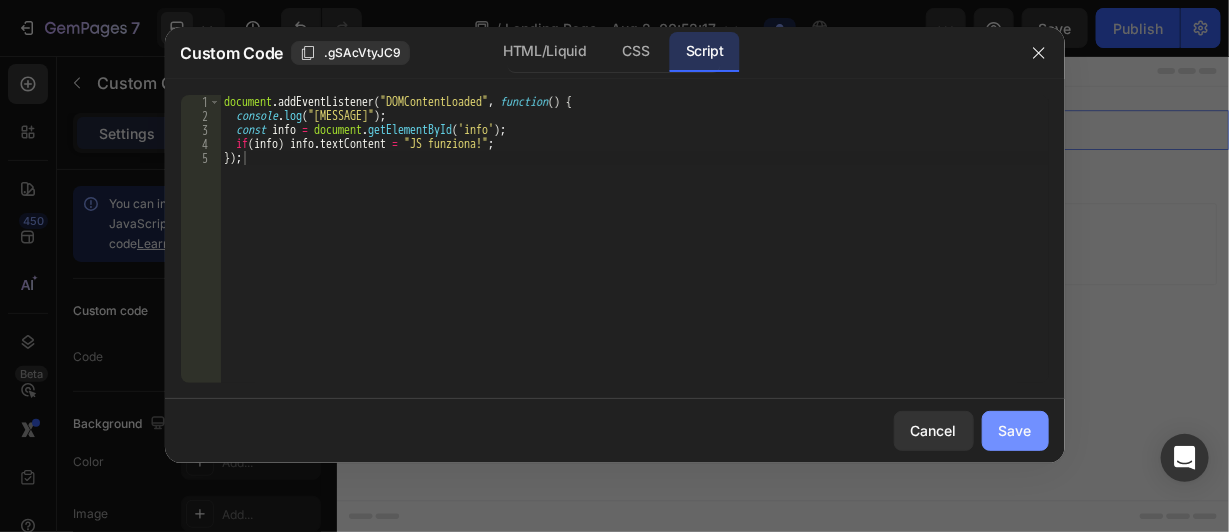 click on "Save" 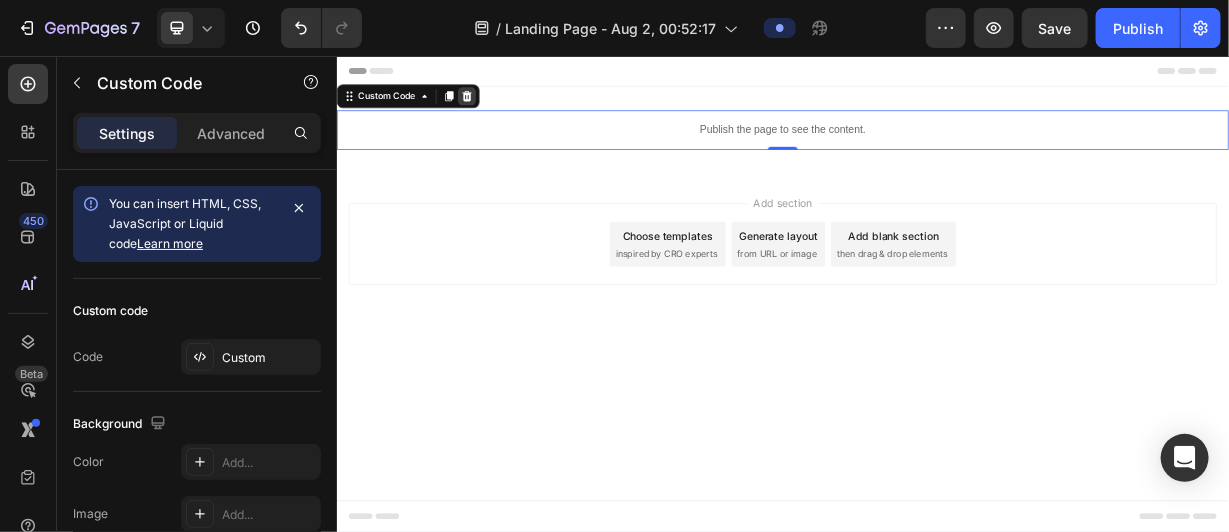 click at bounding box center [511, 109] 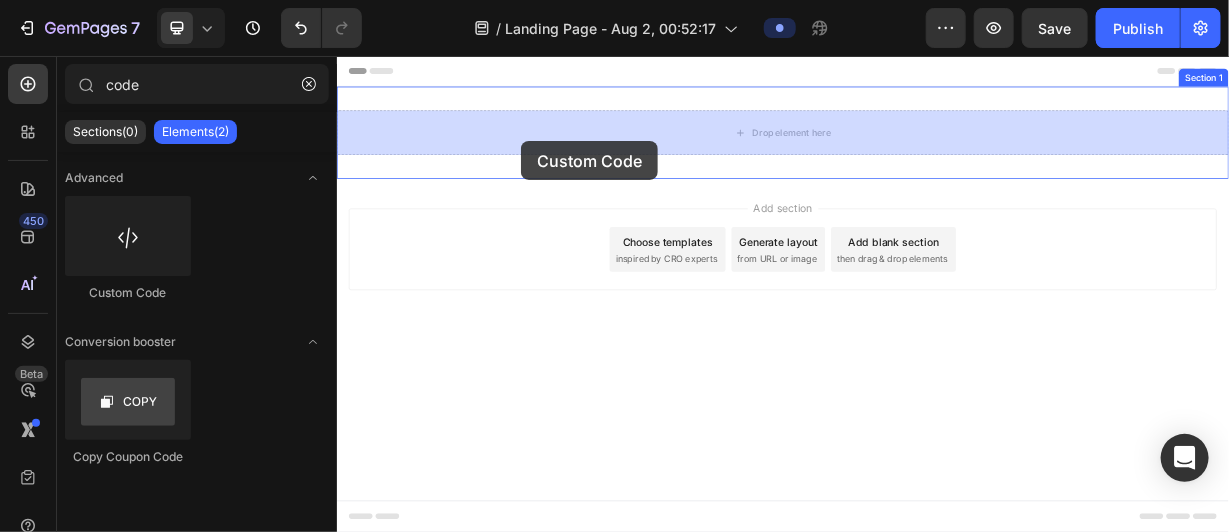 drag, startPoint x: 474, startPoint y: 273, endPoint x: 583, endPoint y: 170, distance: 149.96666 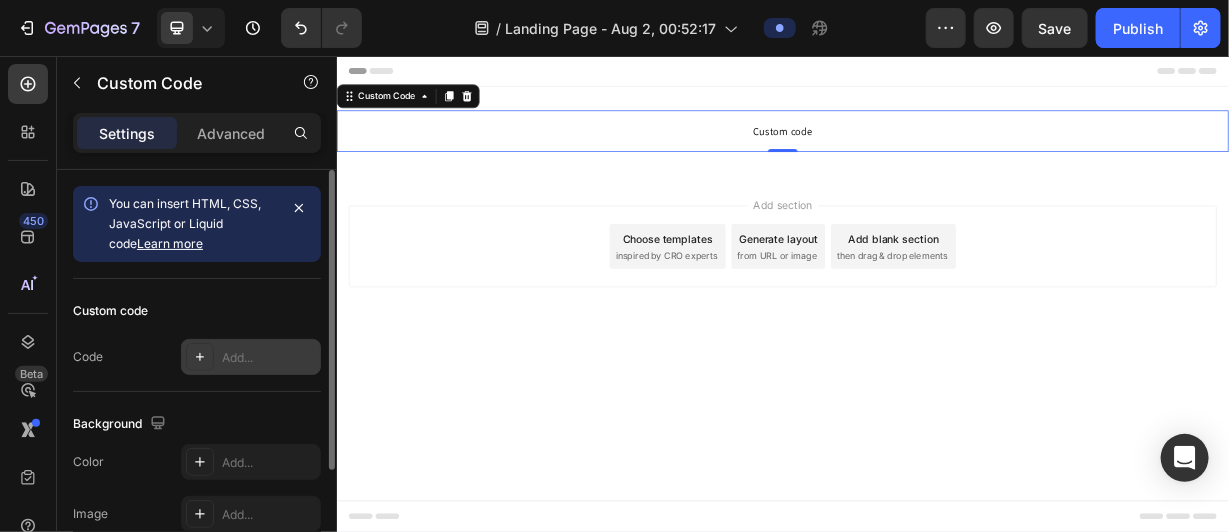 click on "Add..." at bounding box center (269, 358) 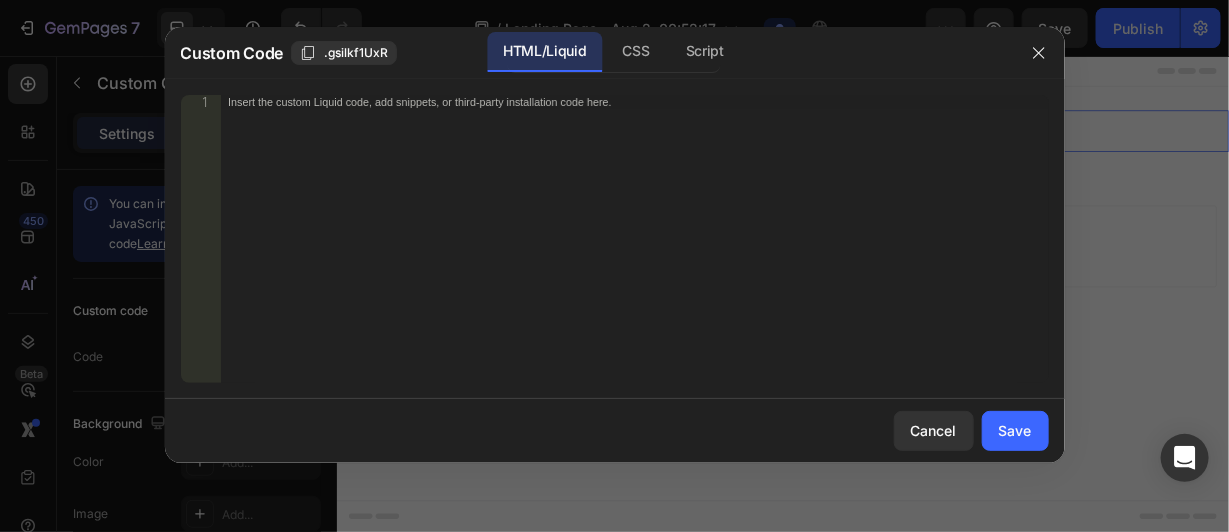 click on "Insert the custom Liquid code, add snippets, or third-party installation code here." at bounding box center (592, 101) 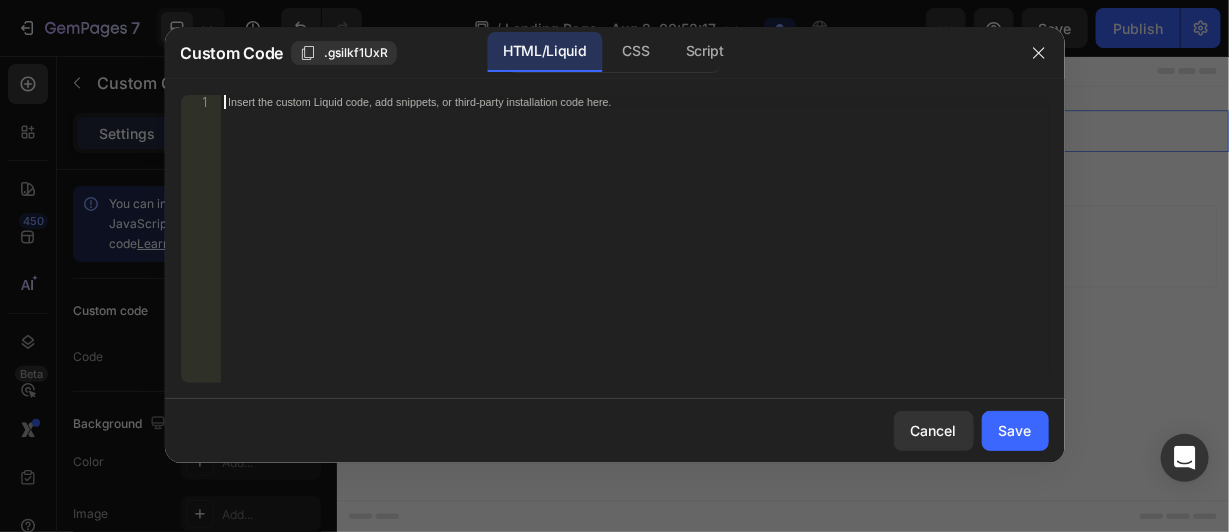paste on "</div>" 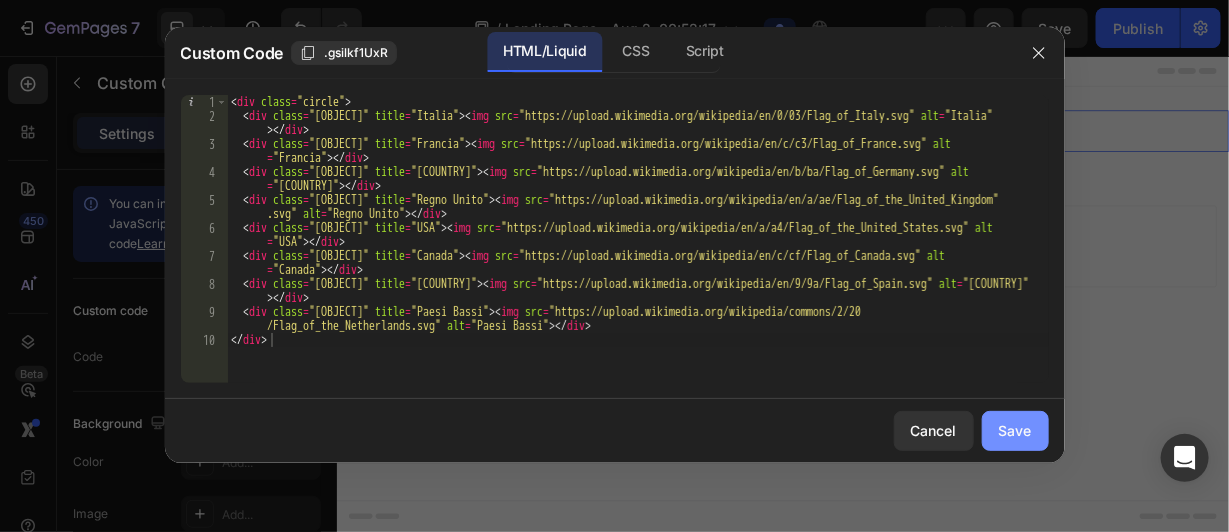 click on "Save" at bounding box center [1015, 430] 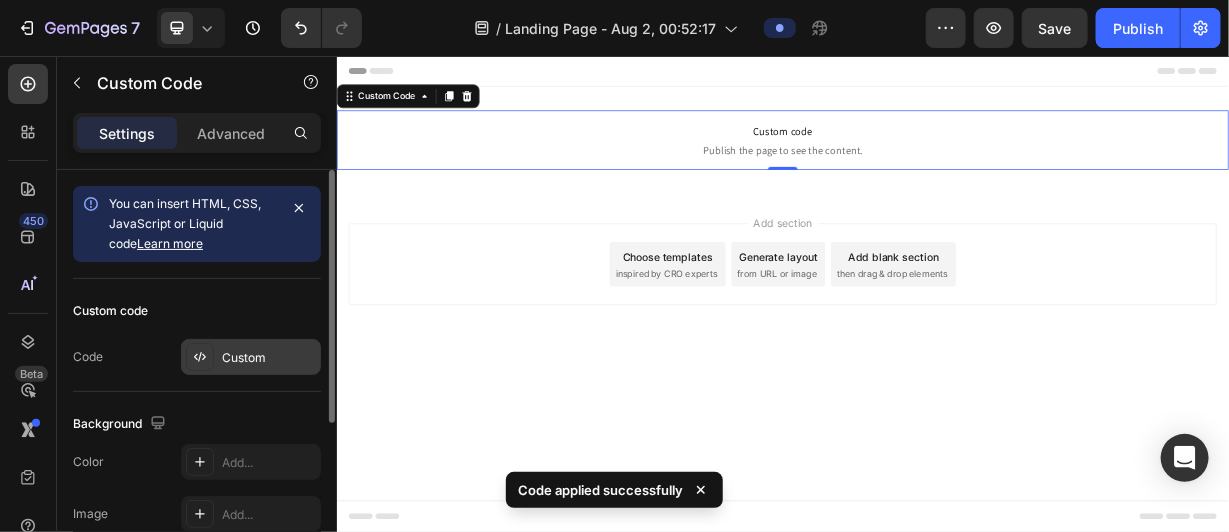 click on "Custom" at bounding box center [251, 357] 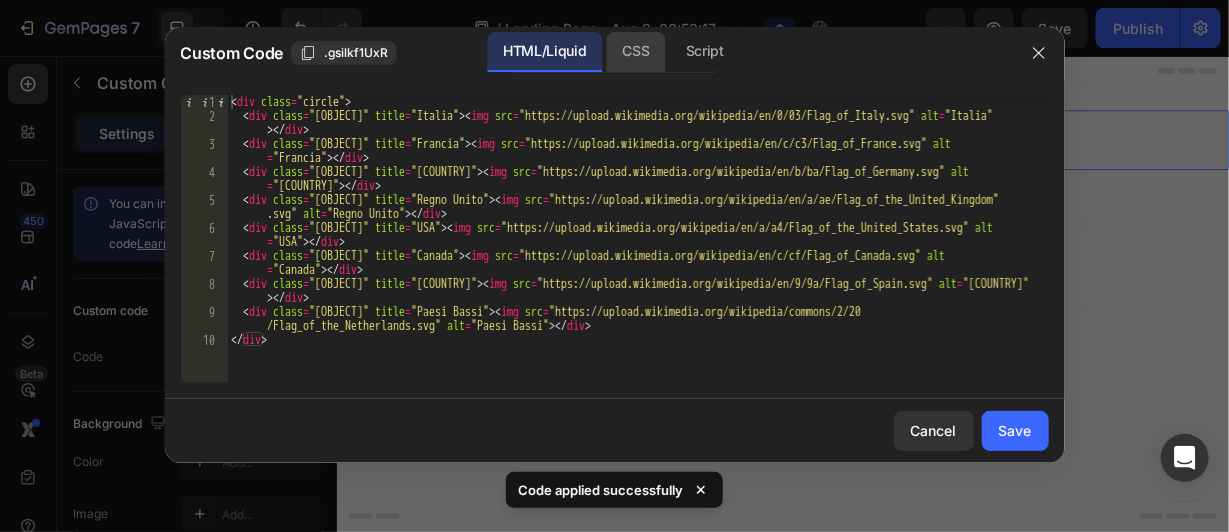 click on "CSS" 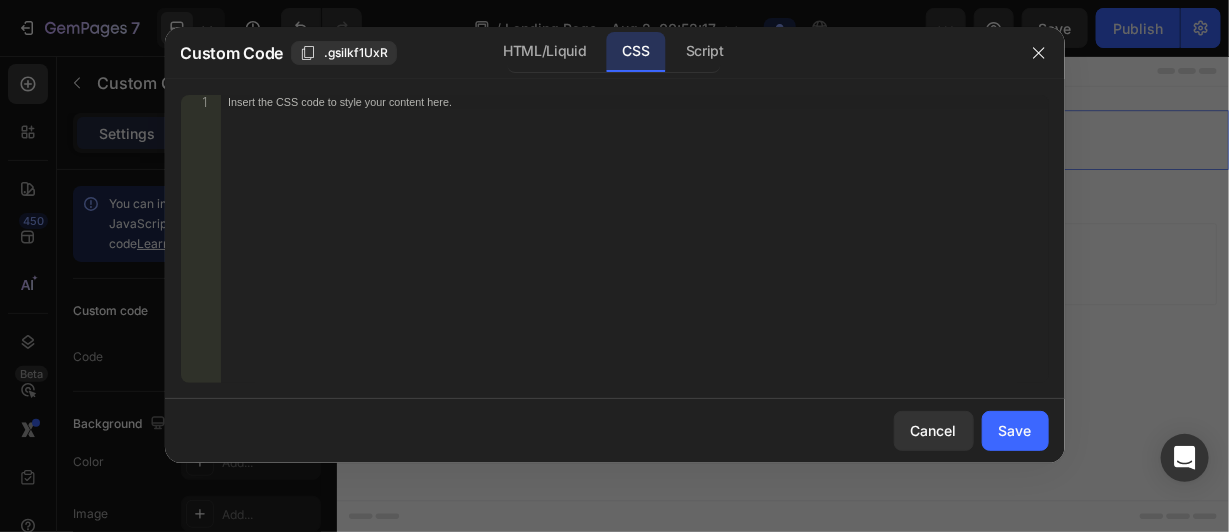 click on "1 Insert the CSS code to style your content here.     הההההההההההההההההההההההההההההההההההההההההההההההההההההההההההההההההההההההההההההההההההההההההההההההההההההההההההההההההההההההההההההההההההההההההההההההההההההההההההההההההההההההההההההההההההההההההההההההההההההההההההההההההההההההההההההההההההההההההההההההההההההההההההההההה XXXXXXXXXXXXXXXXXXXXXXXXXXXXXXXXXXXXXXXXXXXXXXXXXXXXXXXXXXXXXXXXXXXXXXXXXXXXXXXXXXXXXXXXXXXXXXXXXXXXXXXXXXXXXXXXXXXXXXXXXXXXXXXXXXXXXXXXXXXXXXXXXXXXXXXXXXXXXXXXXXXXXXXXXXXXXXXXXXXXXXXXXXXXXXXXXXXXXXXXXXXXXXXXXXXXXXXXXXXXXXXXXXXXXXXXXXXXXXXXXXXXXXXXXXXXXXXX" 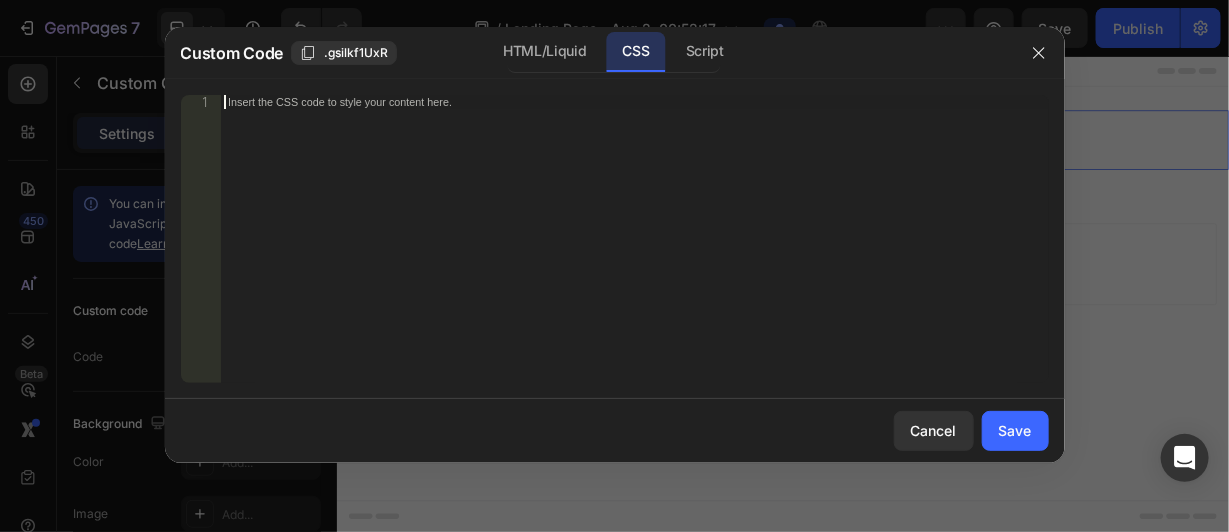 click on "Insert the CSS code to style your content here." at bounding box center [634, 253] 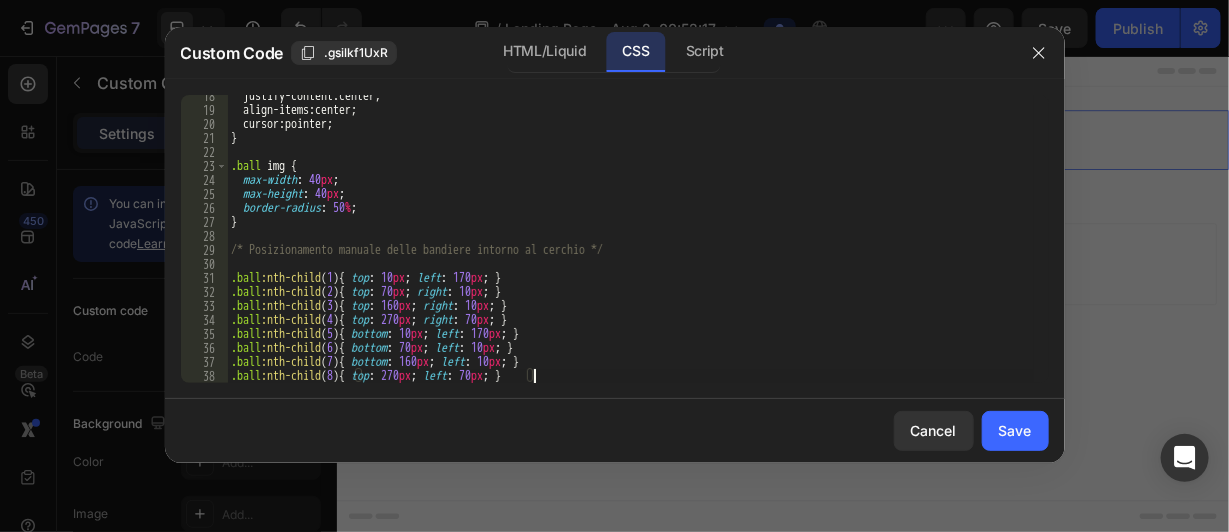 scroll, scrollTop: 243, scrollLeft: 0, axis: vertical 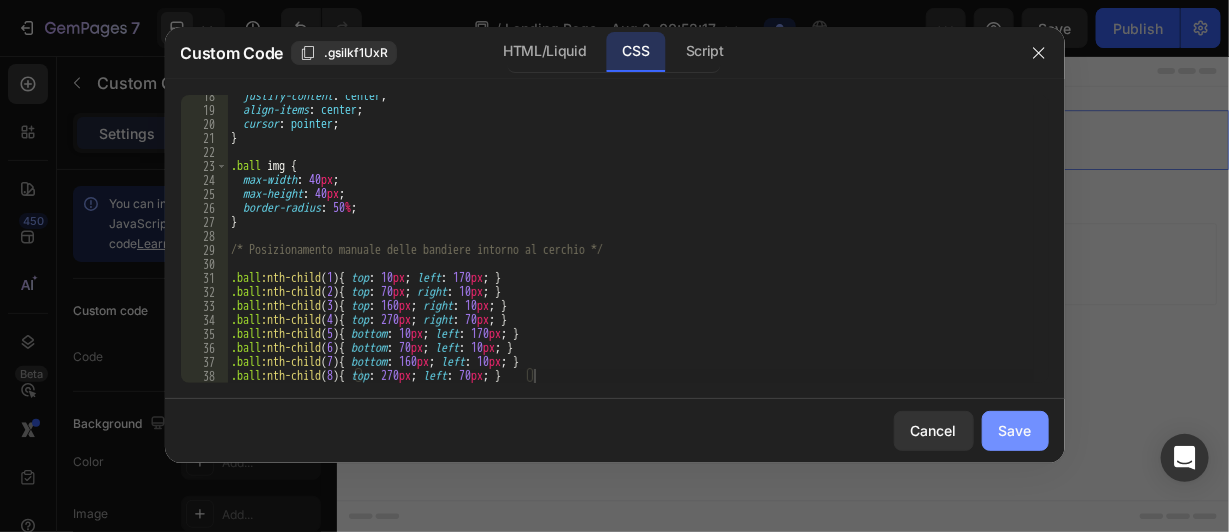 click on "Save" 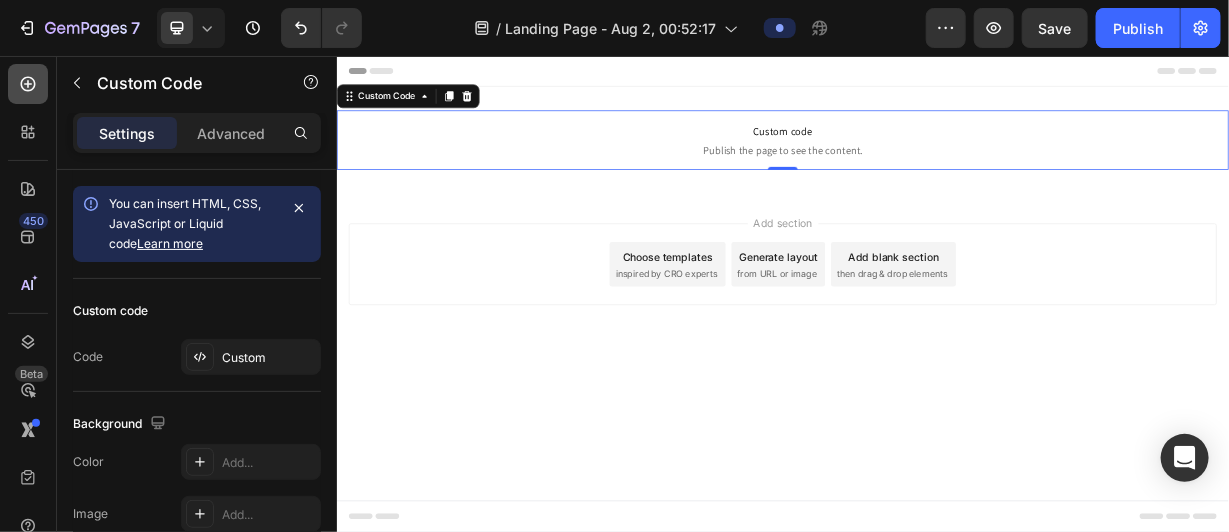 click 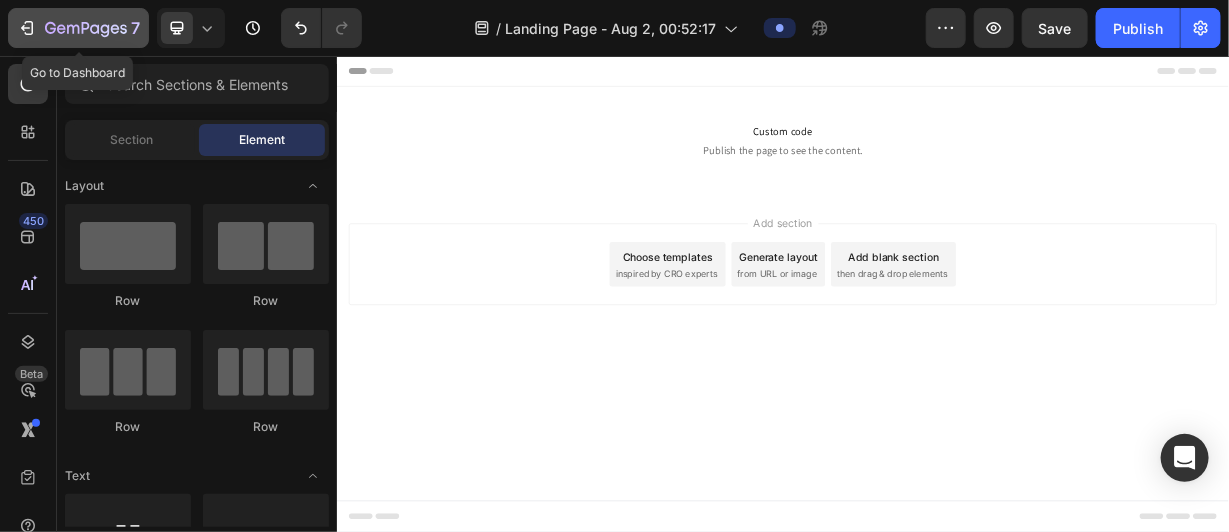 click 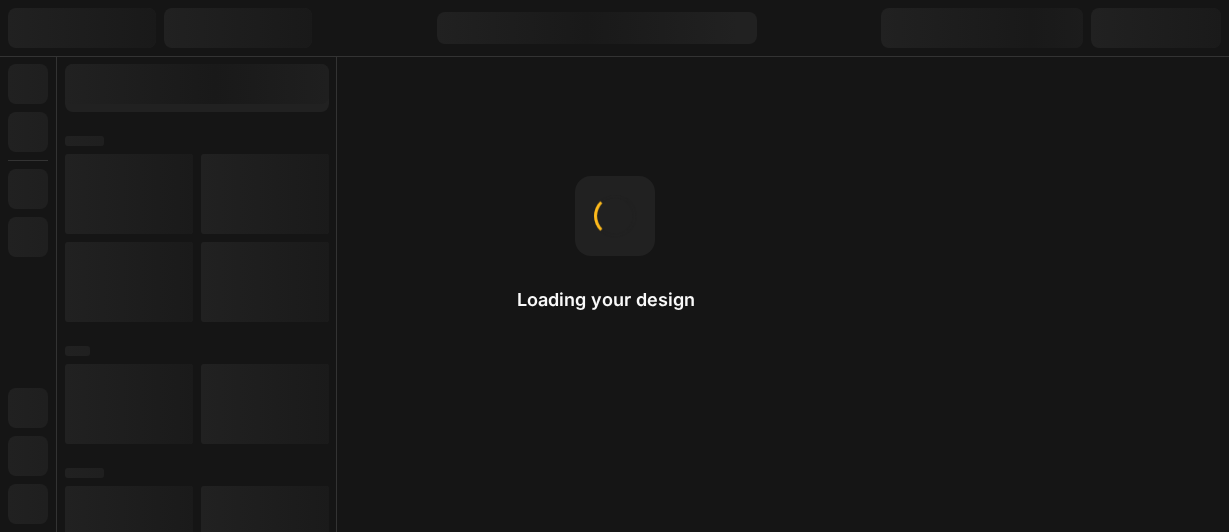 scroll, scrollTop: 0, scrollLeft: 0, axis: both 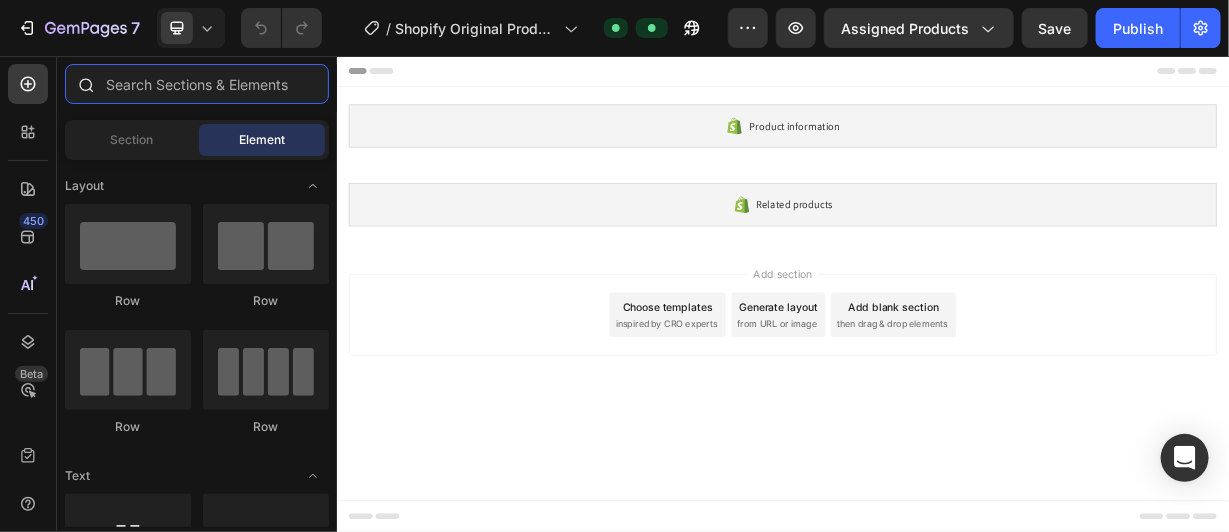 click at bounding box center [197, 84] 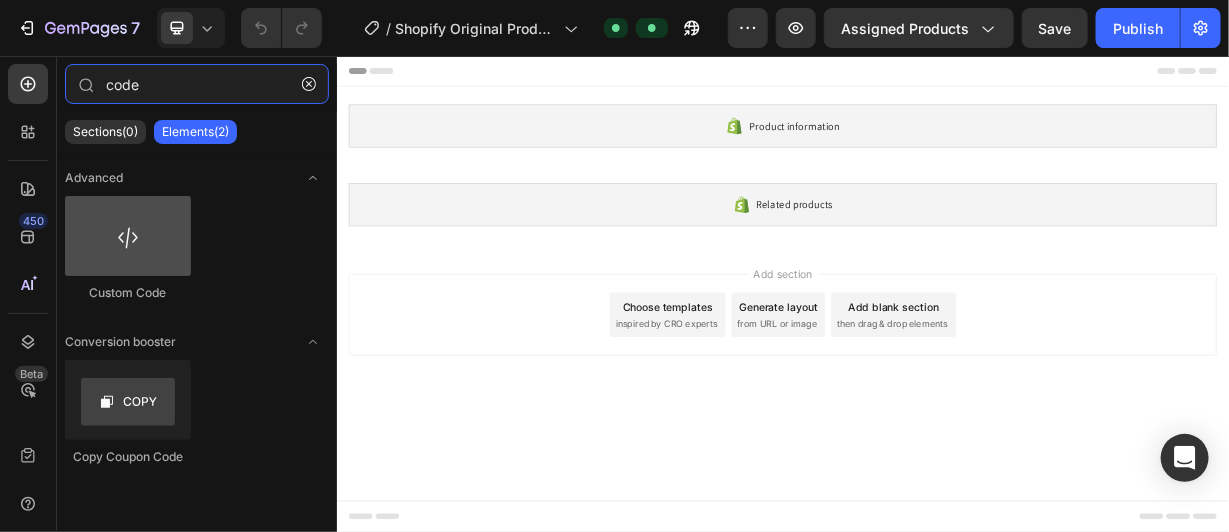 type on "code" 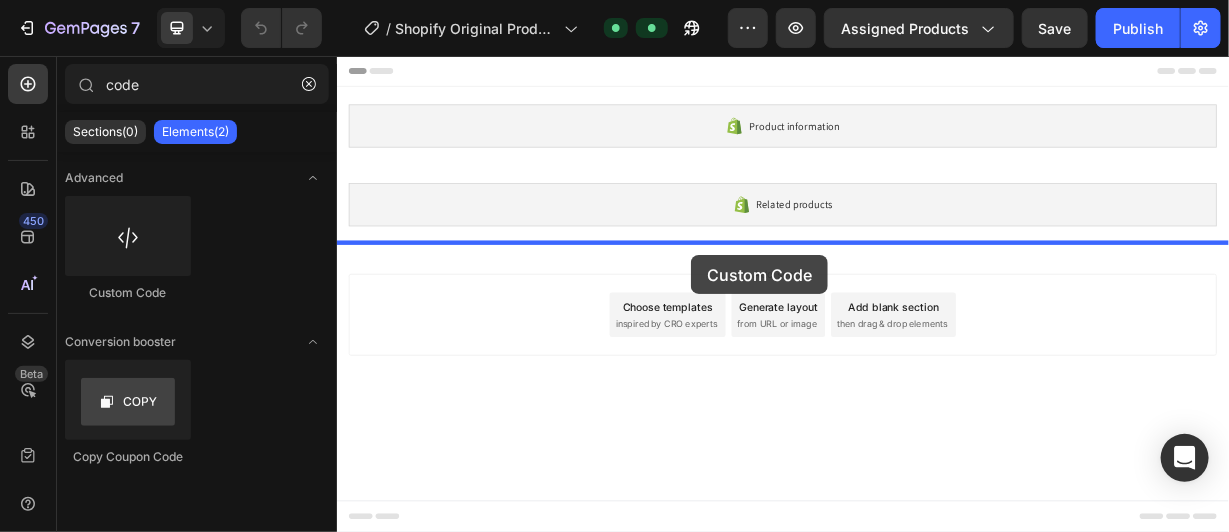 drag, startPoint x: 465, startPoint y: 318, endPoint x: 812, endPoint y: 323, distance: 347.036 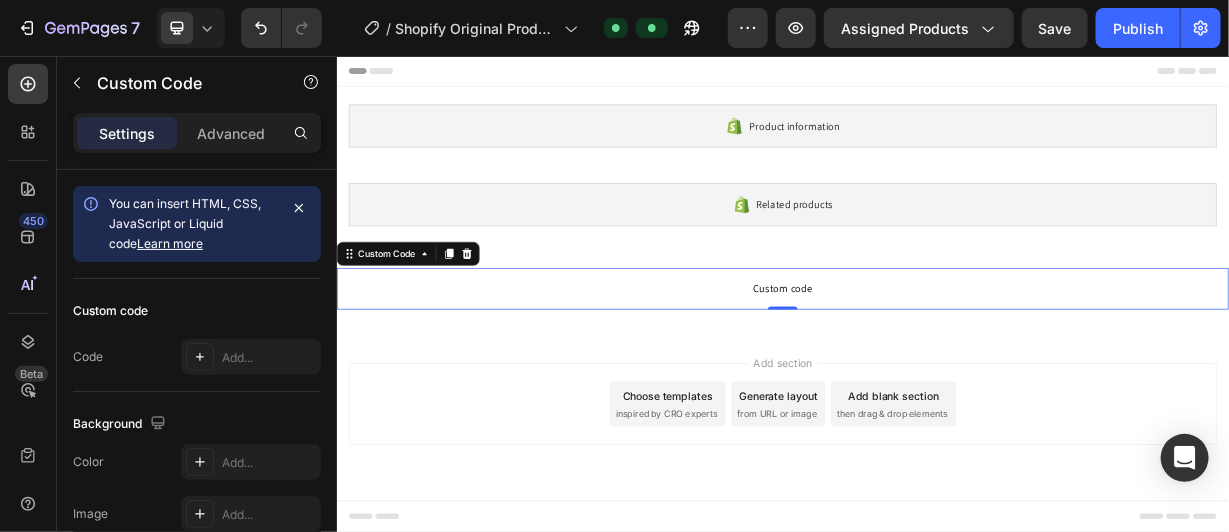 click on "Custom code" at bounding box center [936, 368] 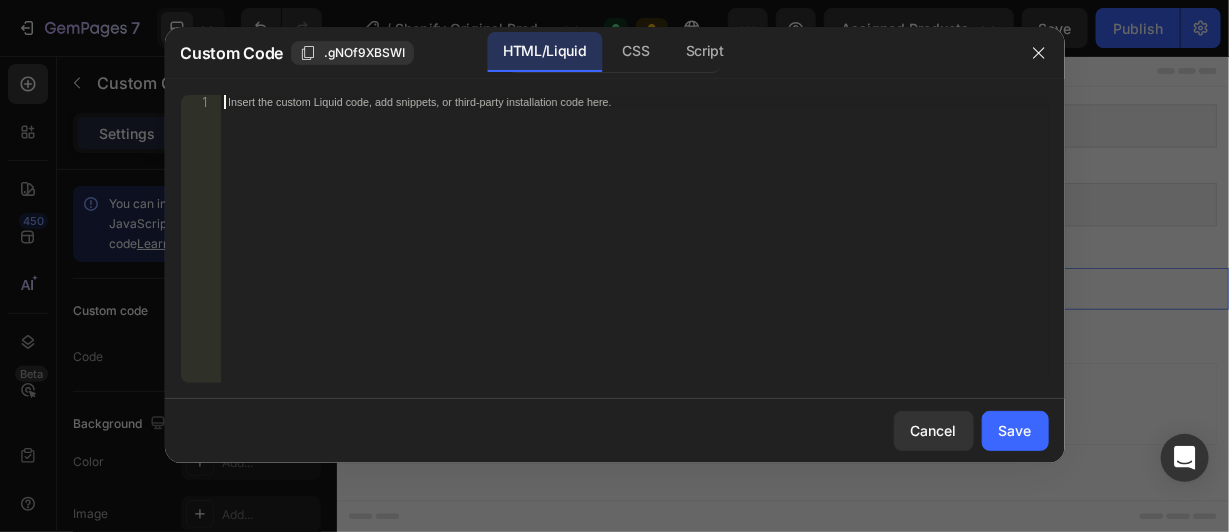 click on "Insert the custom Liquid code, add snippets, or third-party installation code here." at bounding box center [634, 253] 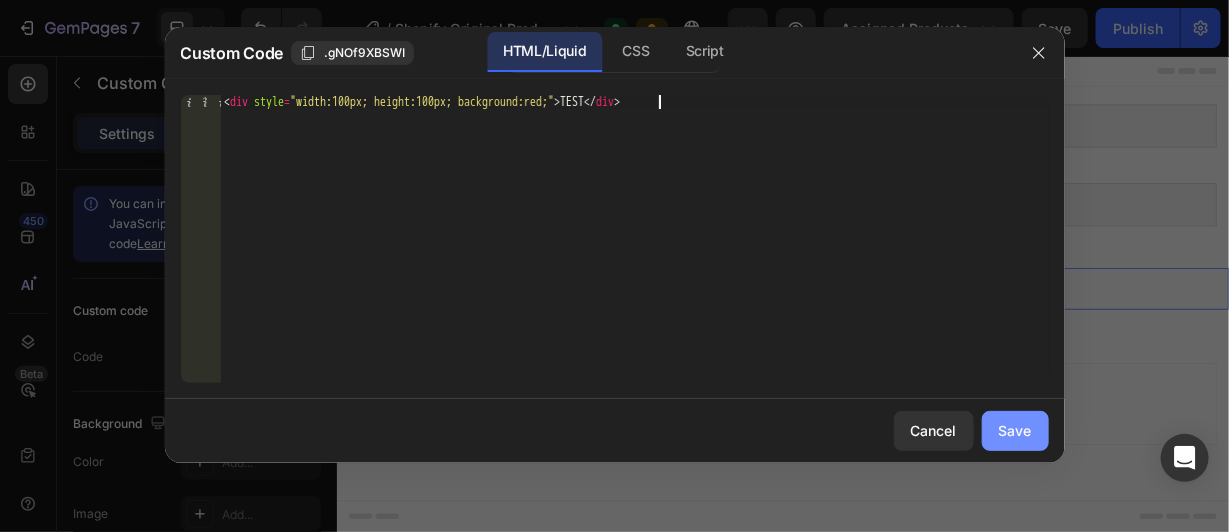 type on "<div style="width:100px; height:100px; background:red;">TEST</div>" 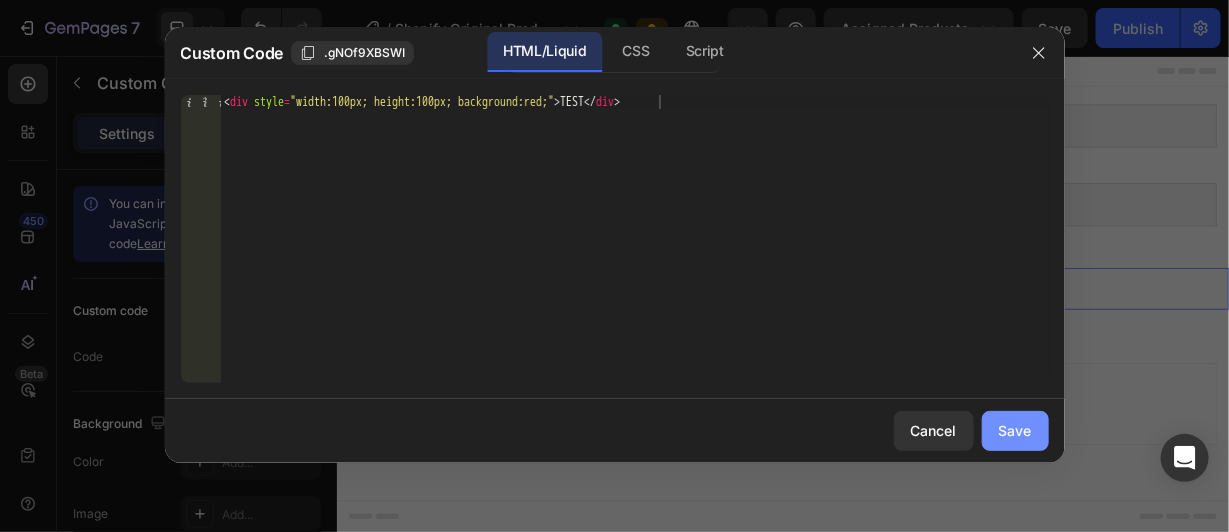 click on "Save" 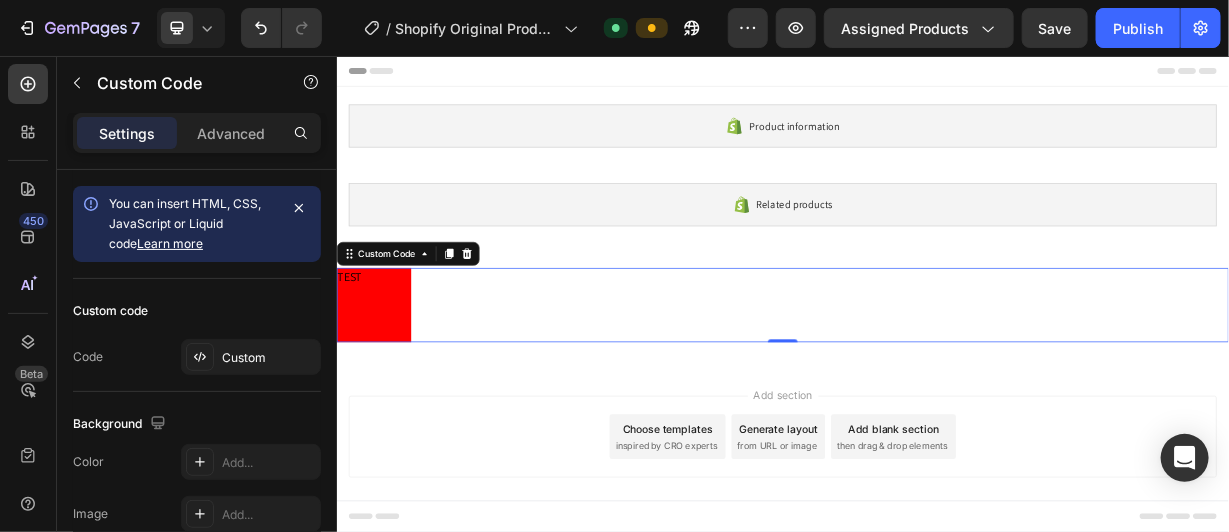click on "TEST" at bounding box center (936, 390) 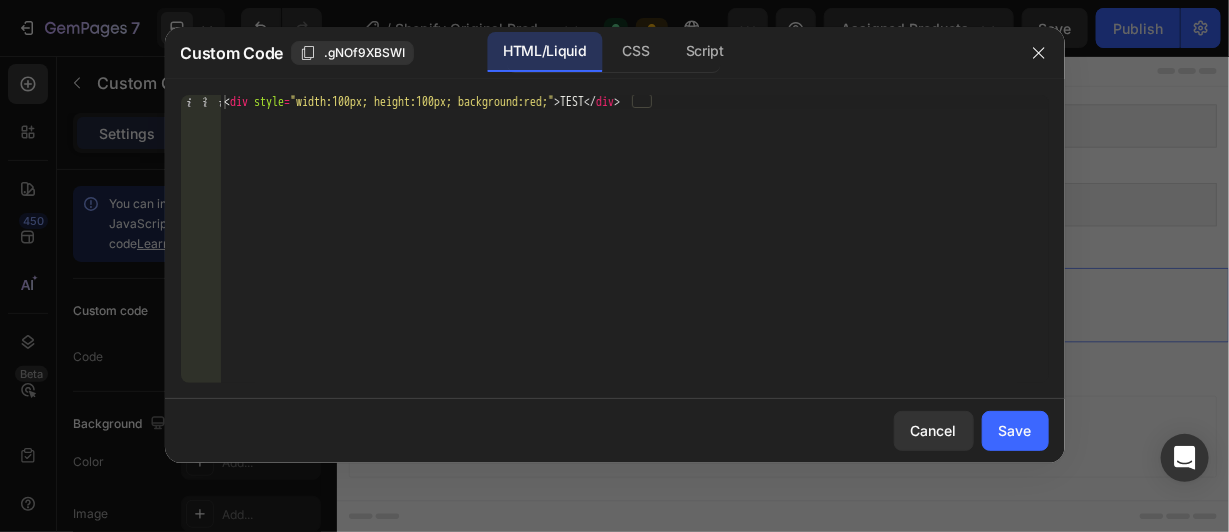 type on "<div style="width:100px; height:100px; background:red;">TEST</div>" 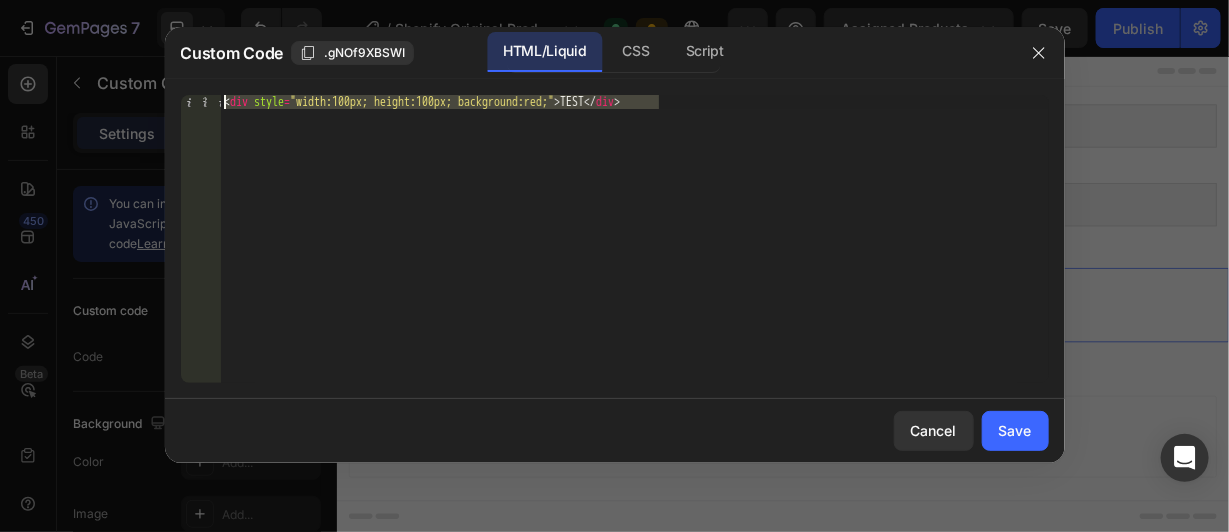drag, startPoint x: 671, startPoint y: 103, endPoint x: 188, endPoint y: 97, distance: 483.03726 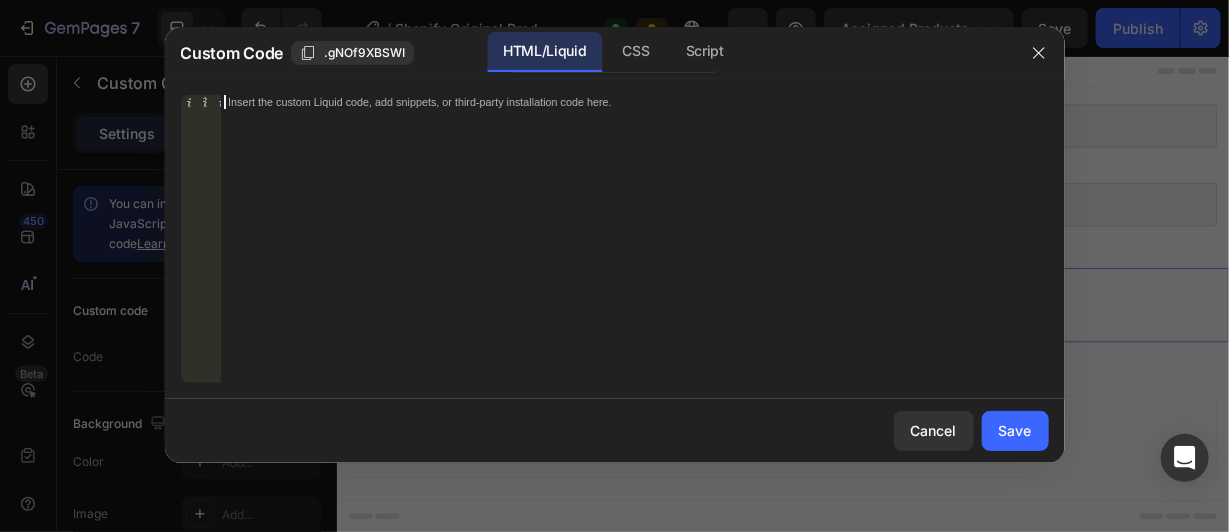 click on "Insert the custom Liquid code, add snippets, or third-party installation code here." at bounding box center [634, 253] 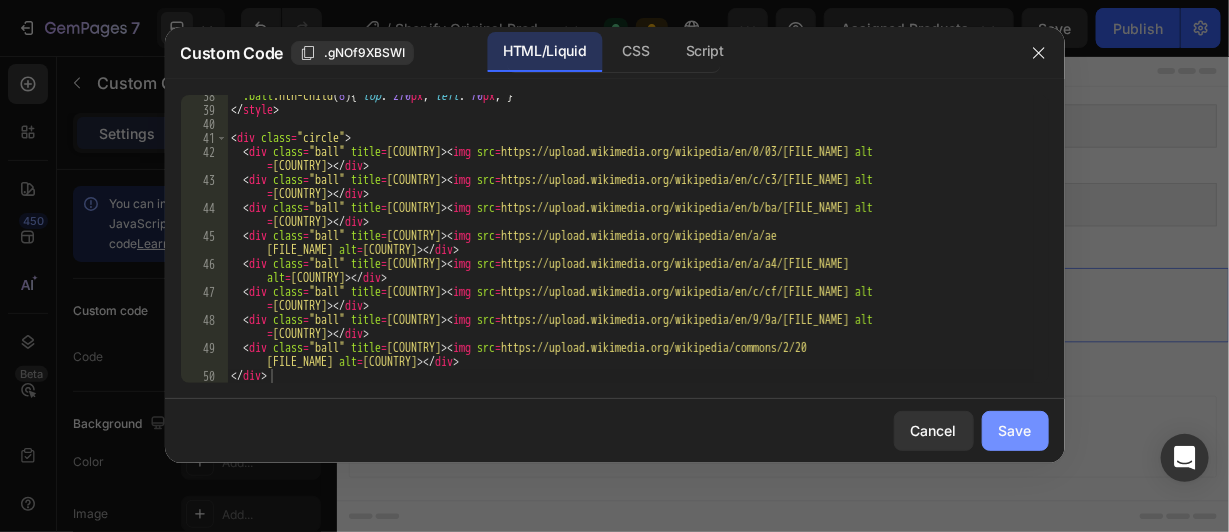 click on "Save" at bounding box center [1015, 430] 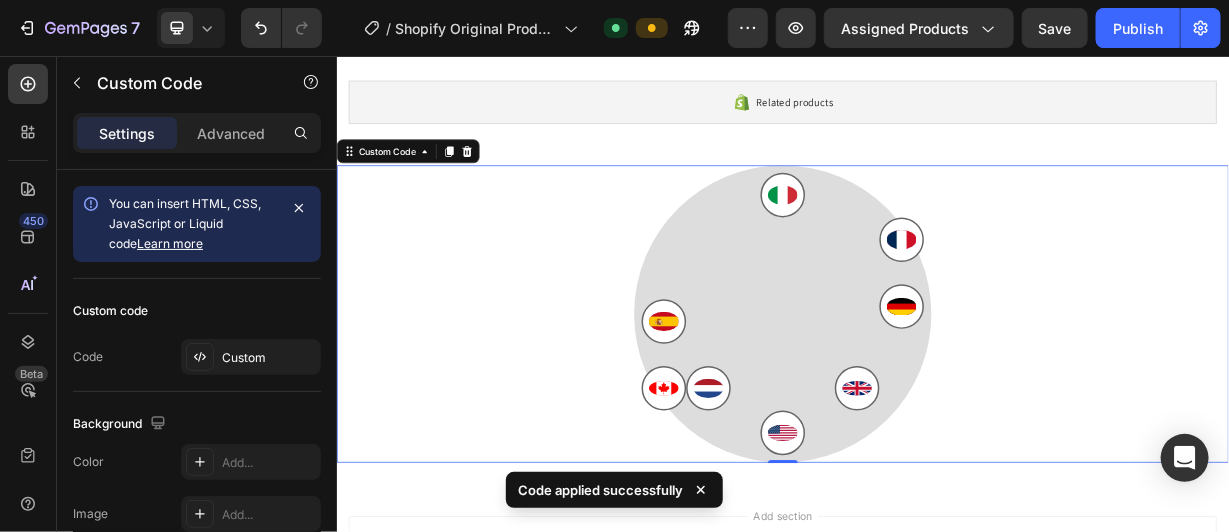 scroll, scrollTop: 136, scrollLeft: 0, axis: vertical 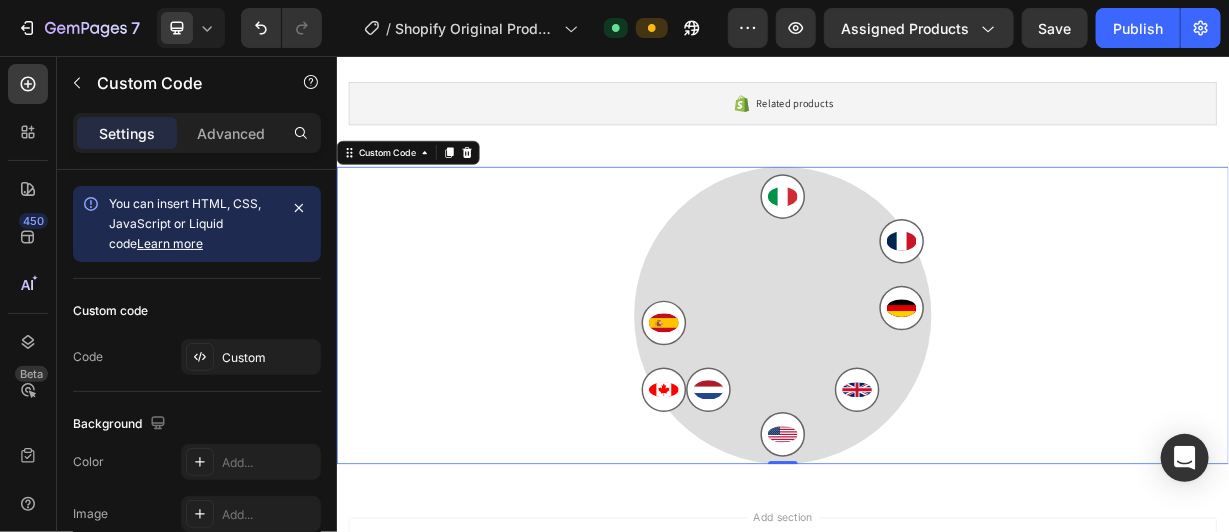 click at bounding box center (936, 404) 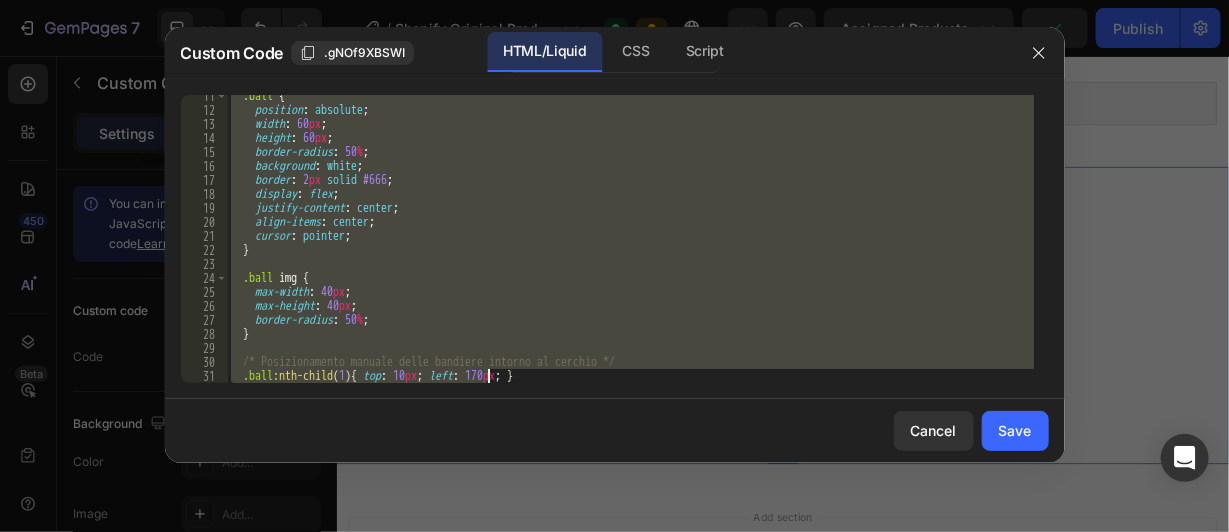 scroll, scrollTop: 523, scrollLeft: 0, axis: vertical 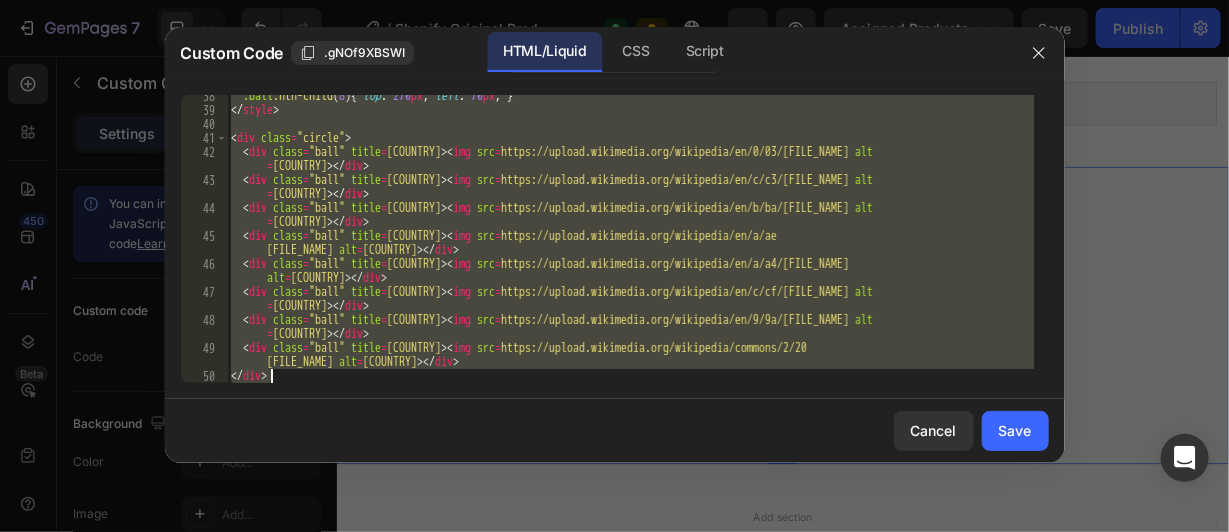 drag, startPoint x: 229, startPoint y: 101, endPoint x: 499, endPoint y: 543, distance: 517.9421 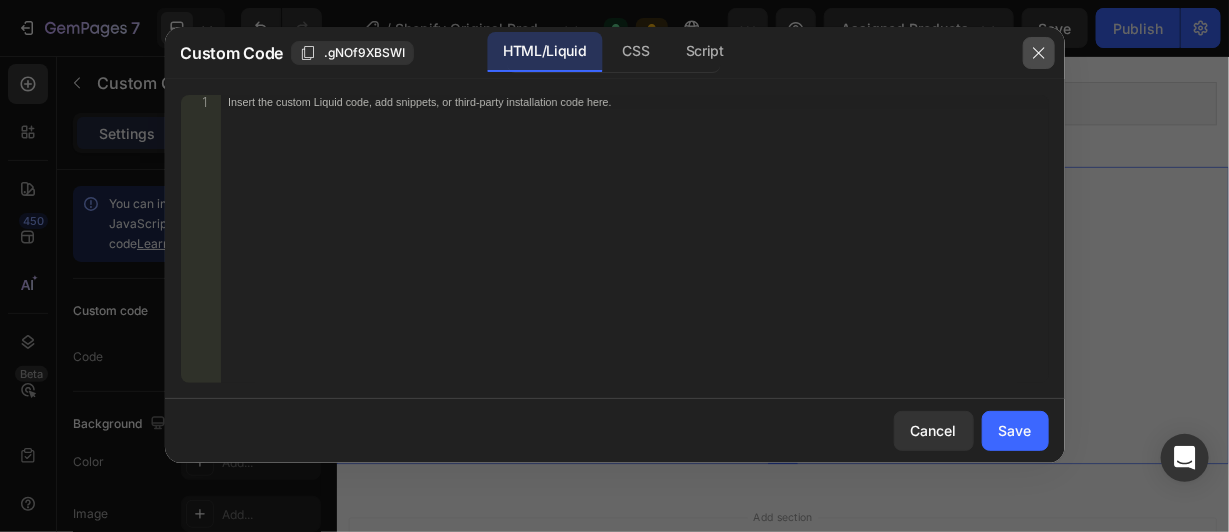 click 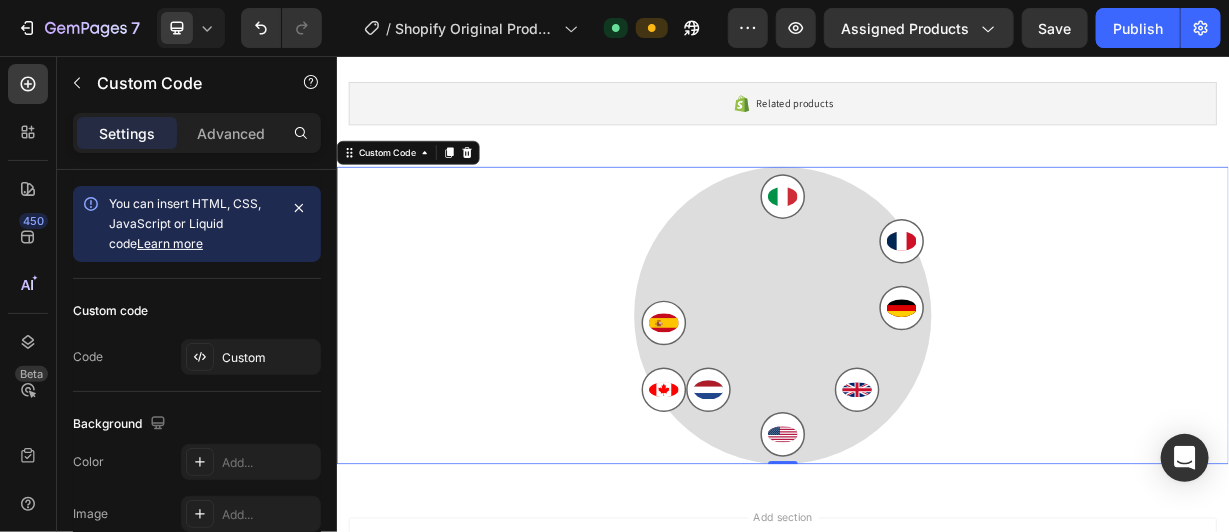 click at bounding box center [936, 404] 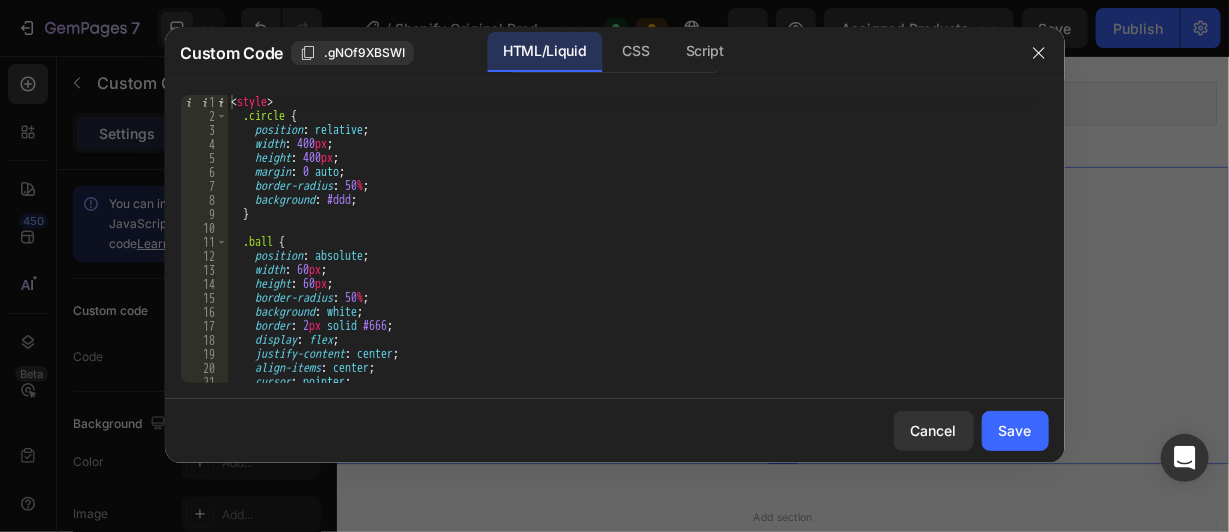 click on "< style >    .circle   {      position :   relative ;      width :   400 px ;      height :   400 px ;      margin :   0   auto ;      border-radius :   50 % ;      background :   #ddd ;    }    .ball   {      position :   absolute ;      width :   60 px ;      height :   60 px ;      border-radius :   50 % ;      background :   white ;      border :   2 px   solid   #666 ;      display :   flex ;      justify-content :   center ;      align-items :   center ;      cursor :   pointer ;    }" at bounding box center [630, 253] 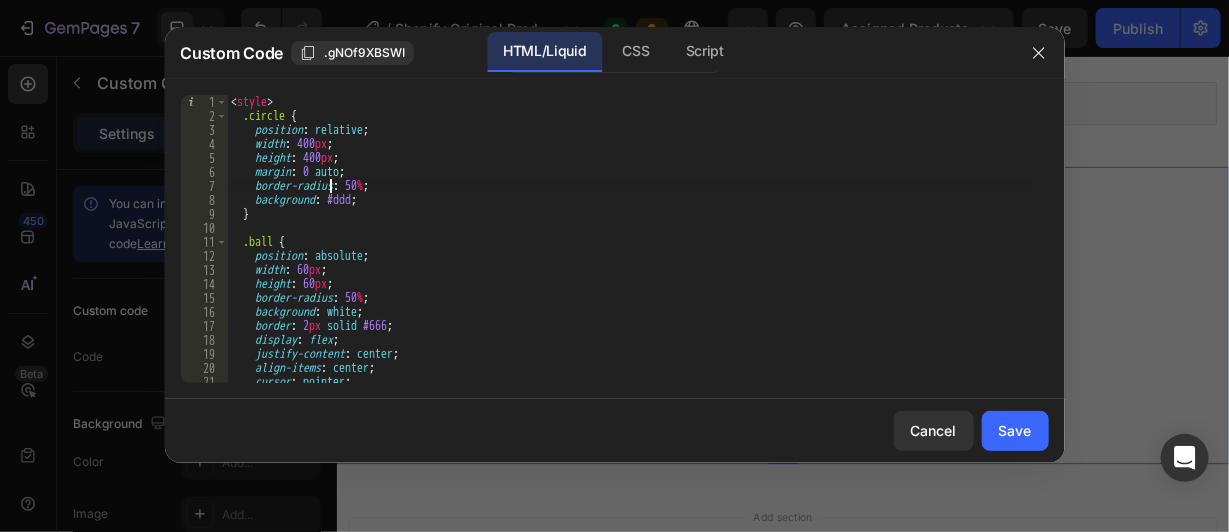 click on "< style >    .circle   {      position :   relative ;      width :   400 px ;      height :   400 px ;      margin :   0   auto ;      border-radius :   50 % ;      background :   #ddd ;    }    .ball   {      position :   absolute ;      width :   60 px ;      height :   60 px ;      border-radius :   50 % ;      background :   white ;      border :   2 px   solid   #666 ;      display :   flex ;      justify-content :   center ;      align-items :   center ;      cursor :   pointer ;    }" at bounding box center [630, 253] 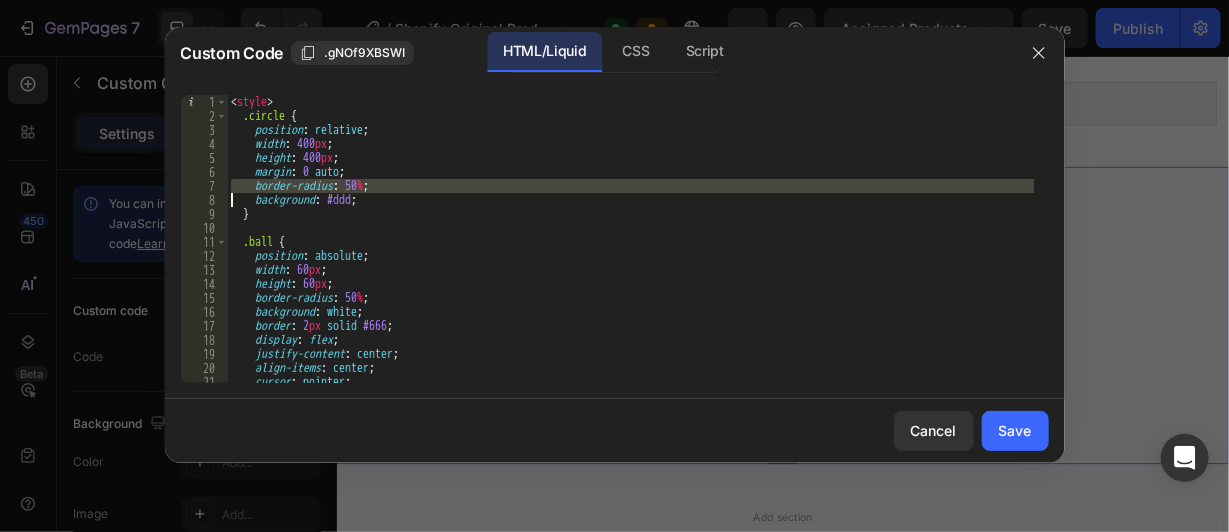click on "< style >    .circle   {      position :   relative ;      width :   400 px ;      height :   400 px ;      margin :   0   auto ;      border-radius :   50 % ;      background :   #ddd ;    }    .ball   {      position :   absolute ;      width :   60 px ;      height :   60 px ;      border-radius :   50 % ;      background :   white ;      border :   2 px   solid   #666 ;      display :   flex ;      justify-content :   center ;      align-items :   center ;      cursor :   pointer ;    }" at bounding box center (630, 253) 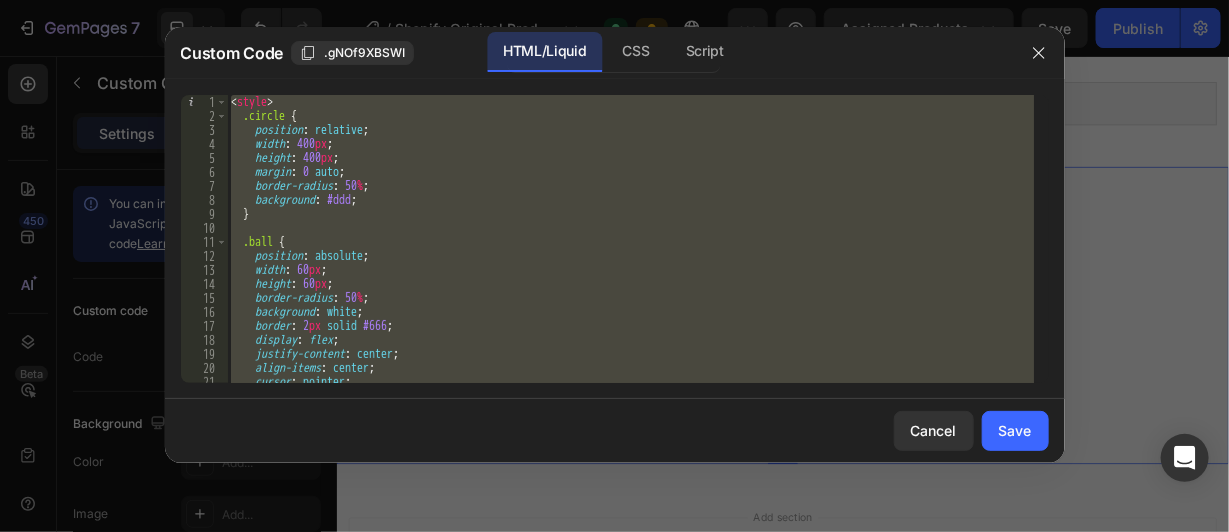 click on "< style >    .circle   {      position :   relative ;      width :   400 px ;      height :   400 px ;      margin :   0   auto ;      border-radius :   50 % ;      background :   #ddd ;    }    .ball   {      position :   absolute ;      width :   60 px ;      height :   60 px ;      border-radius :   50 % ;      background :   white ;      border :   2 px   solid   #666 ;      display :   flex ;      justify-content :   center ;      align-items :   center ;      cursor :   pointer ;    }" at bounding box center [630, 253] 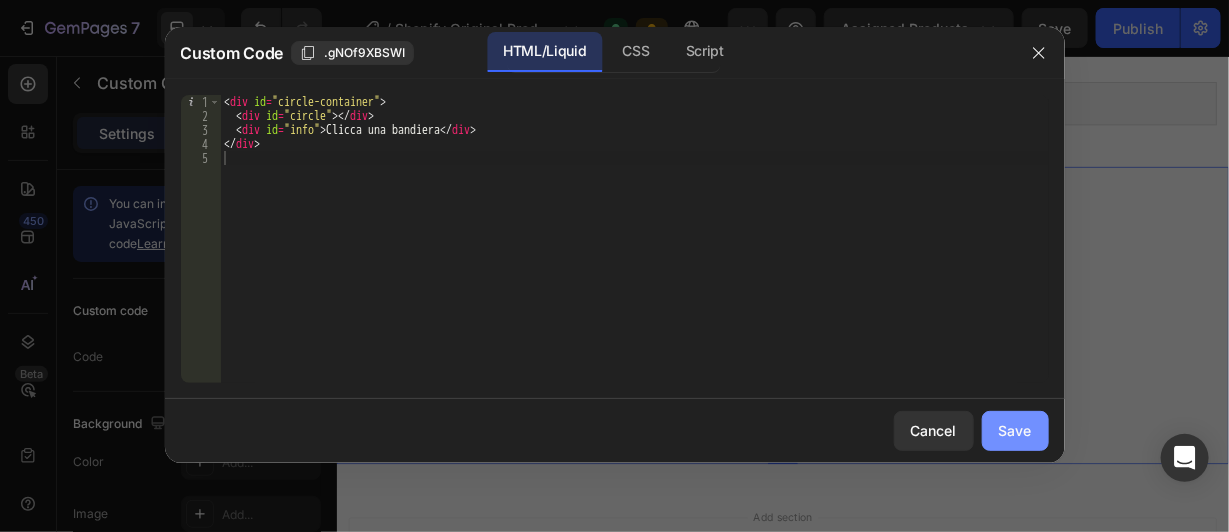 click on "Save" at bounding box center [1015, 430] 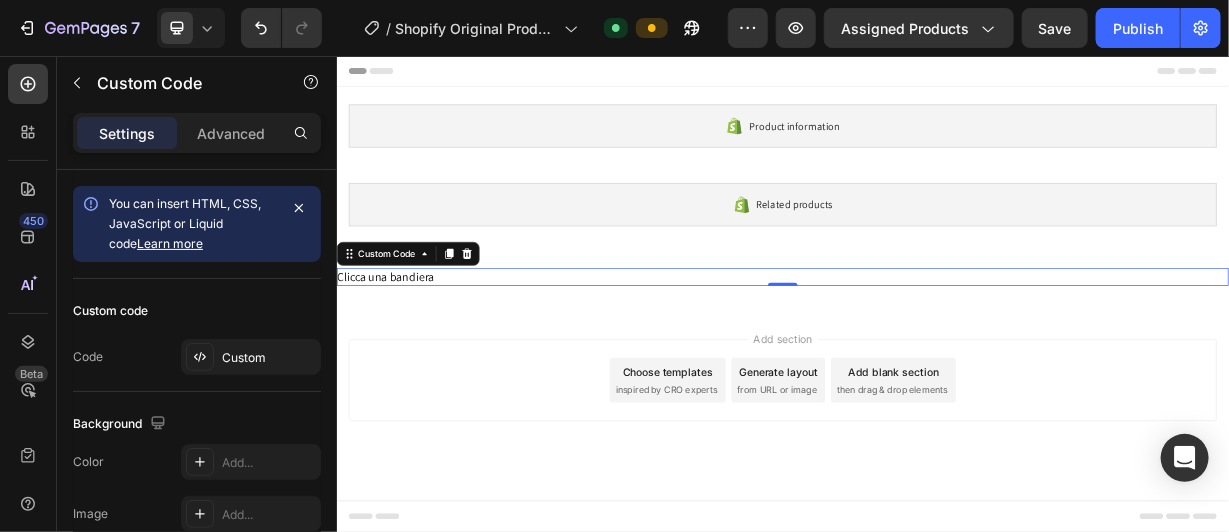 click on "Clicca una bandiera" at bounding box center (936, 352) 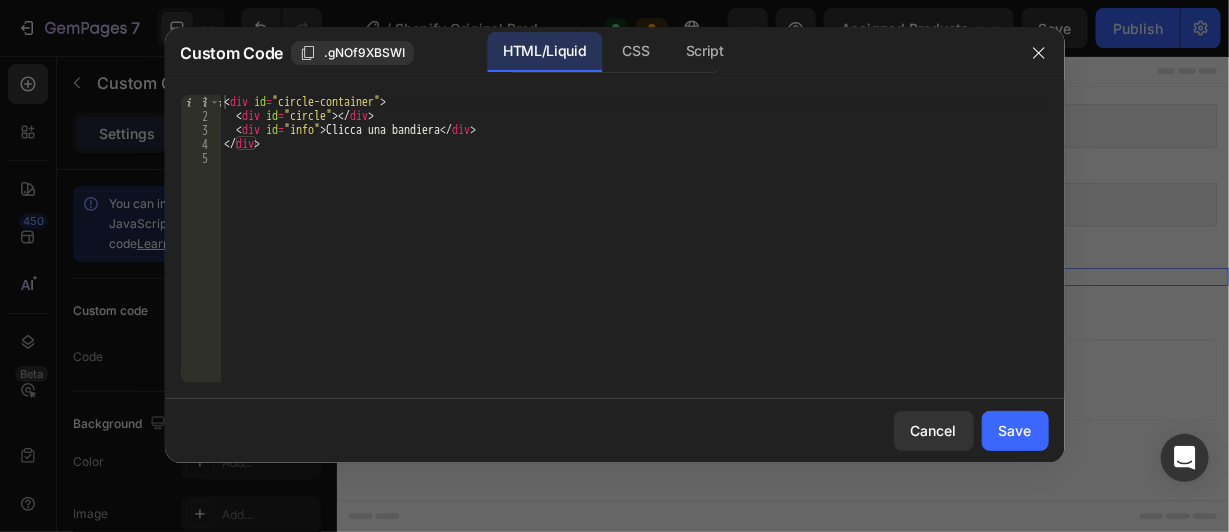 type on "</div>" 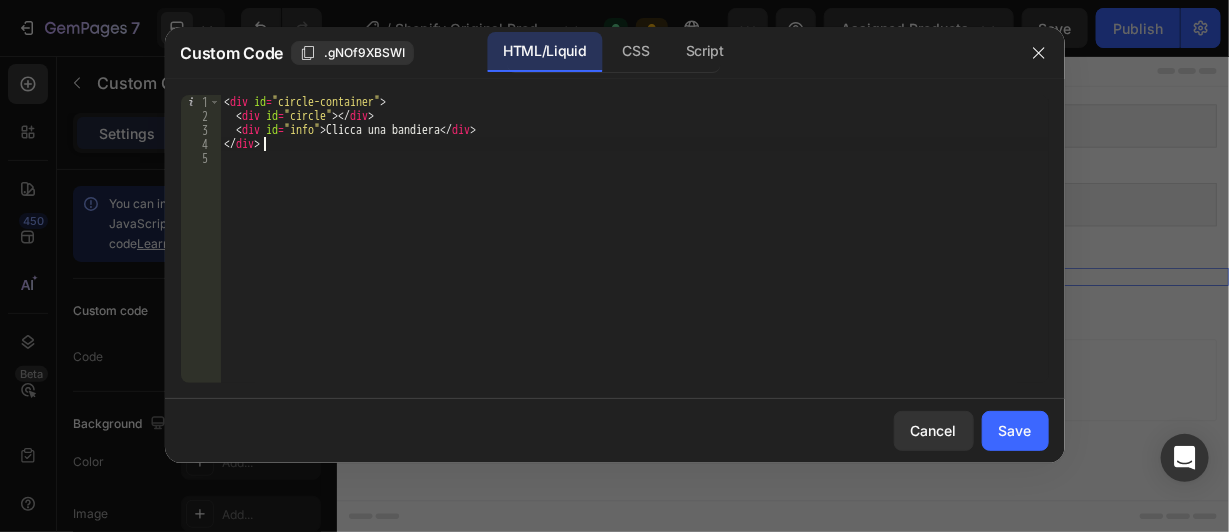 click on "<div id="circle-container"><div id="circle"></div><div id="info">Clicca una bandiera</div></div>" at bounding box center (634, 253) 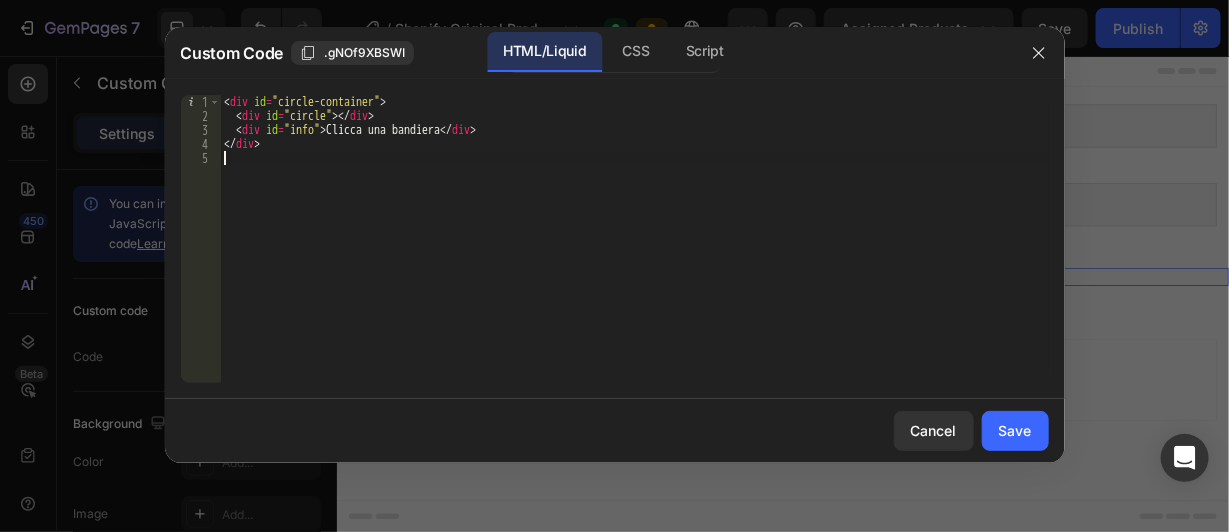 click on "<div id="circle-container"><div id="circle"></div><div id="info">Clicca una bandiera</div></div>" at bounding box center [634, 253] 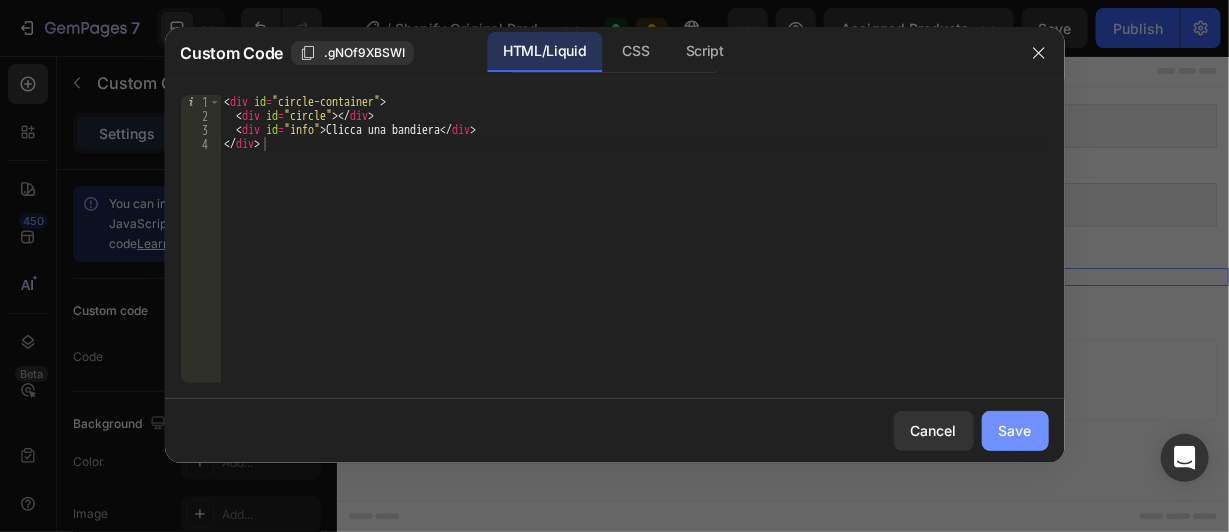 click on "Save" at bounding box center [1015, 430] 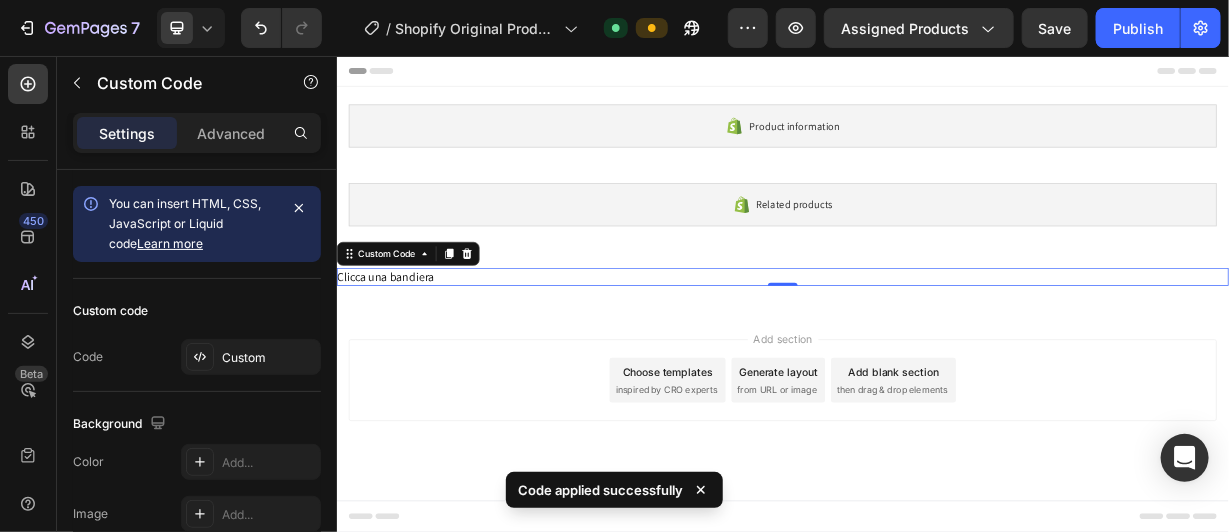click on "Clicca una bandiera" at bounding box center [936, 352] 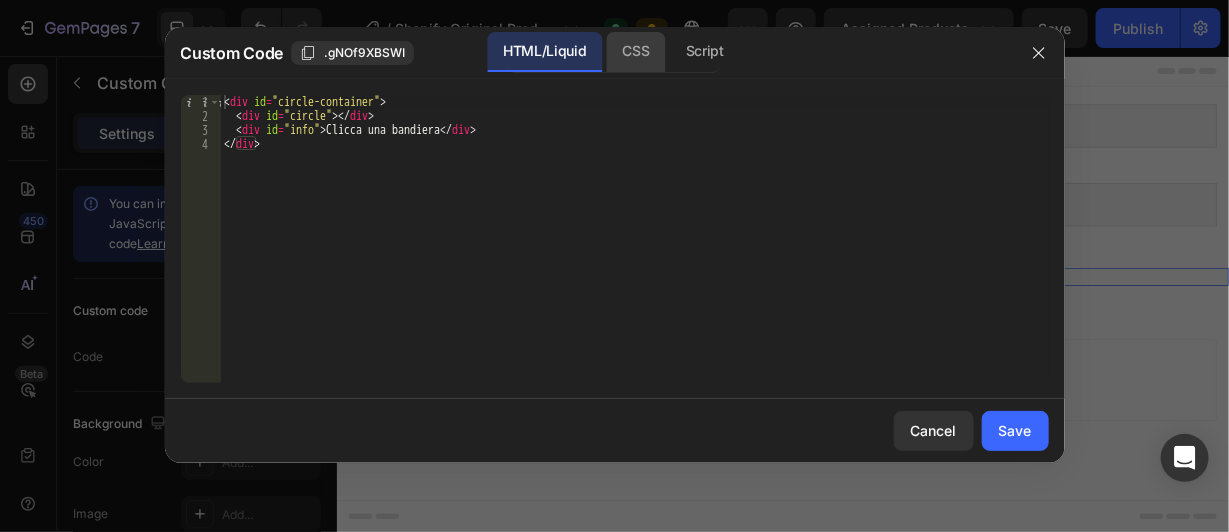 click on "CSS" 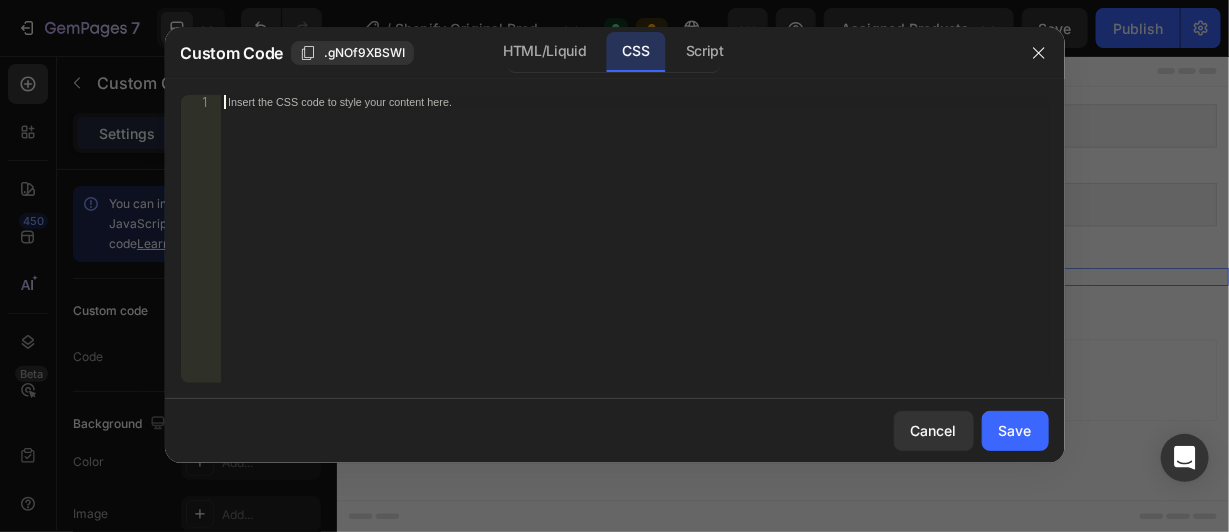 click on "Insert the CSS code to style your content here." at bounding box center (634, 253) 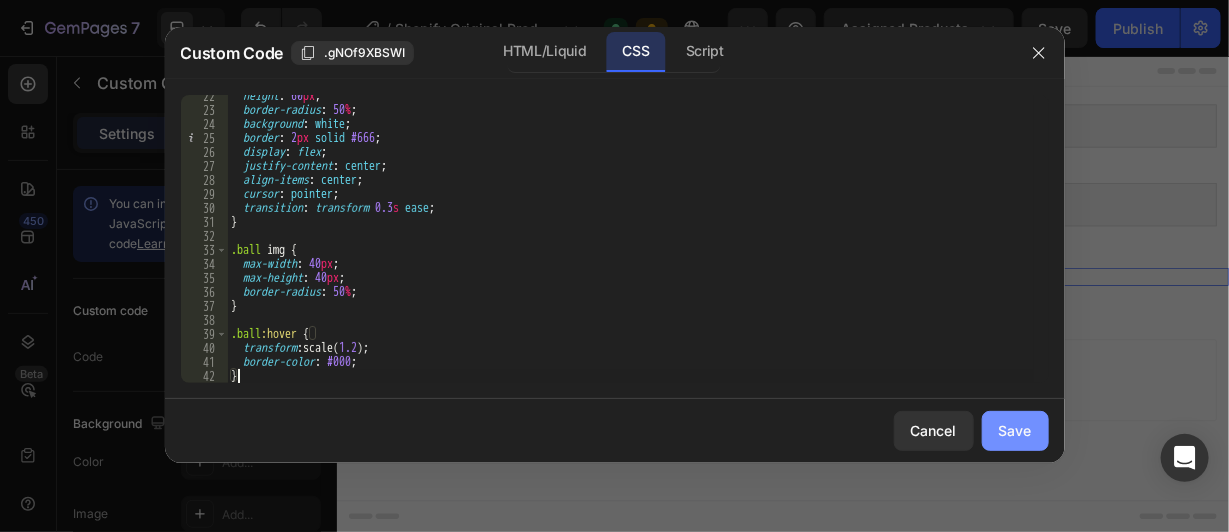 click on "Save" at bounding box center (1015, 430) 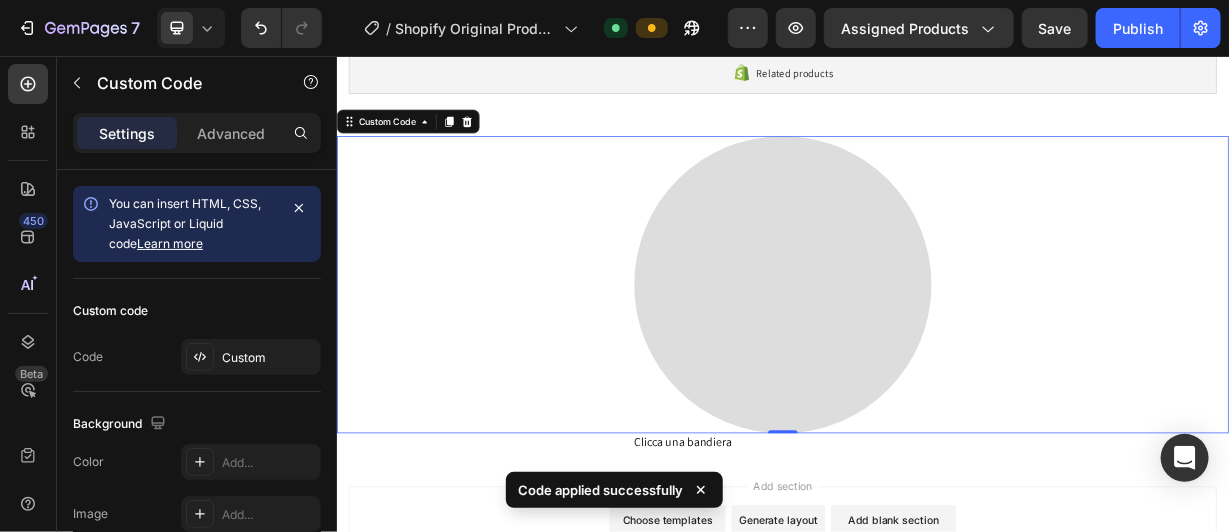 scroll, scrollTop: 177, scrollLeft: 0, axis: vertical 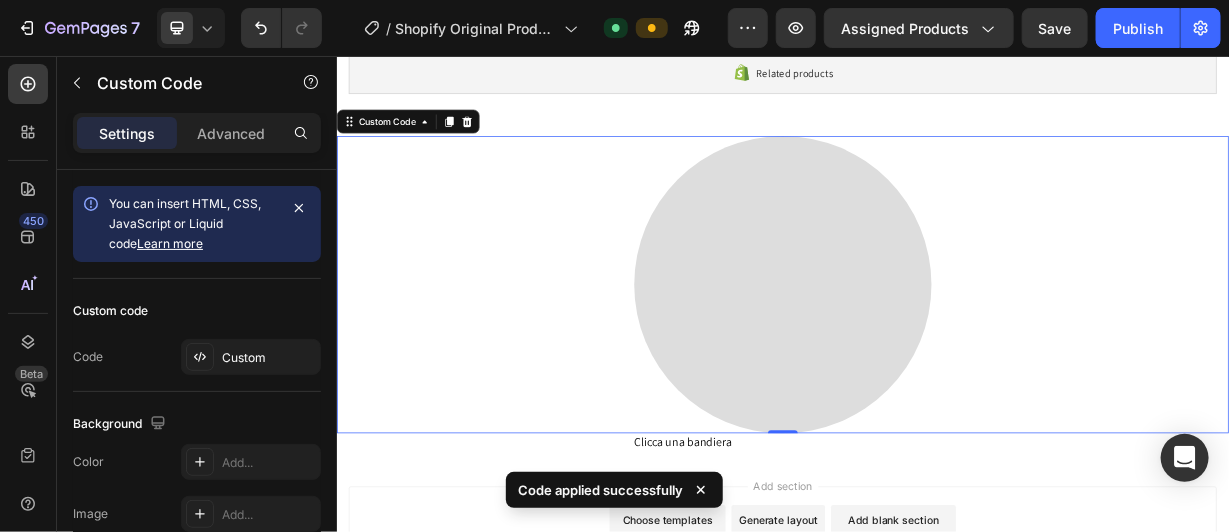click at bounding box center (936, 362) 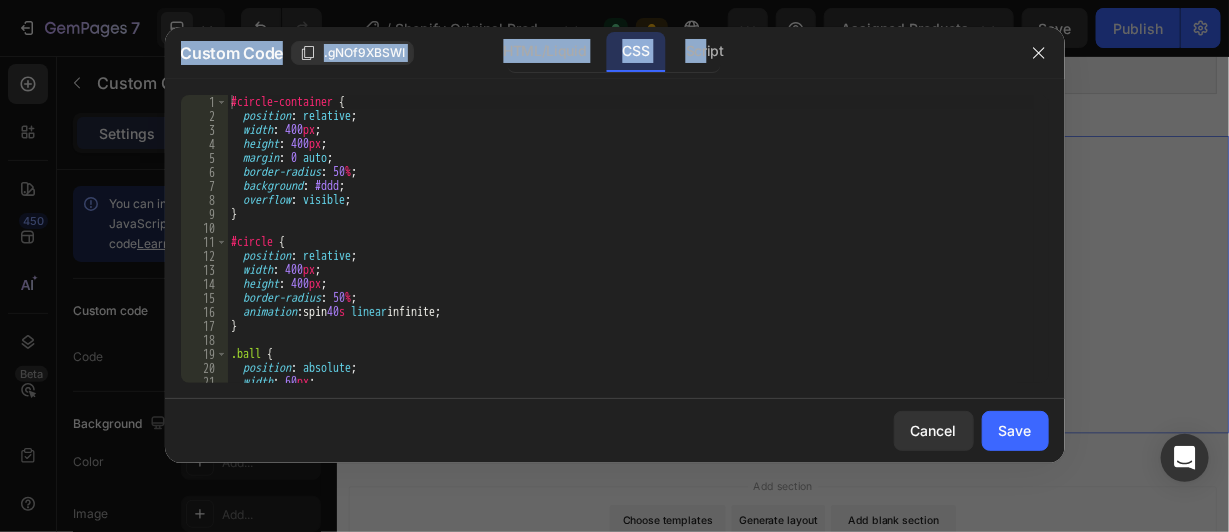 drag, startPoint x: 708, startPoint y: 47, endPoint x: 805, endPoint y: -120, distance: 193.1269 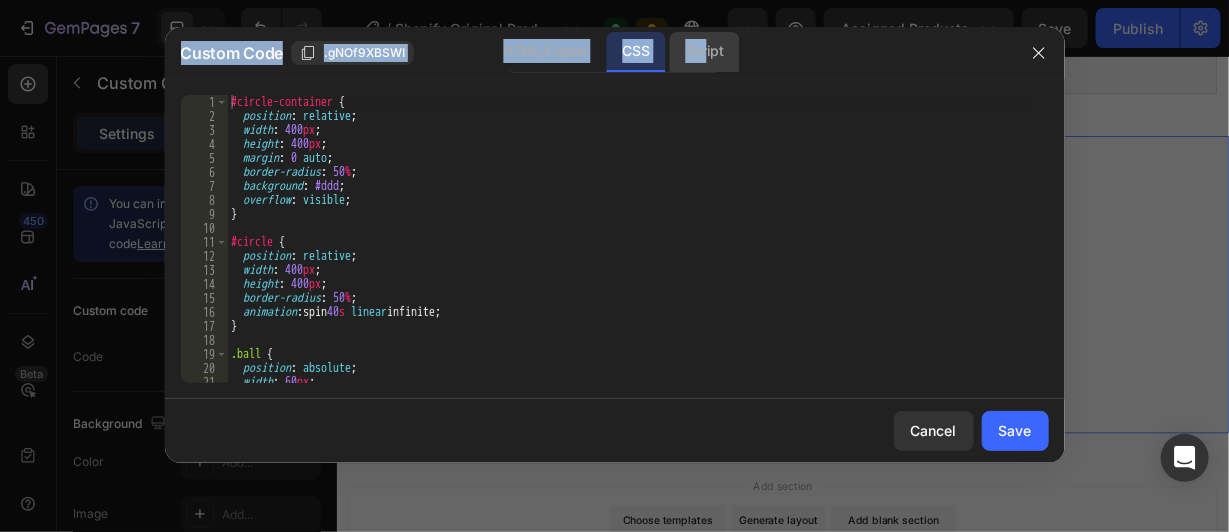 click on "Script" 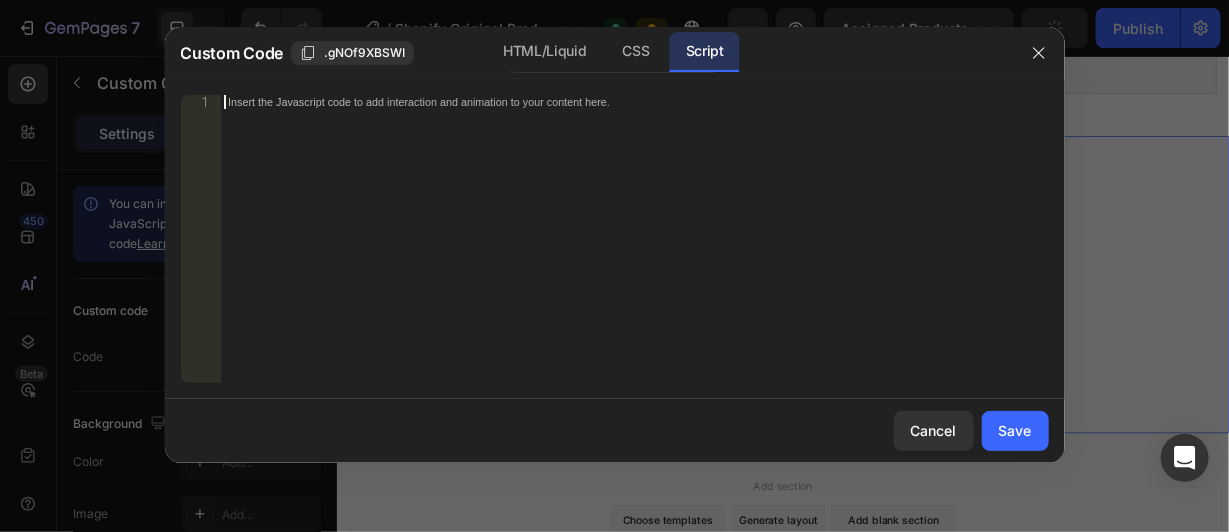 click on "Insert the Javascript code to add interaction and animation to your content here." at bounding box center [634, 253] 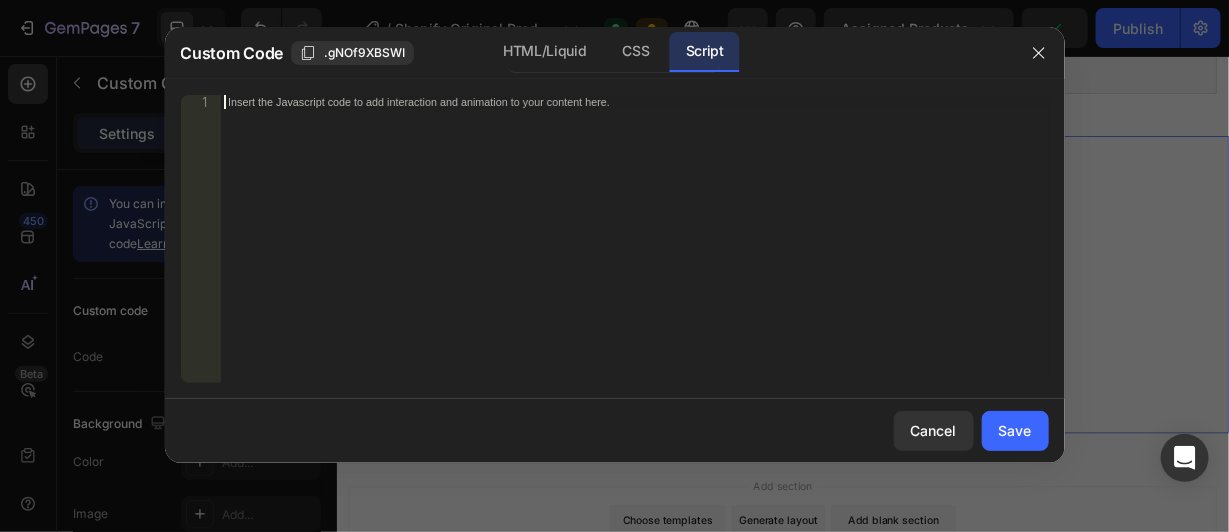 click on "Insert the Javascript code to add interaction and animation to your content here." at bounding box center (634, 253) 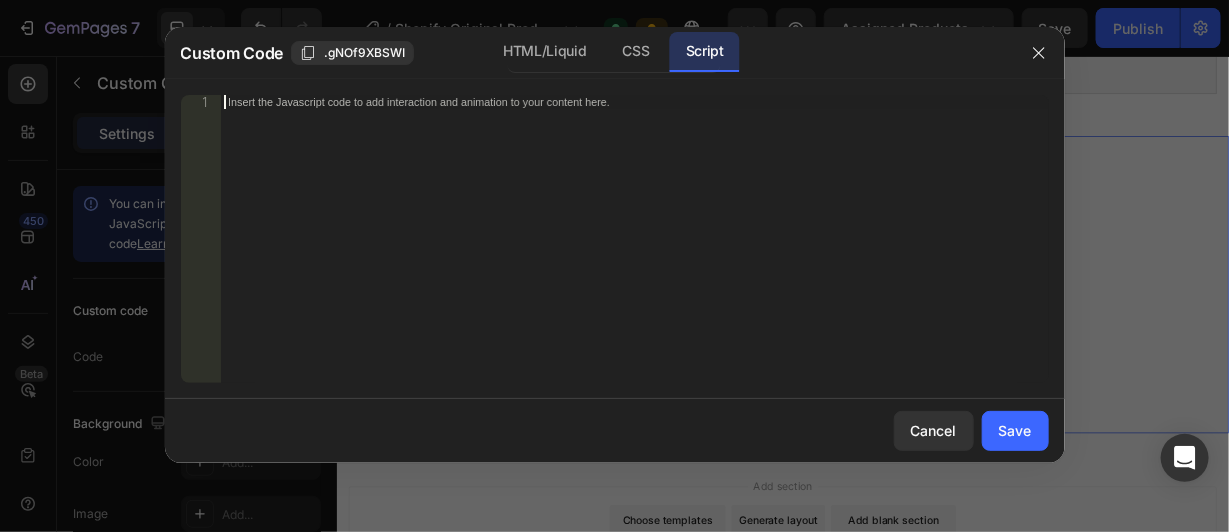 paste on "});" 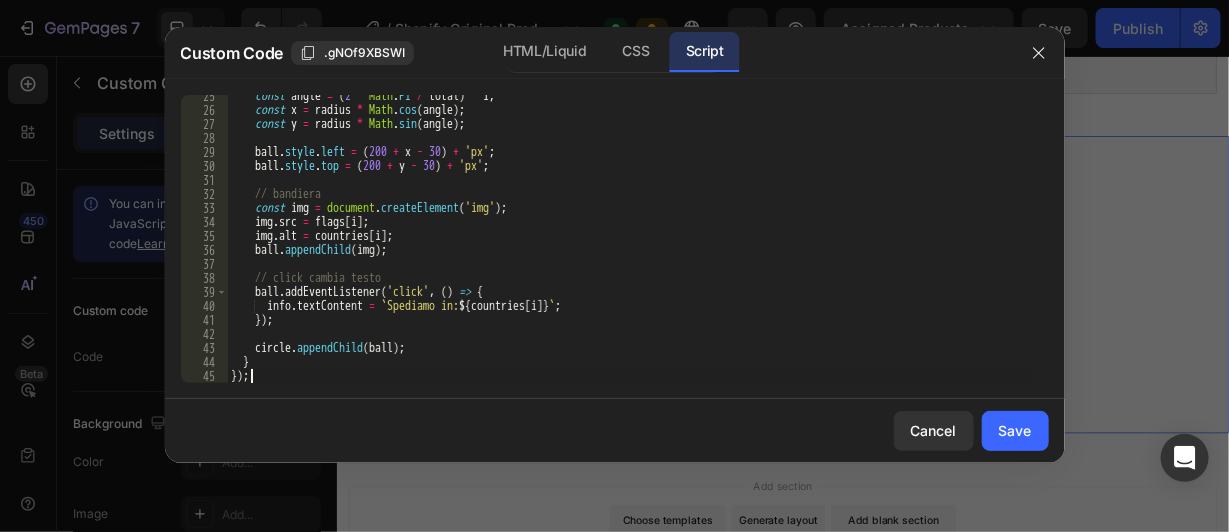 scroll, scrollTop: 341, scrollLeft: 0, axis: vertical 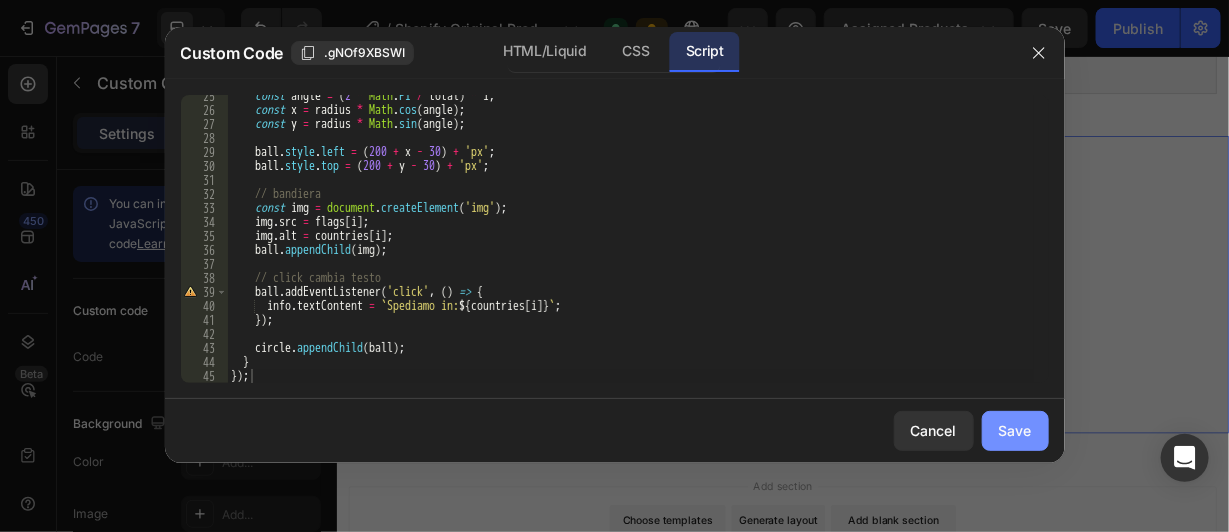 click on "Save" at bounding box center [1015, 430] 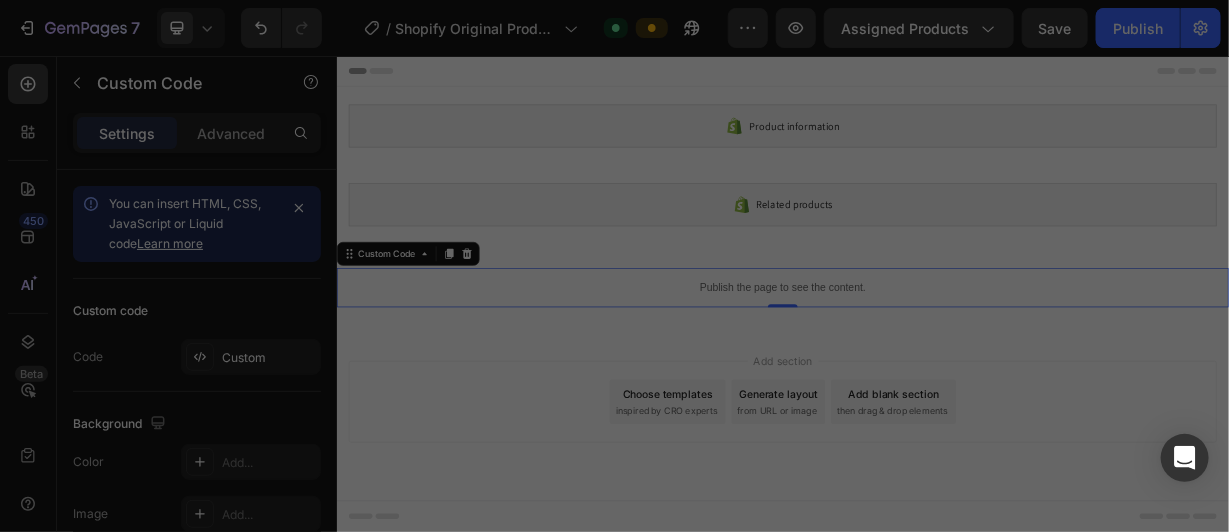 scroll, scrollTop: 0, scrollLeft: 0, axis: both 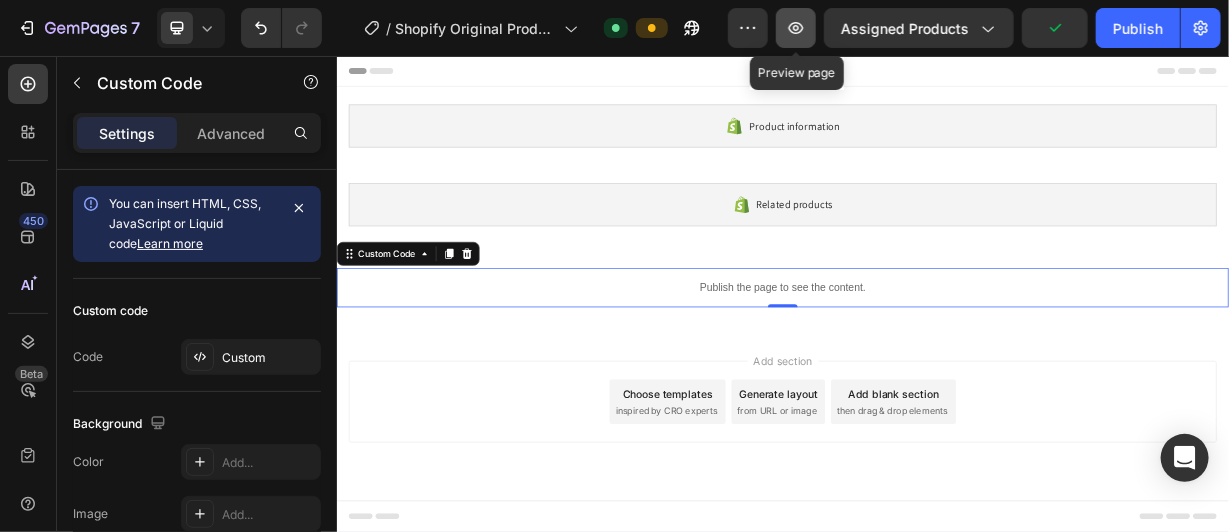 click 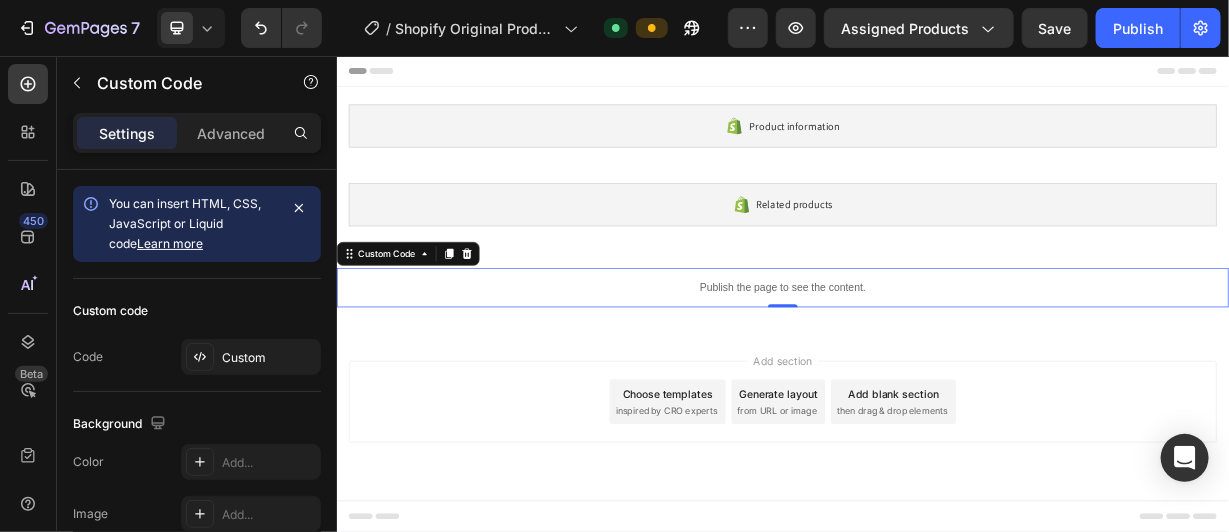 click on "Publish the page to see the content." at bounding box center (936, 366) 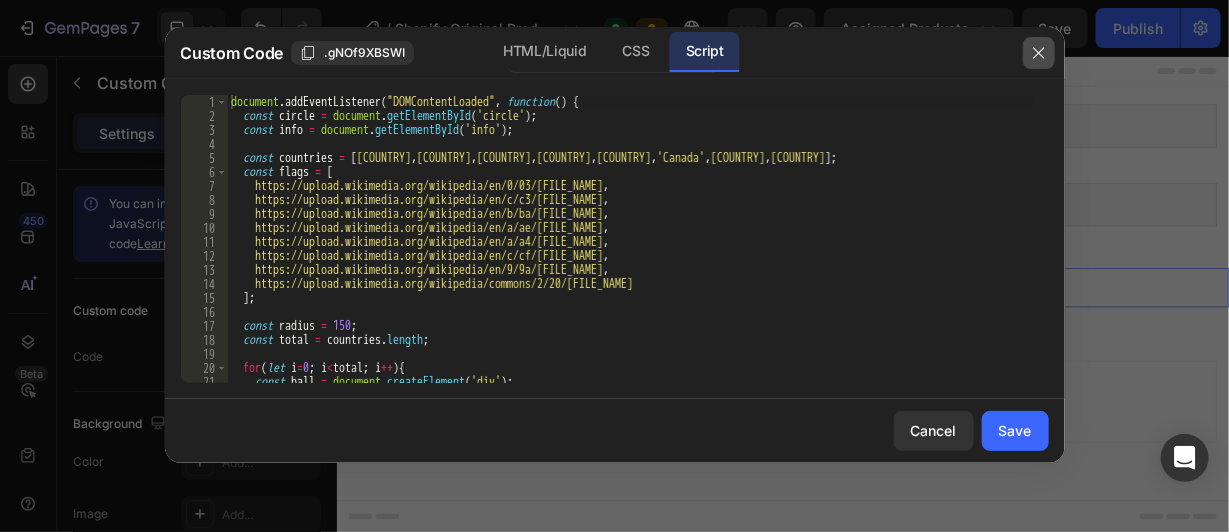 click 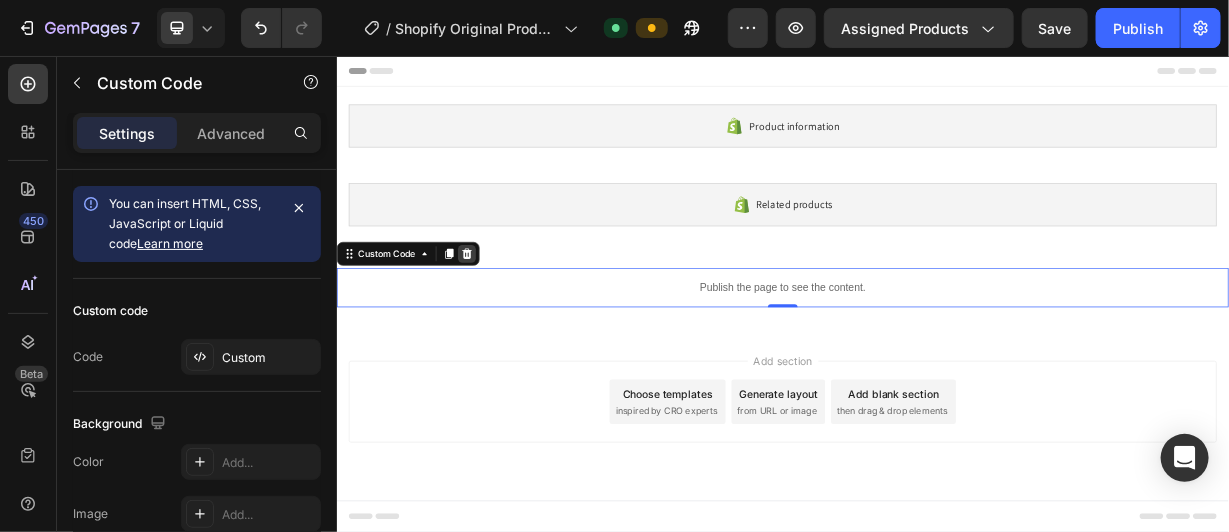 click 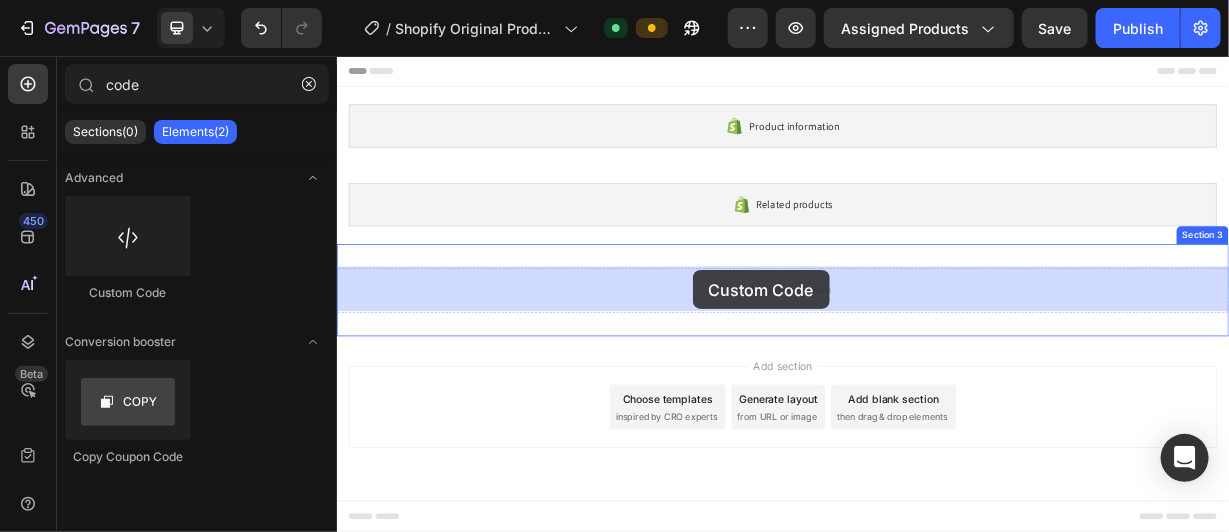 drag, startPoint x: 497, startPoint y: 308, endPoint x: 814, endPoint y: 343, distance: 318.92633 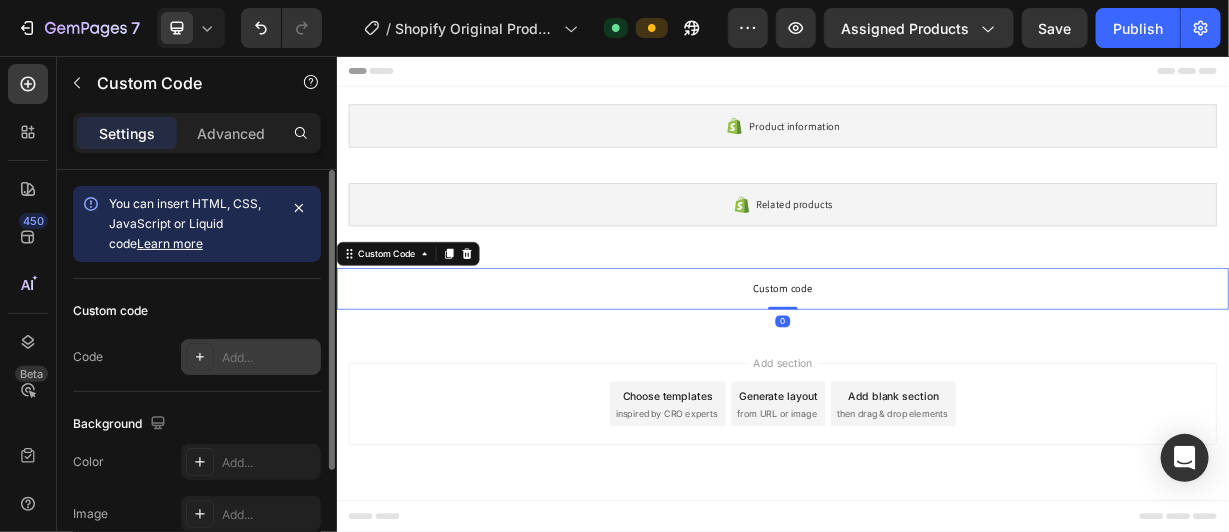 click on "Add..." at bounding box center (269, 358) 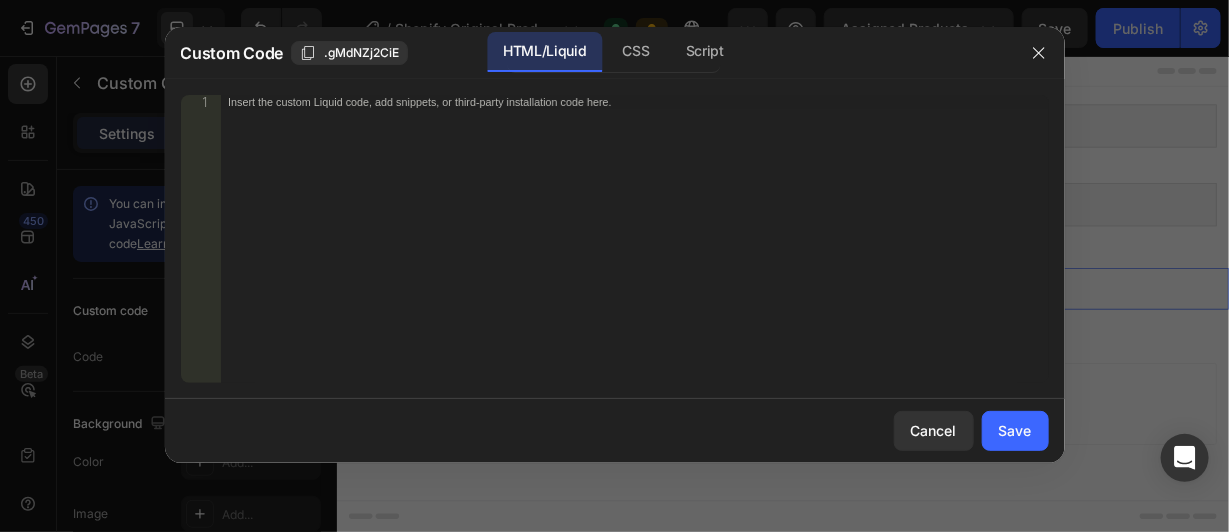 type 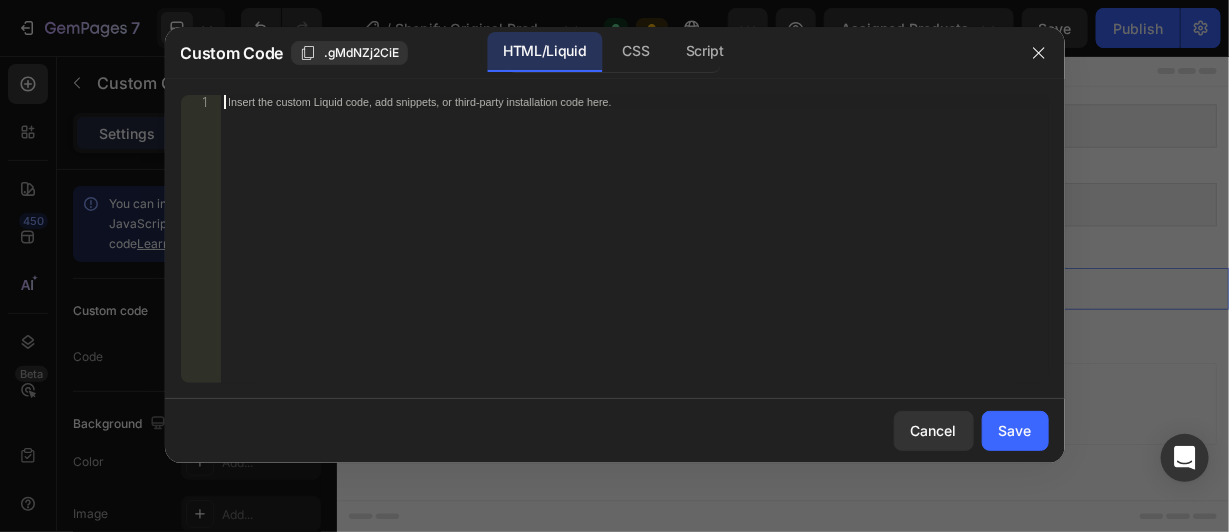 click on "Insert the custom Liquid code, add snippets, or third-party installation code here." at bounding box center [634, 253] 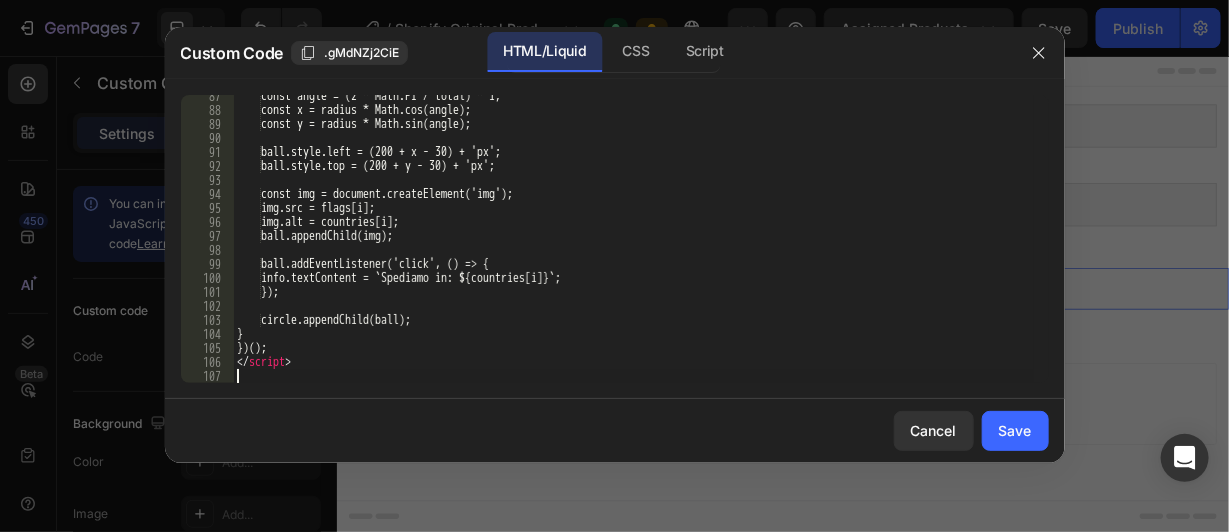 scroll, scrollTop: 1209, scrollLeft: 0, axis: vertical 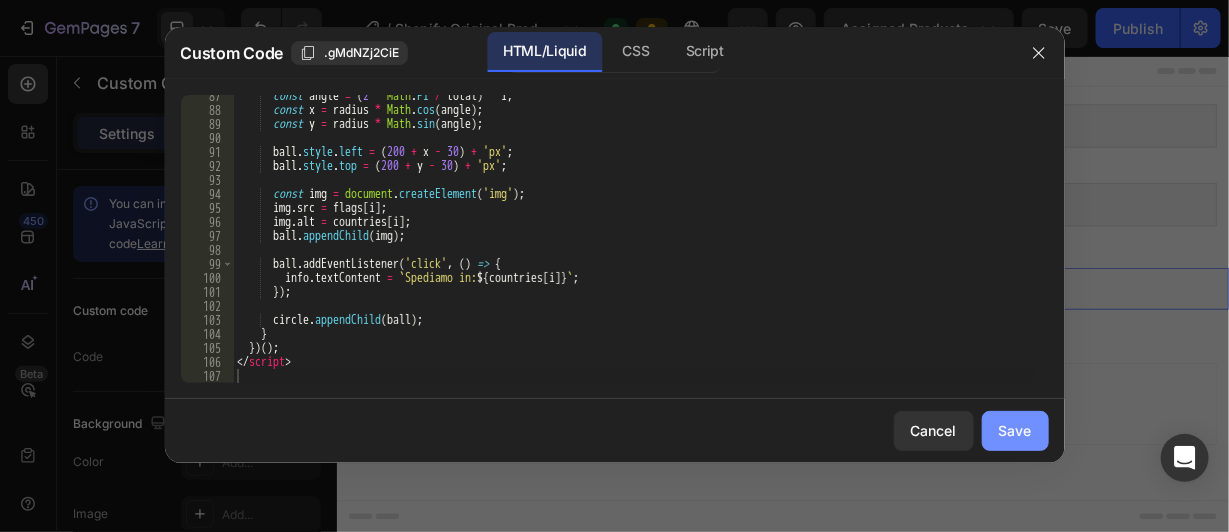 click on "Save" 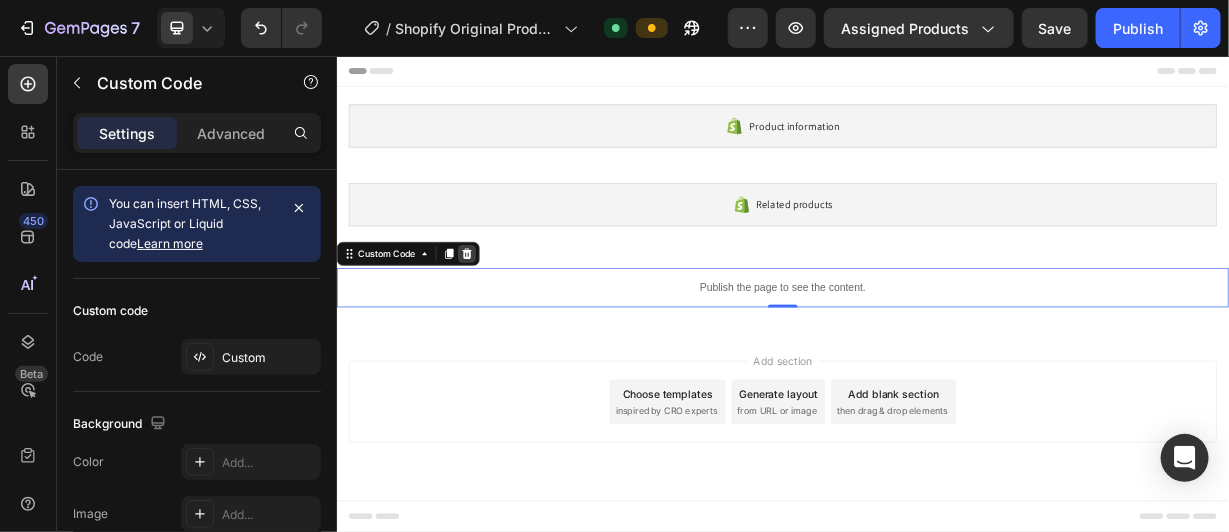 click 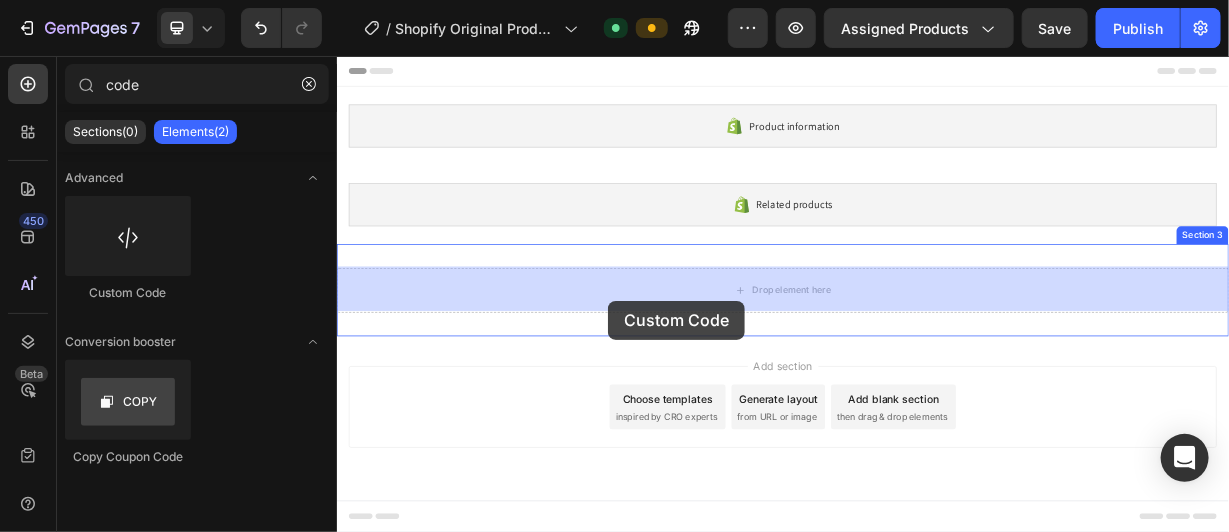drag, startPoint x: 472, startPoint y: 307, endPoint x: 704, endPoint y: 375, distance: 241.76021 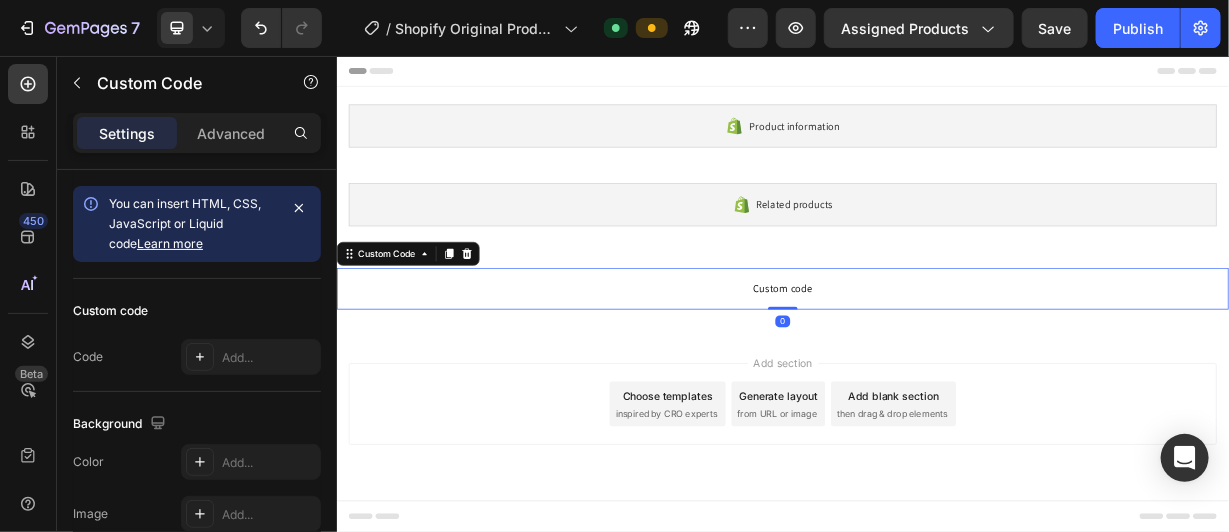 click on "Custom code" at bounding box center (936, 368) 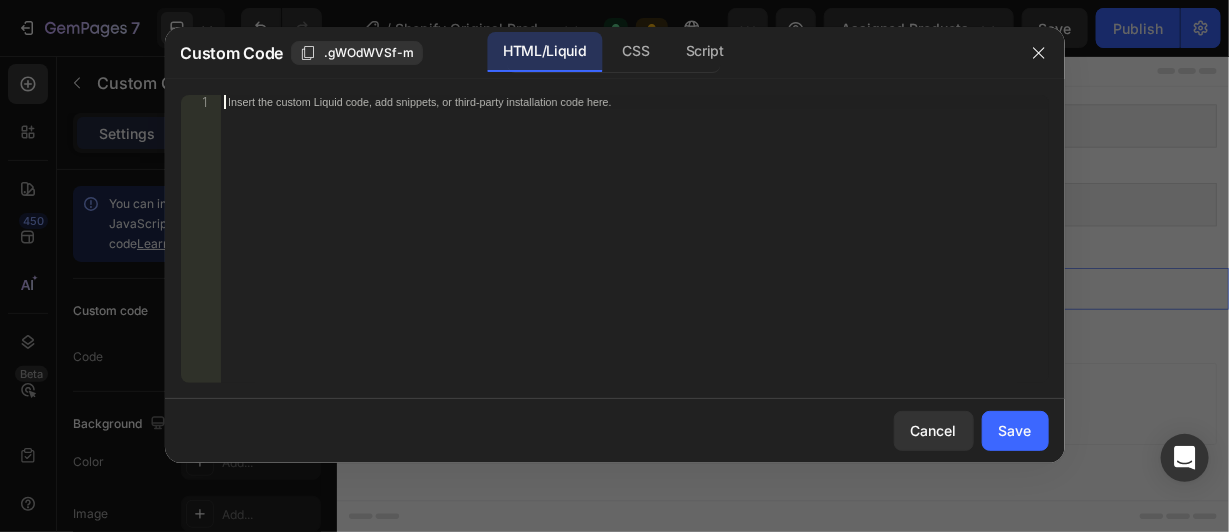 click on "Insert the custom Liquid code, add snippets, or third-party installation code here." at bounding box center [592, 101] 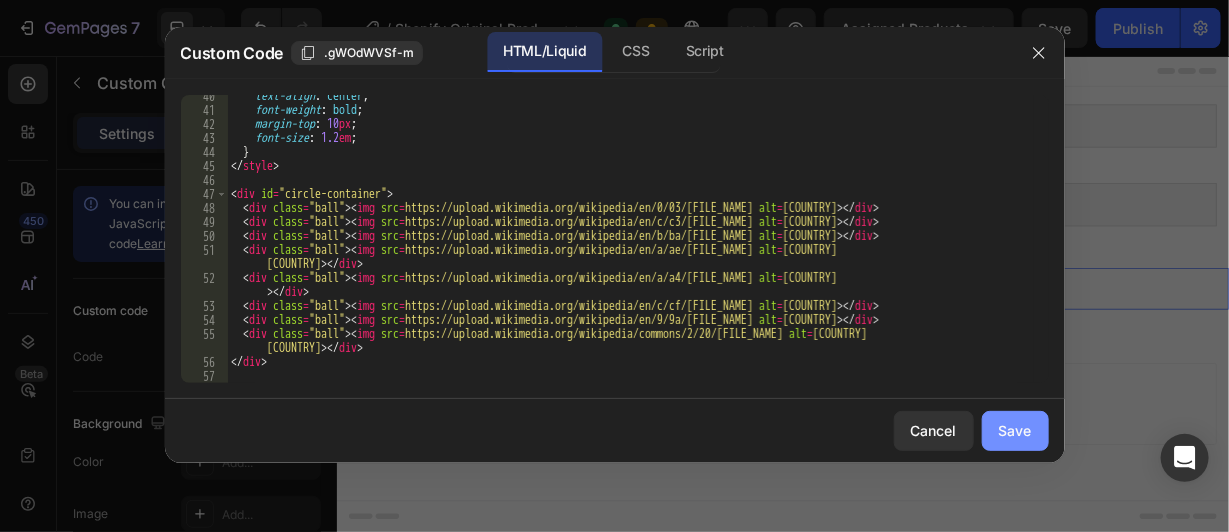 click on "Save" at bounding box center [1015, 430] 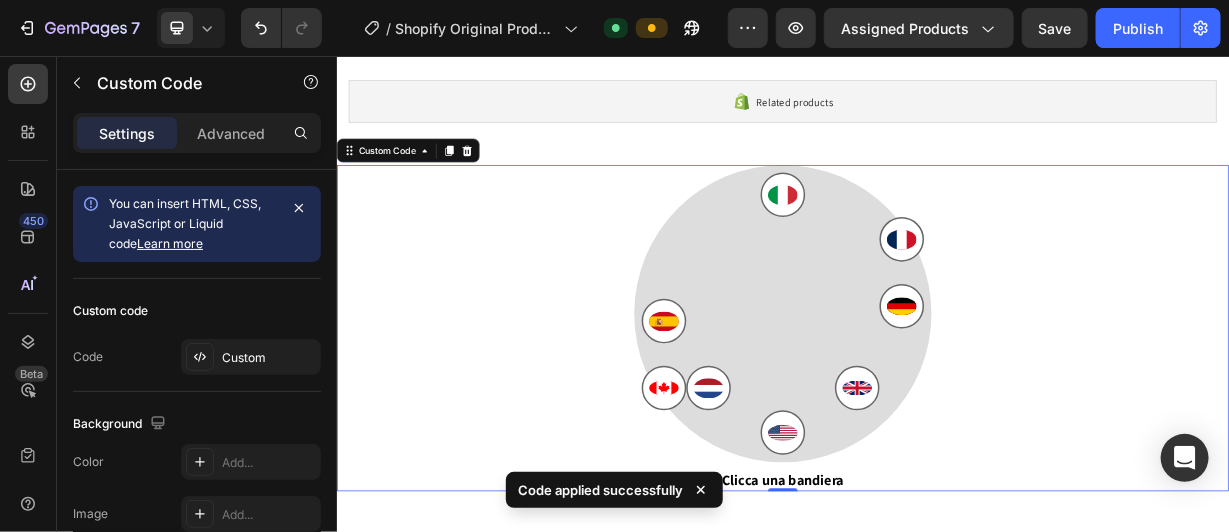 scroll, scrollTop: 161, scrollLeft: 0, axis: vertical 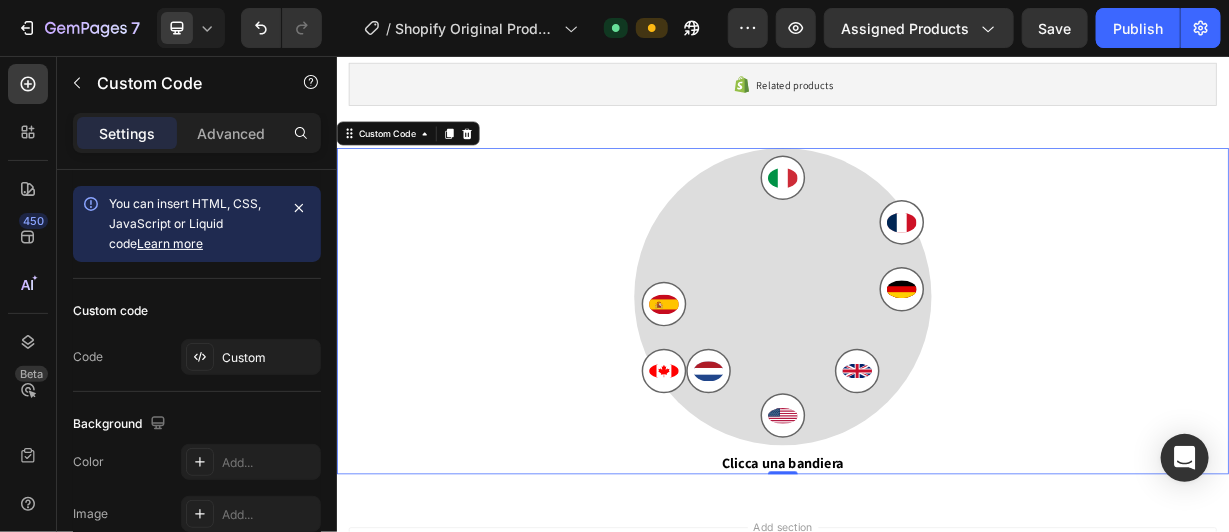 click at bounding box center [936, 378] 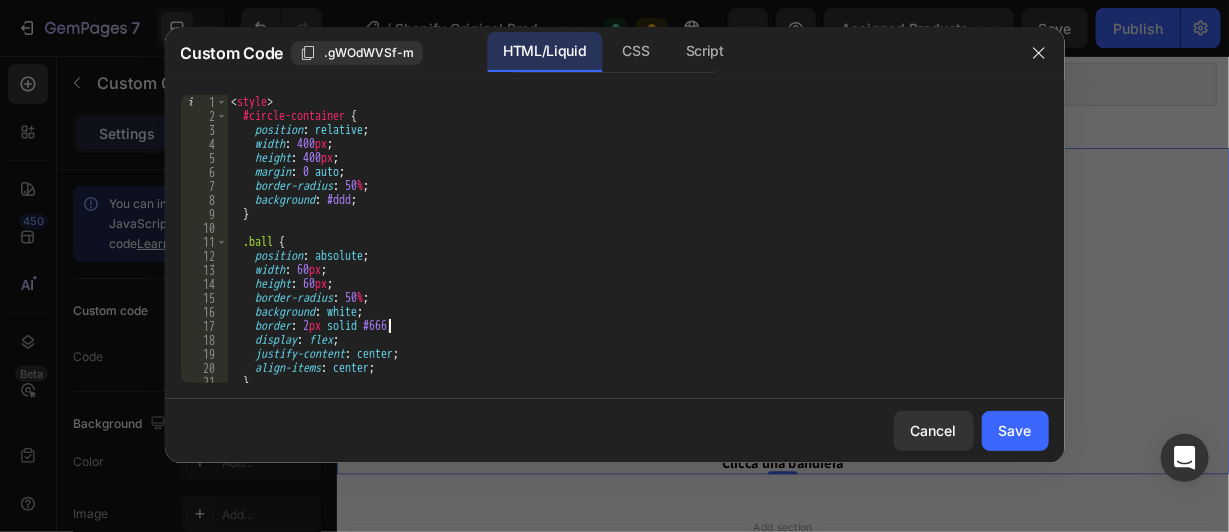 click on "<style>    #circle-container    {      position :   relative ;      width :   400 px ;      height :   400 px ;      margin :   0   auto ;      border-radius :   50 % ;      background :   #ddd ;    }    .ball    {      position :   absolute ;      width :   60 px ;      height :   60 px ;      border-radius :   50 % ;      background :   white ;      border :   2 px   solid   #666 ;      display :   flex ;      justify-content :   center ;      align-items :   center ;    }</style>" at bounding box center [630, 253] 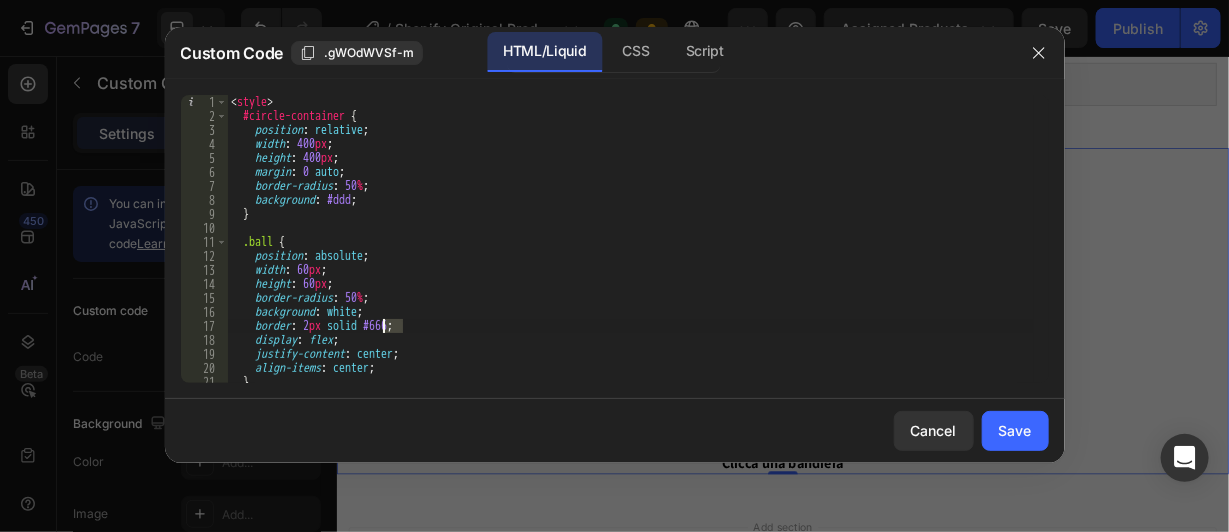 click on "<style>    #circle-container    {      position :   relative ;      width :   400 px ;      height :   400 px ;      margin :   0   auto ;      border-radius :   50 % ;      background :   #ddd ;    }    .ball    {      position :   absolute ;      width :   60 px ;      height :   60 px ;      border-radius :   50 % ;      background :   white ;      border :   2 px   solid   #666 ;      display :   flex ;      justify-content :   center ;      align-items :   center ;    }</style>" at bounding box center (630, 253) 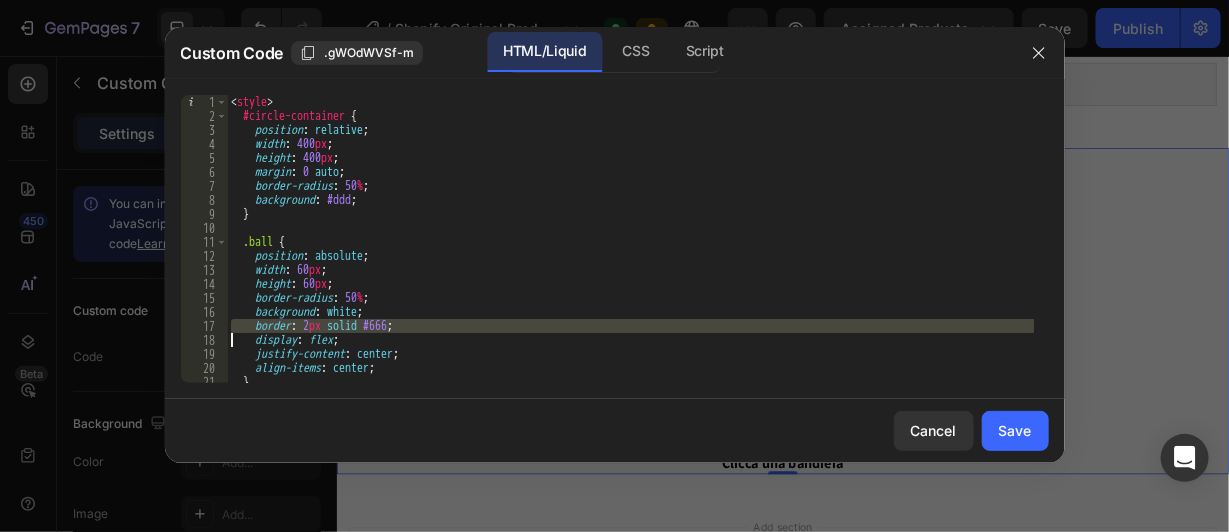 click on "<style>    #circle-container    {      position :   relative ;      width :   400 px ;      height :   400 px ;      margin :   0   auto ;      border-radius :   50 % ;      background :   #ddd ;    }    .ball    {      position :   absolute ;      width :   60 px ;      height :   60 px ;      border-radius :   50 % ;      background :   white ;      border :   2 px   solid   #666 ;      display :   flex ;      justify-content :   center ;      align-items :   center ;    }</style>" at bounding box center (630, 239) 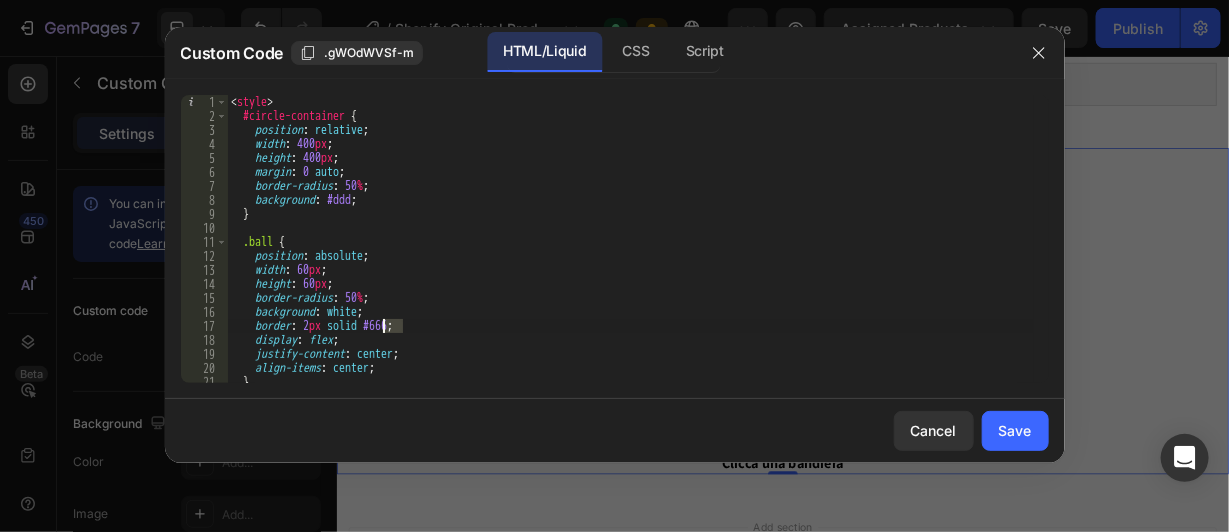 click on "<style>    #circle-container    {      position :   relative ;      width :   400 px ;      height :   400 px ;      margin :   0   auto ;      border-radius :   50 % ;      background :   #ddd ;    }    .ball    {      position :   absolute ;      width :   60 px ;      height :   60 px ;      border-radius :   50 % ;      background :   white ;      border :   2 px   solid   #666 ;      display :   flex ;      justify-content :   center ;      align-items :   center ;    }</style>" at bounding box center (630, 253) 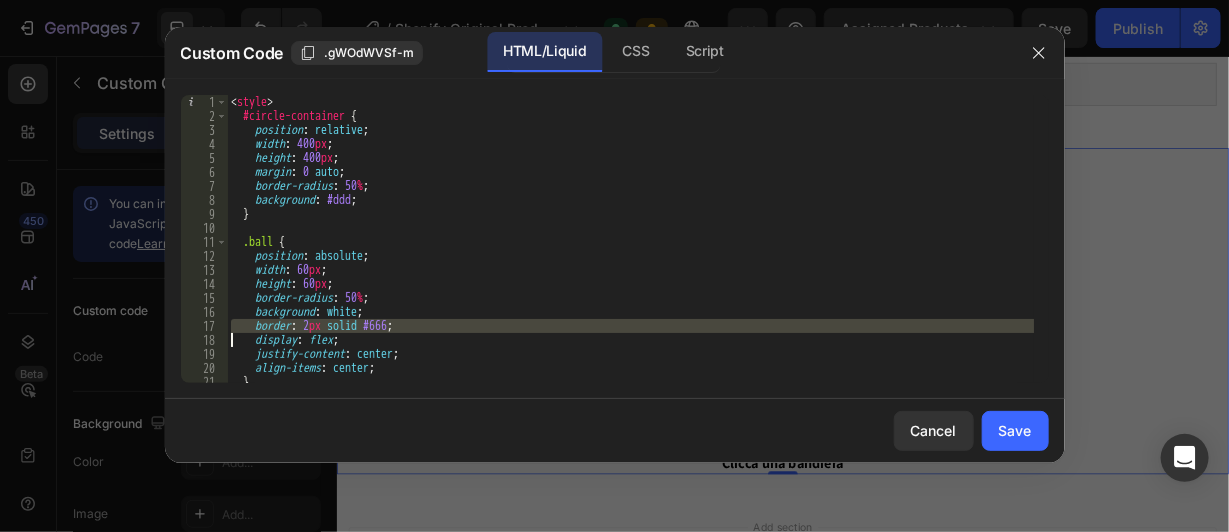 click on "<style>    #circle-container    {      position :   relative ;      width :   400 px ;      height :   400 px ;      margin :   0   auto ;      border-radius :   50 % ;      background :   #ddd ;    }    .ball    {      position :   absolute ;      width :   60 px ;      height :   60 px ;      border-radius :   50 % ;      background :   white ;      border :   2 px   solid   #666 ;      display :   flex ;      justify-content :   center ;      align-items :   center ;    }</style>" at bounding box center (630, 253) 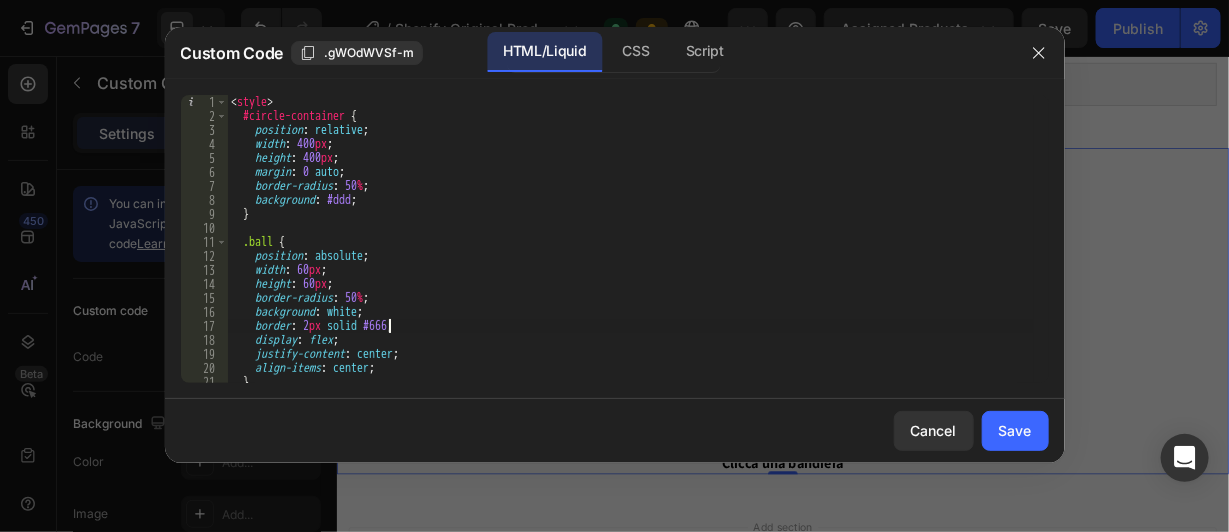 click on "<style>    #circle-container    {      position :   relative ;      width :   400 px ;      height :   400 px ;      margin :   0   auto ;      border-radius :   50 % ;      background :   #ddd ;    }    .ball    {      position :   absolute ;      width :   60 px ;      height :   60 px ;      border-radius :   50 % ;      background :   white ;      border :   2 px   solid   #666 ;      display :   flex ;      justify-content :   center ;      align-items :   center ;    }</style>" at bounding box center [630, 253] 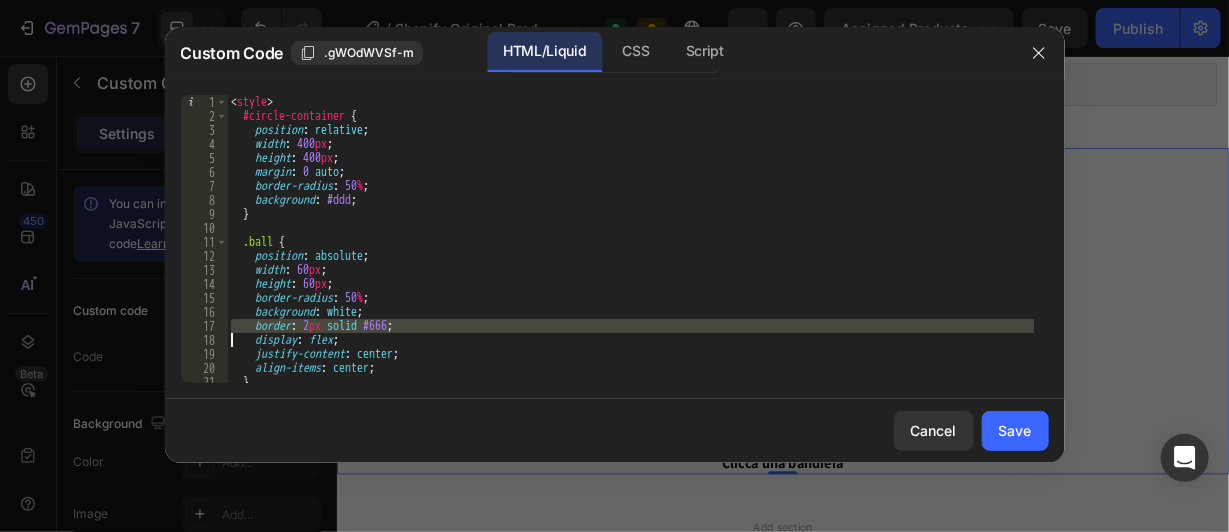 click on "<style>    #circle-container    {      position :   relative ;      width :   400 px ;      height :   400 px ;      margin :   0   auto ;      border-radius :   50 % ;      background :   #ddd ;    }    .ball    {      position :   absolute ;      width :   60 px ;      height :   60 px ;      border-radius :   50 % ;      background :   white ;      border :   2 px   solid   #666 ;      display :   flex ;      justify-content :   center ;      align-items :   center ;    }</style>" at bounding box center [630, 253] 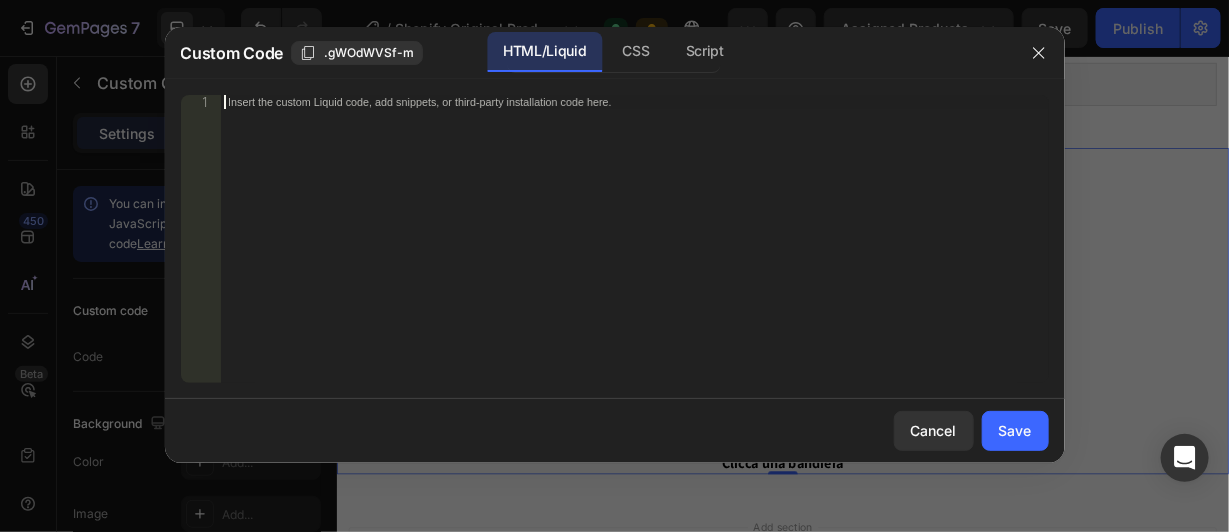 click on "Insert the custom Liquid code, add snippets, or third-party installation code here." at bounding box center (634, 253) 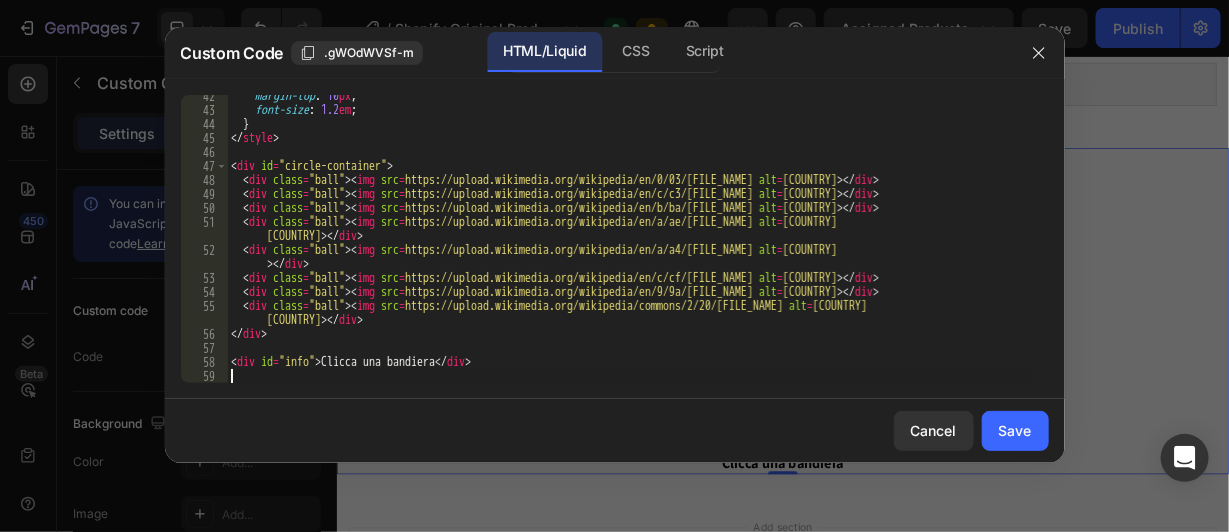 scroll, scrollTop: 579, scrollLeft: 0, axis: vertical 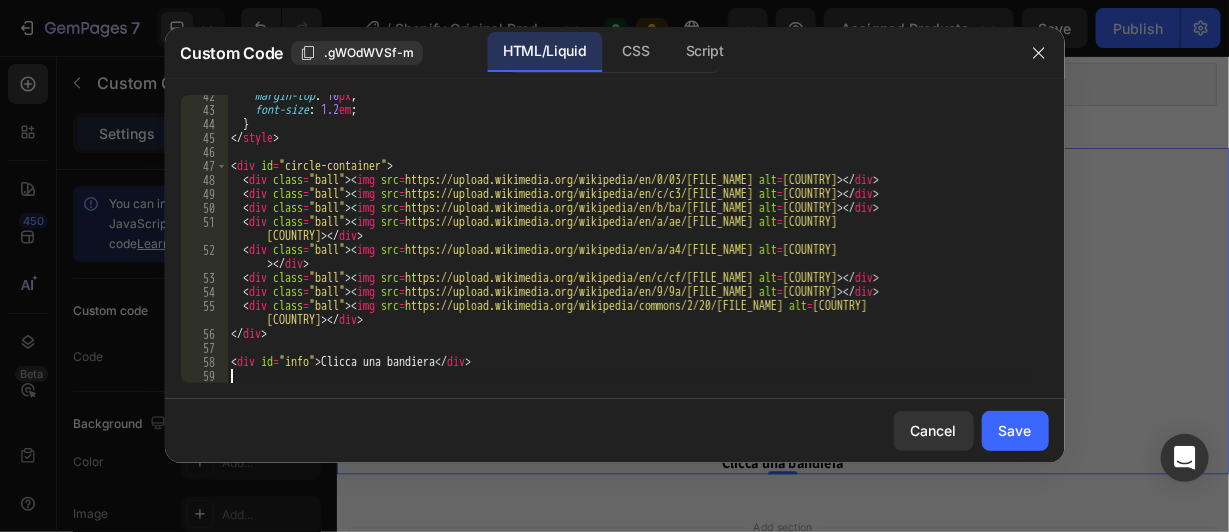 type on "<div id="info">Clicca una bandiera</div>" 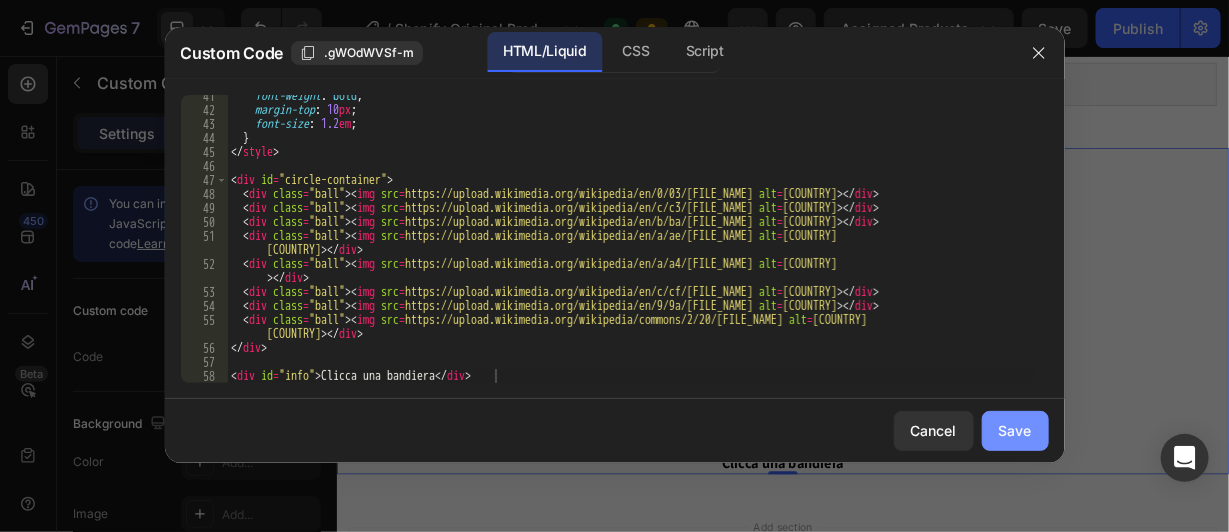 click on "Save" at bounding box center (1015, 430) 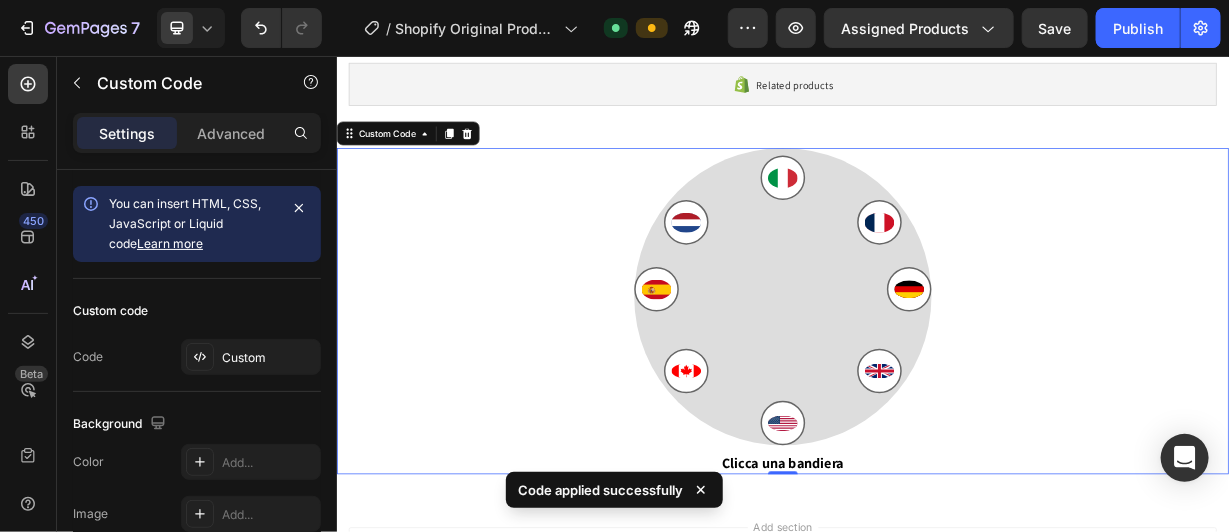 click at bounding box center (936, 378) 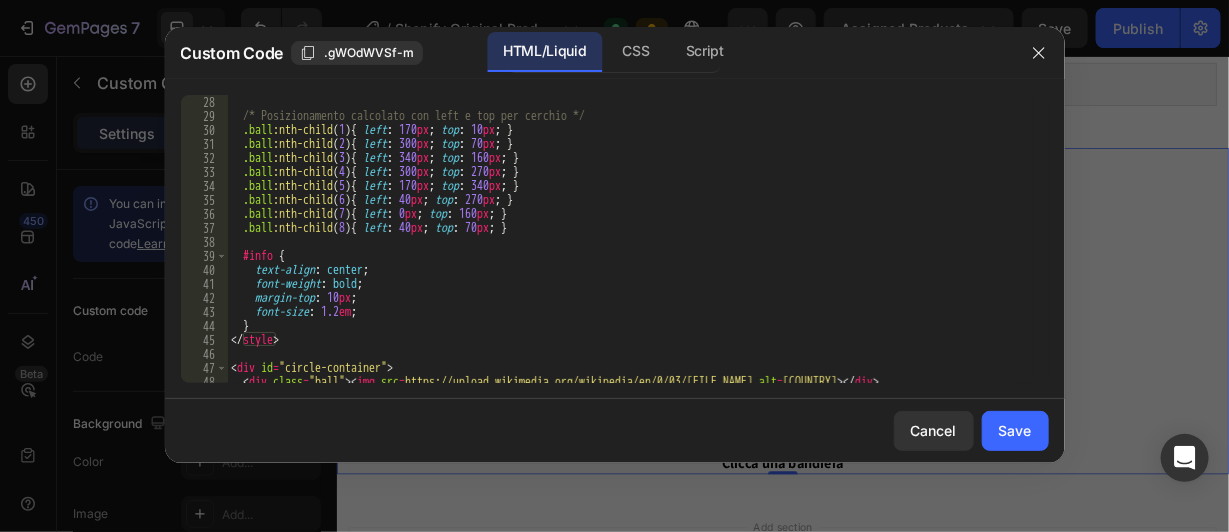 scroll, scrollTop: 378, scrollLeft: 0, axis: vertical 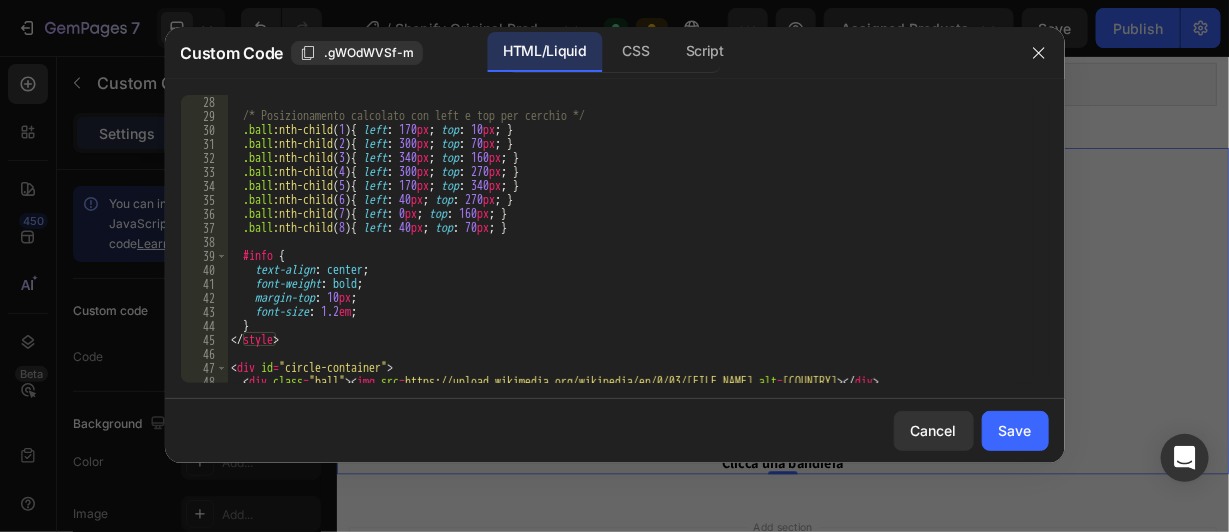 drag, startPoint x: 893, startPoint y: 37, endPoint x: 706, endPoint y: 120, distance: 204.59227 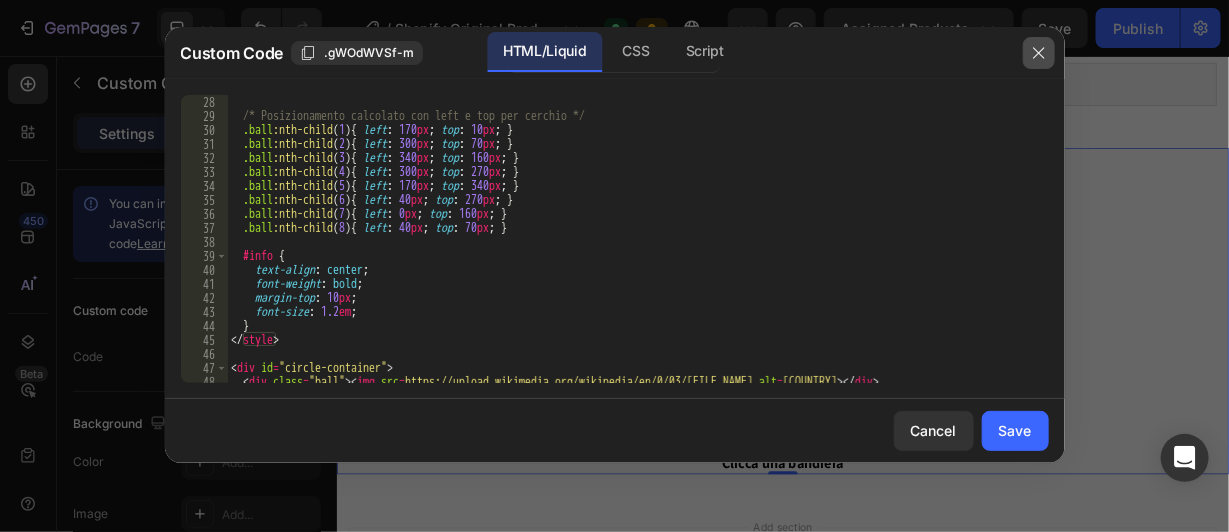 click 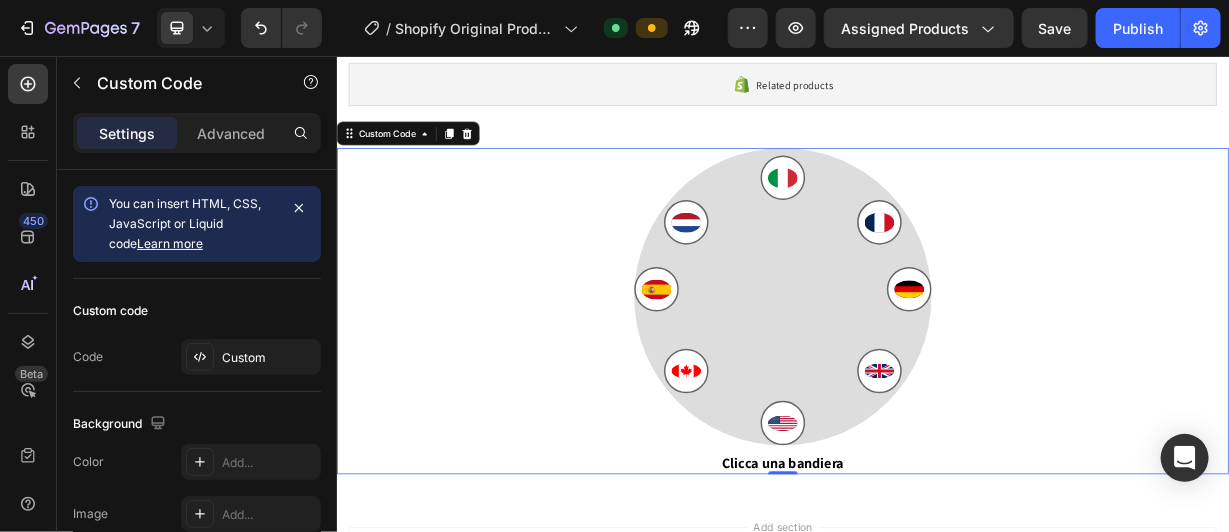 click at bounding box center (766, 368) 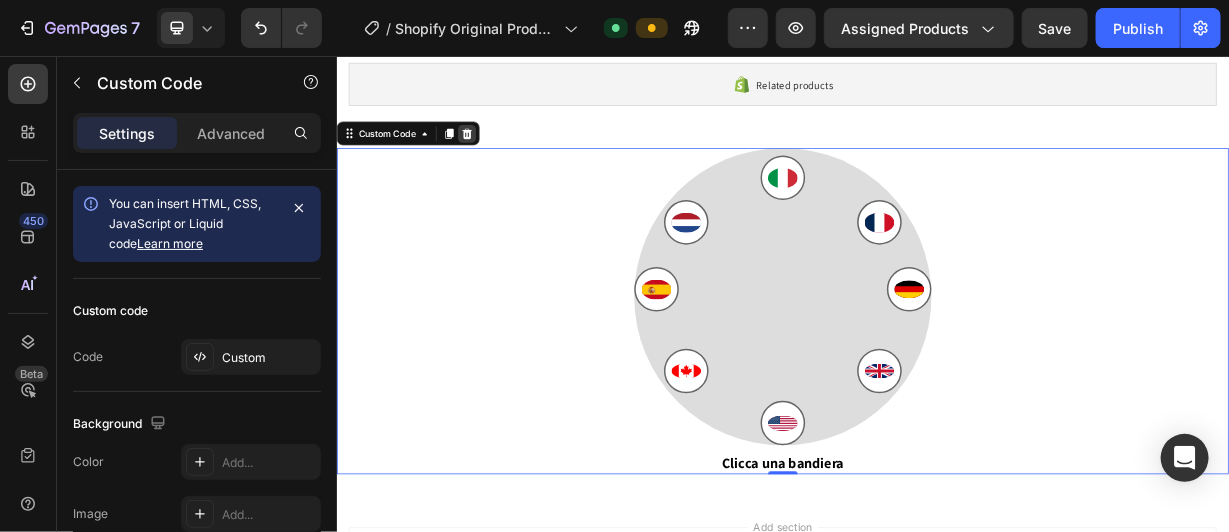 click 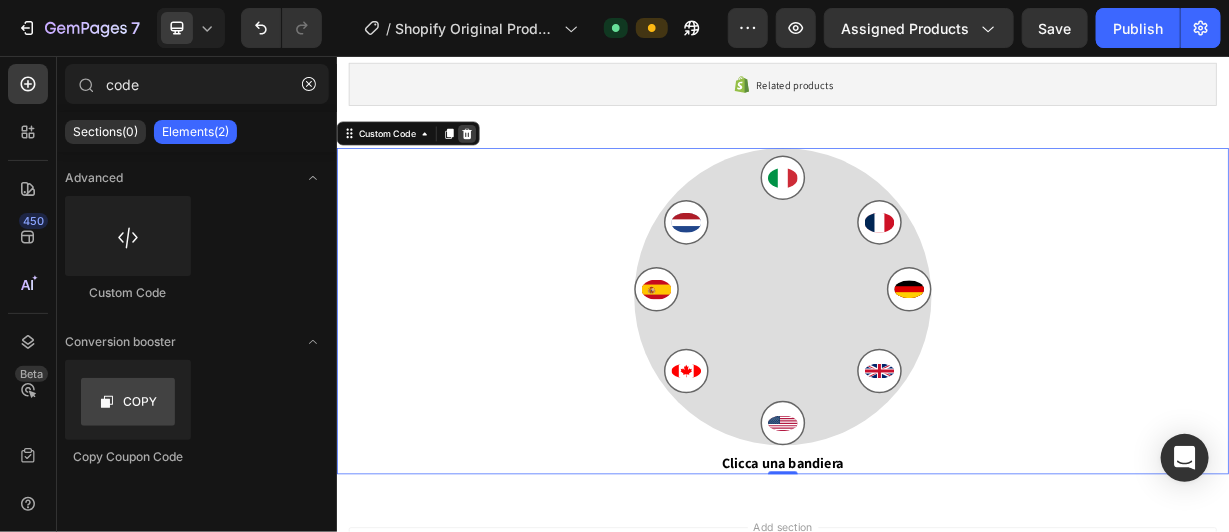 scroll, scrollTop: 0, scrollLeft: 0, axis: both 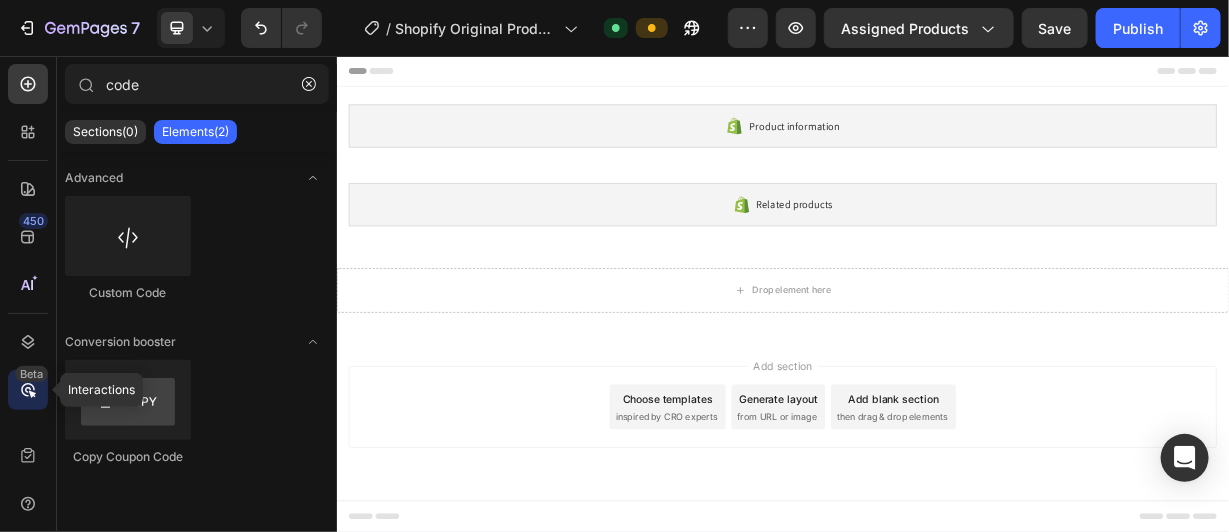 click on "Beta" at bounding box center (31, 374) 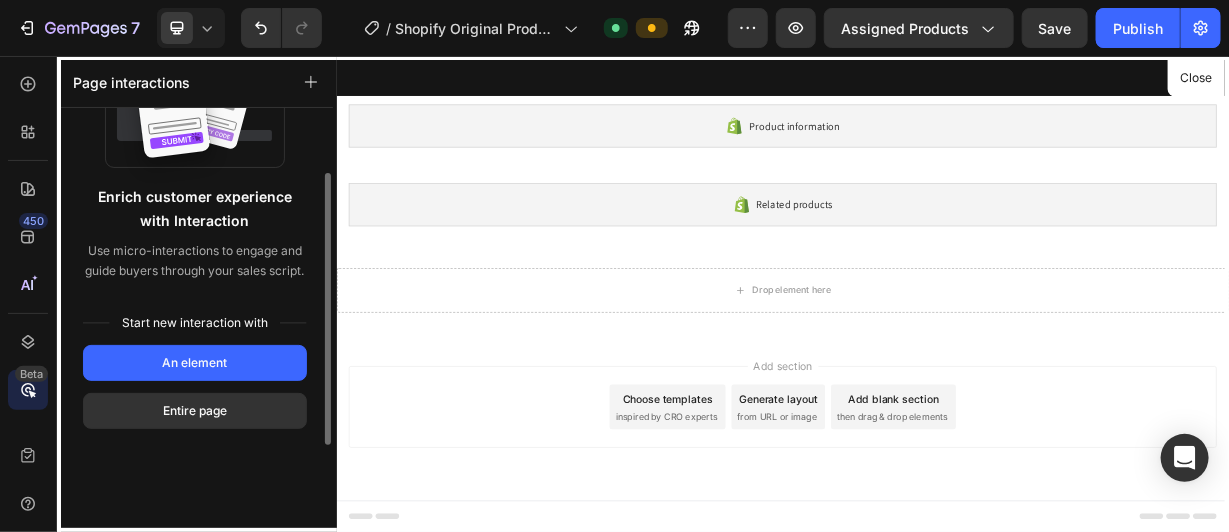 scroll, scrollTop: 136, scrollLeft: 0, axis: vertical 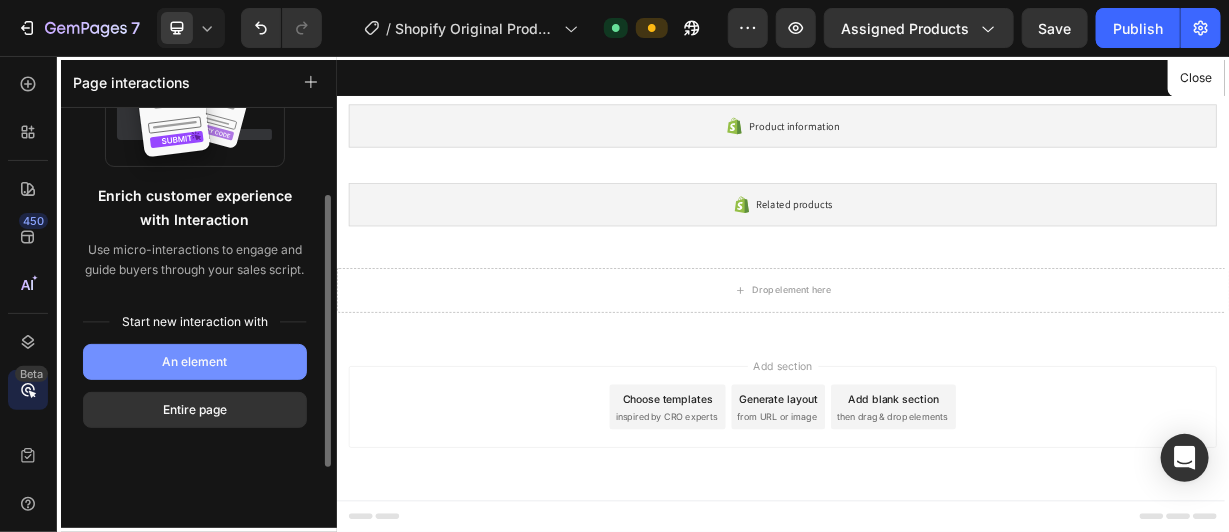 click on "An element" at bounding box center (195, 362) 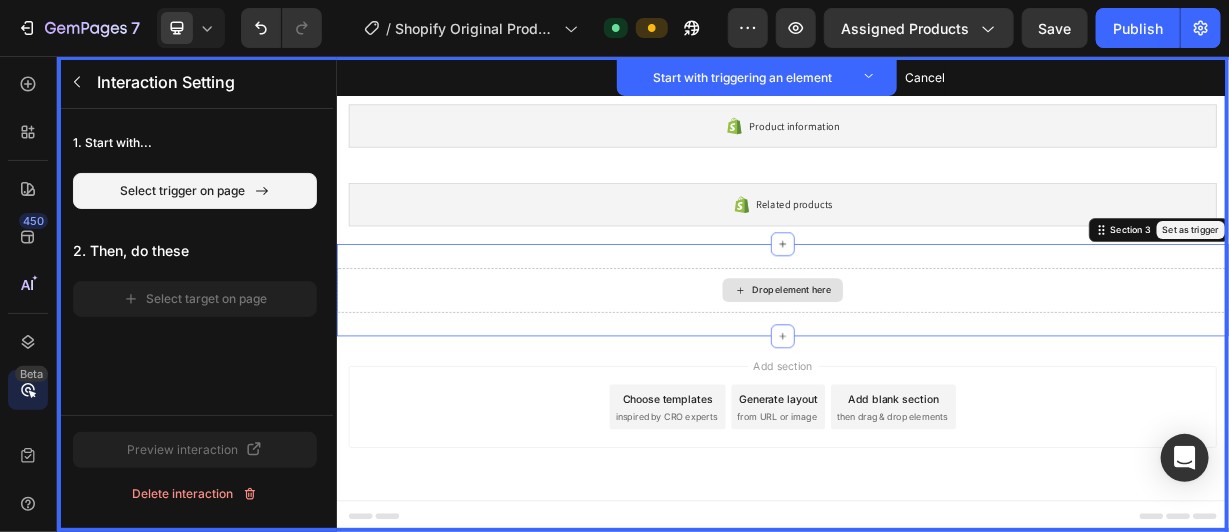 click on "Drop element here" at bounding box center [936, 370] 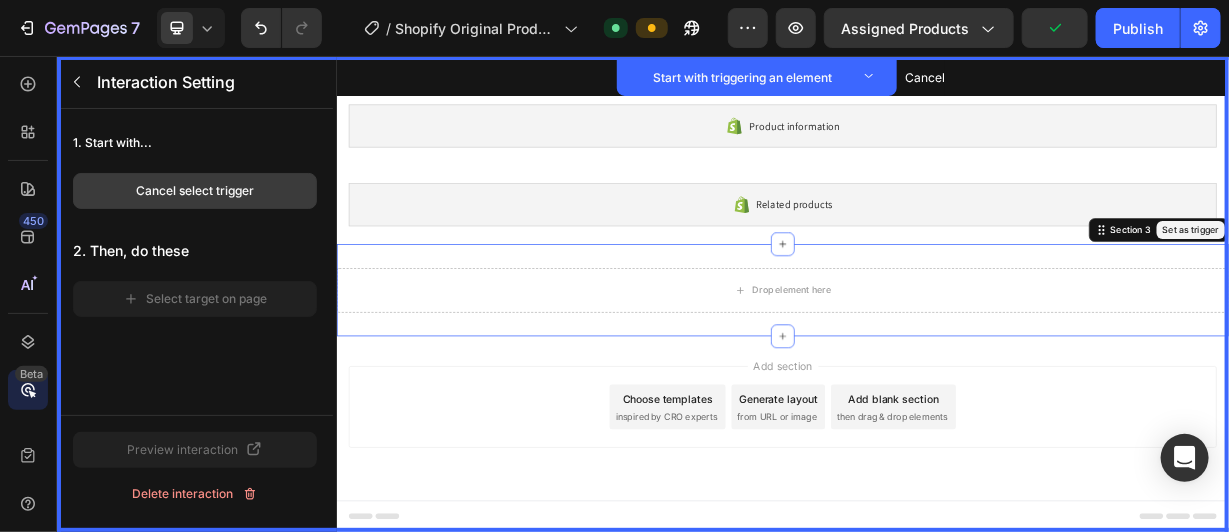 click on "Cancel select trigger" at bounding box center [195, 191] 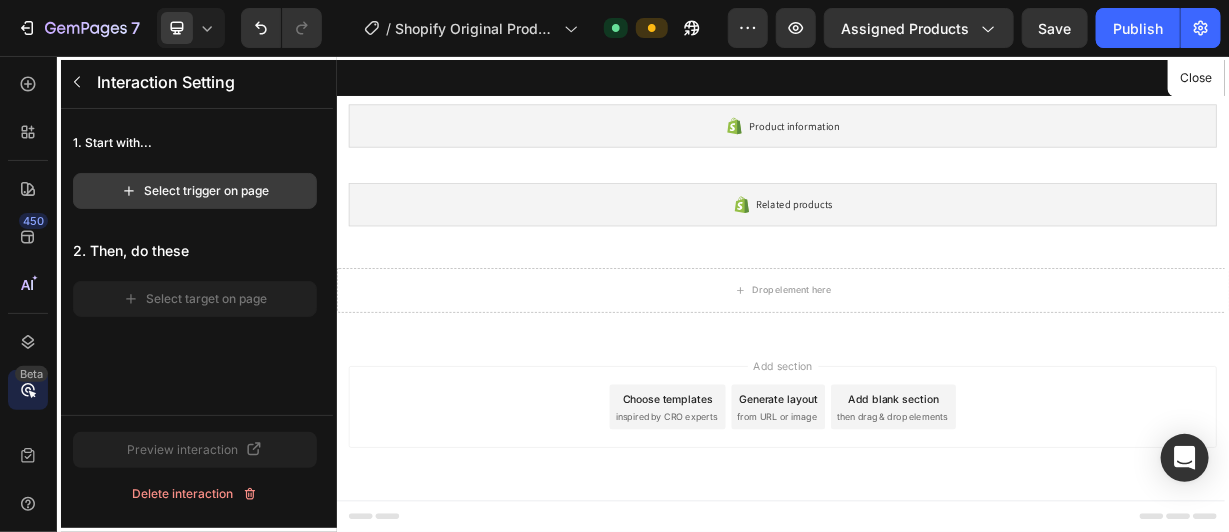 click on "Select trigger on page" at bounding box center [195, 191] 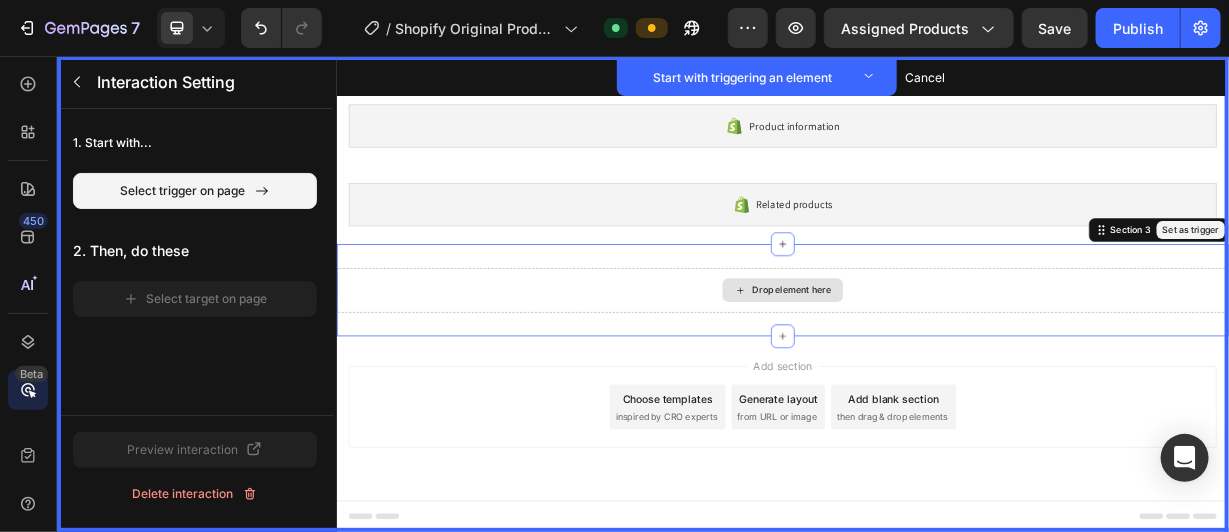 click on "Drop element here" at bounding box center [936, 370] 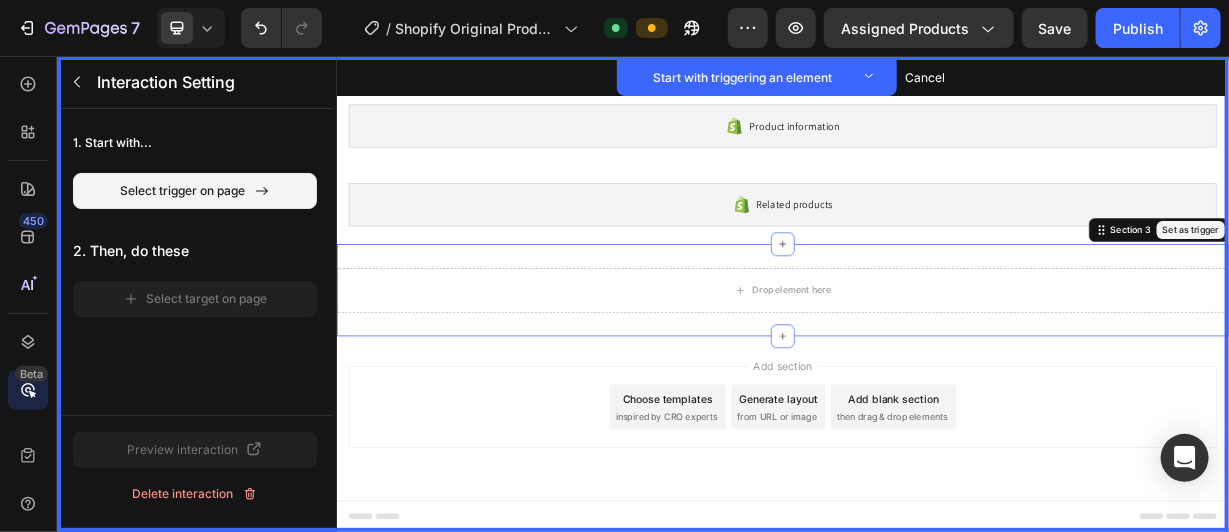 click on "Set as trigger" at bounding box center [1485, 289] 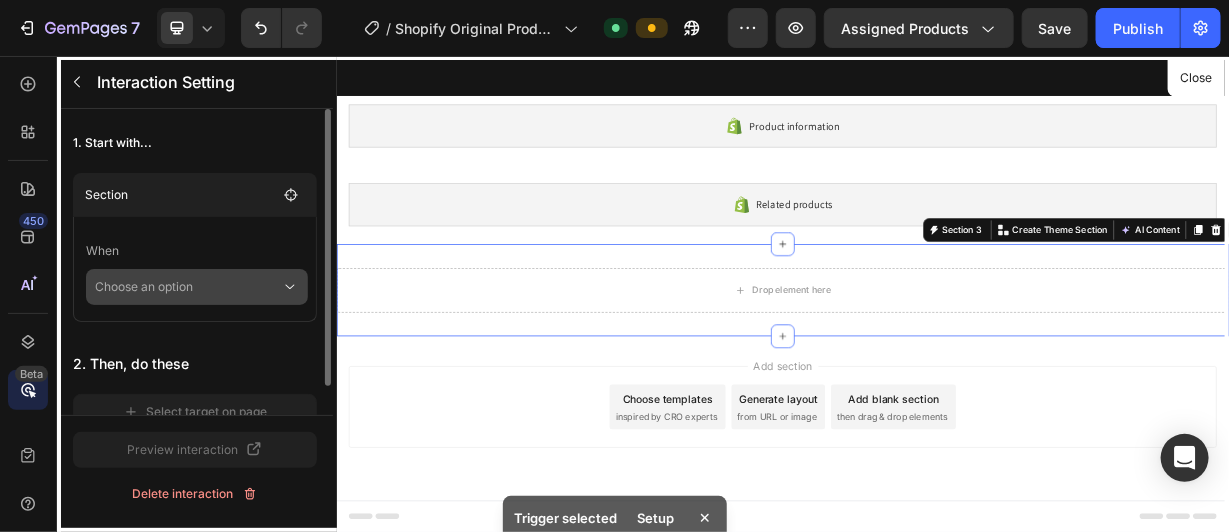 click on "Choose an option" at bounding box center [188, 287] 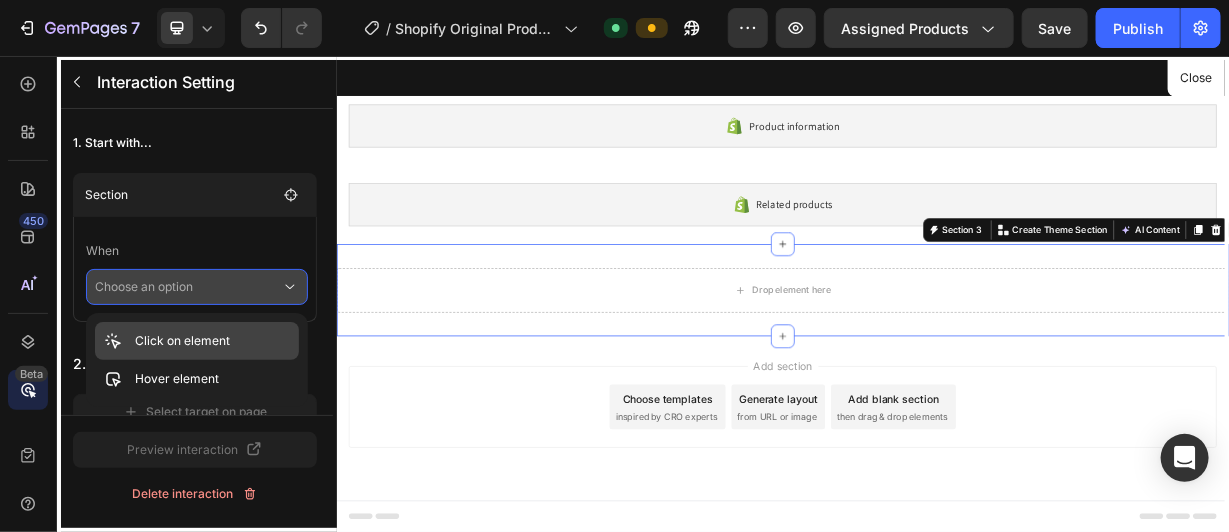 click on "Click on element" at bounding box center (182, 341) 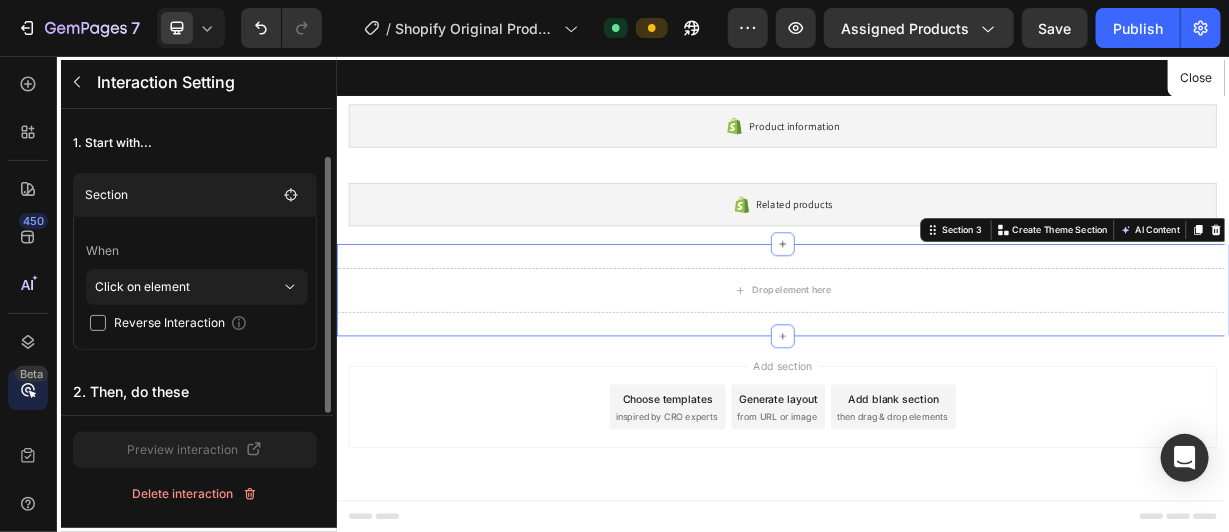 scroll, scrollTop: 58, scrollLeft: 0, axis: vertical 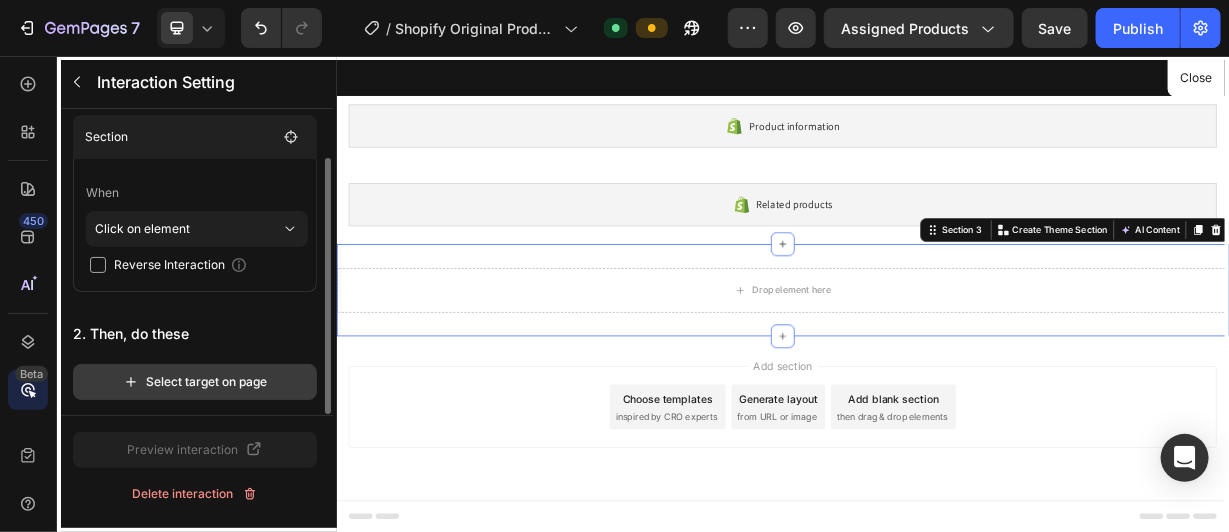 click on "Select target on page" at bounding box center (195, 382) 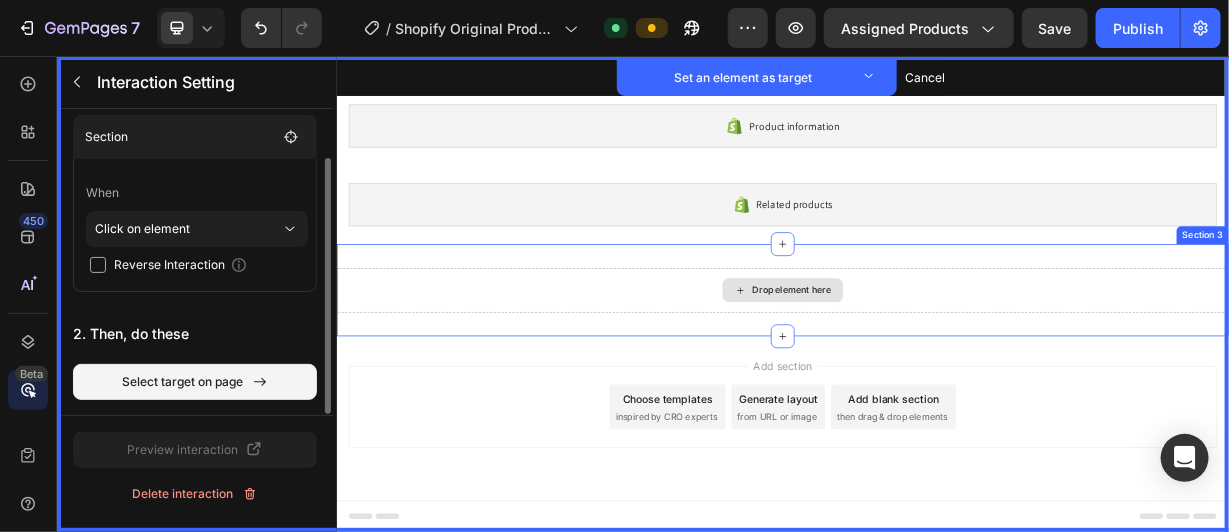click on "Drop element here" at bounding box center [948, 370] 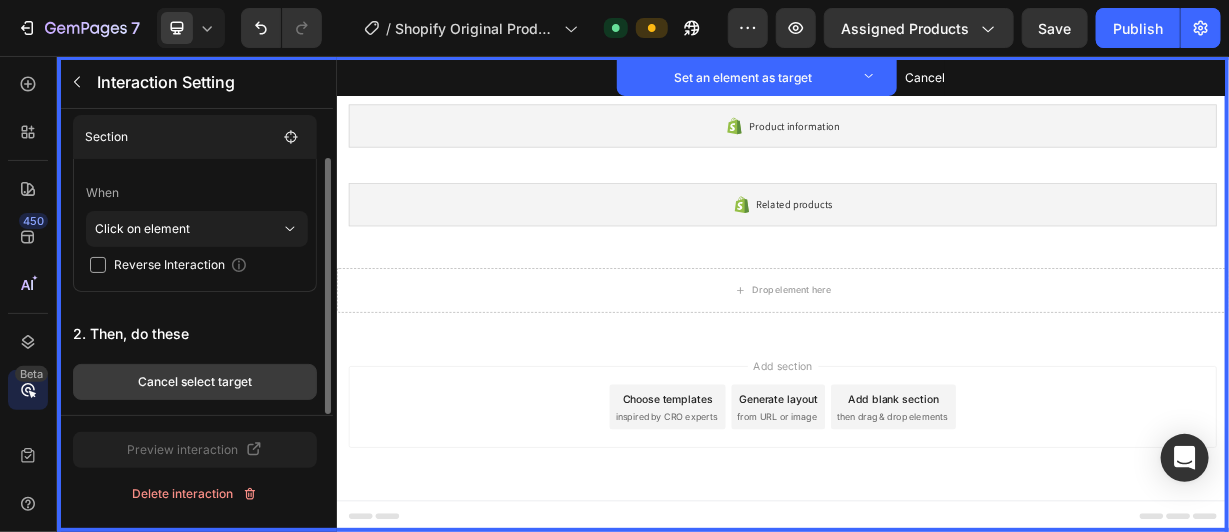 click on "Cancel select target" at bounding box center [195, 382] 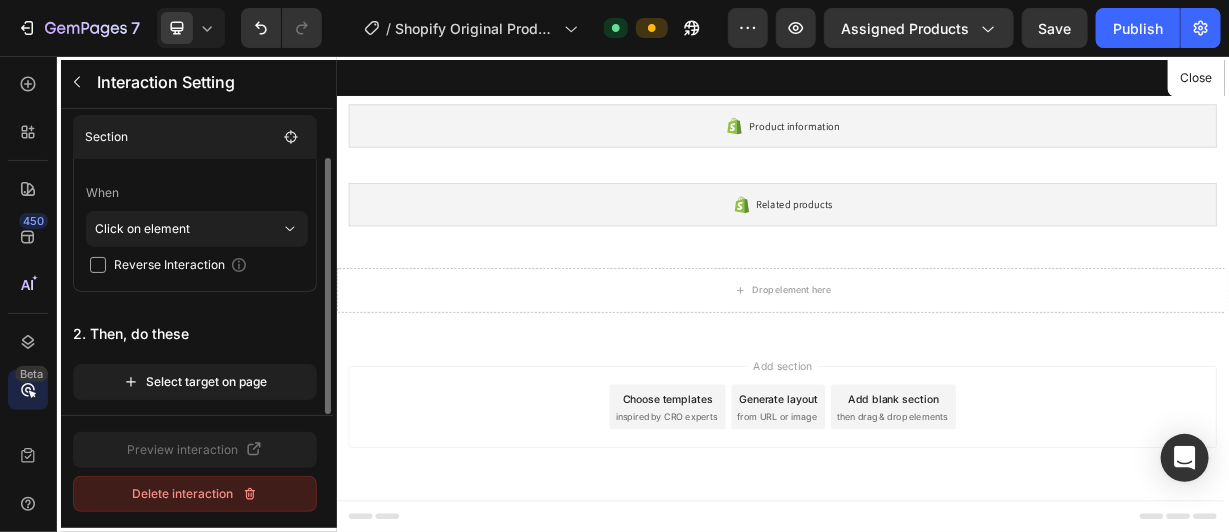 click on "Delete interaction" 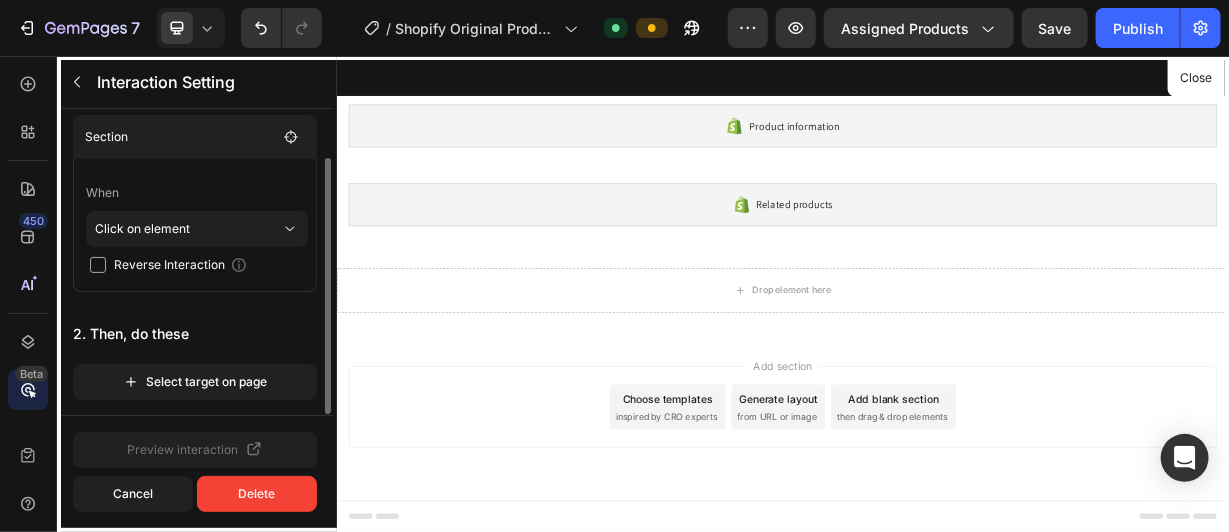 click at bounding box center [936, 375] 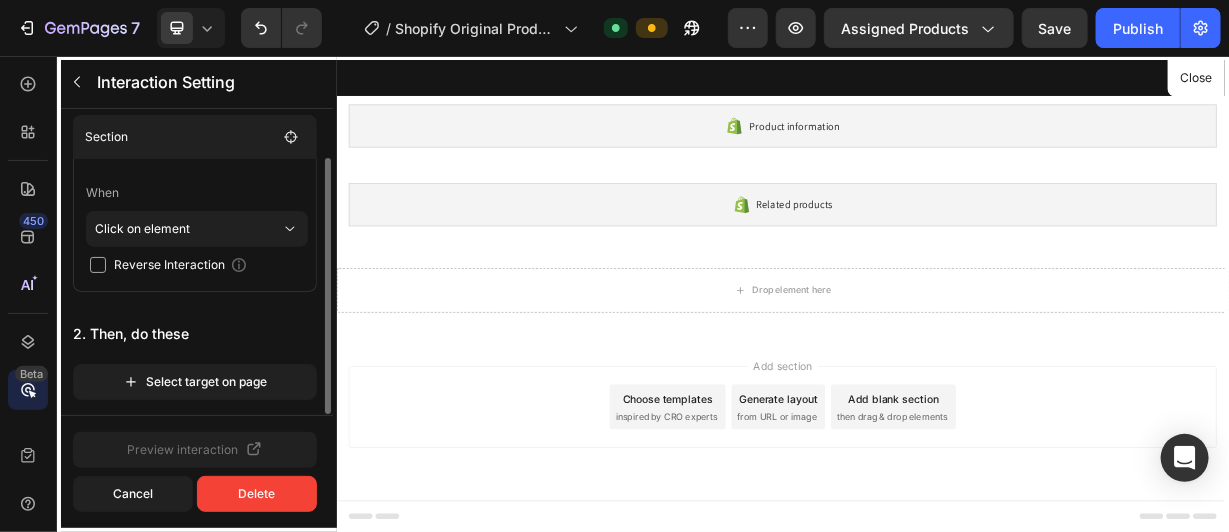 click at bounding box center [936, 375] 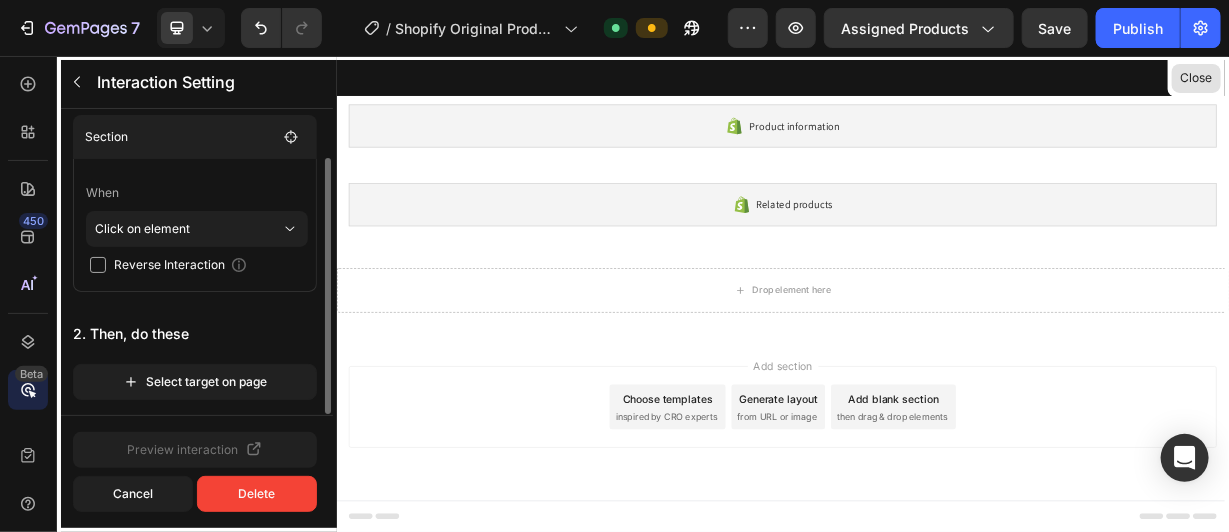 click on "Close" at bounding box center [1196, 78] 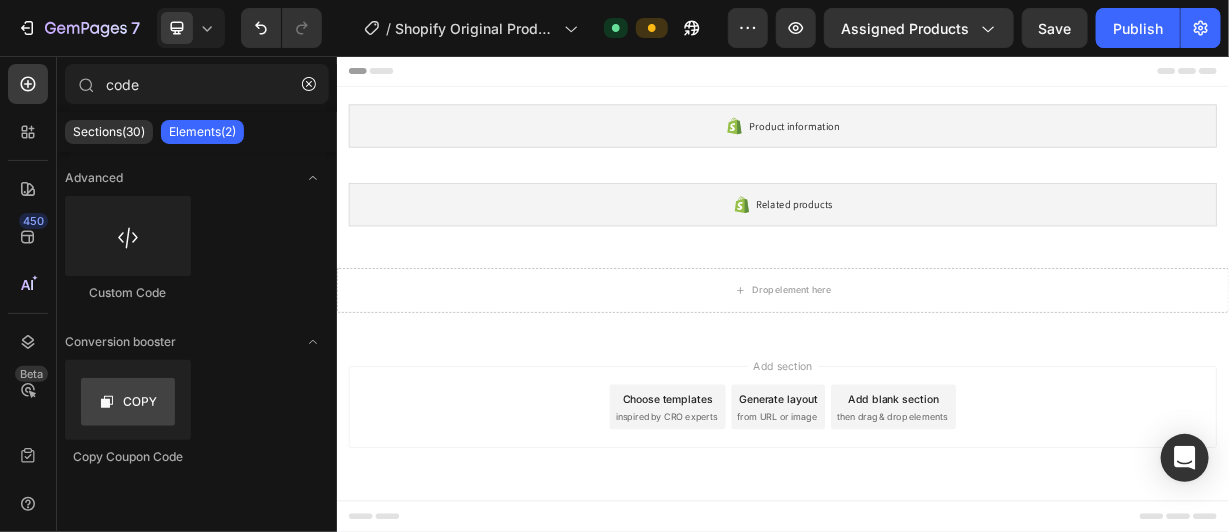 click on "Choose templates" at bounding box center [781, 516] 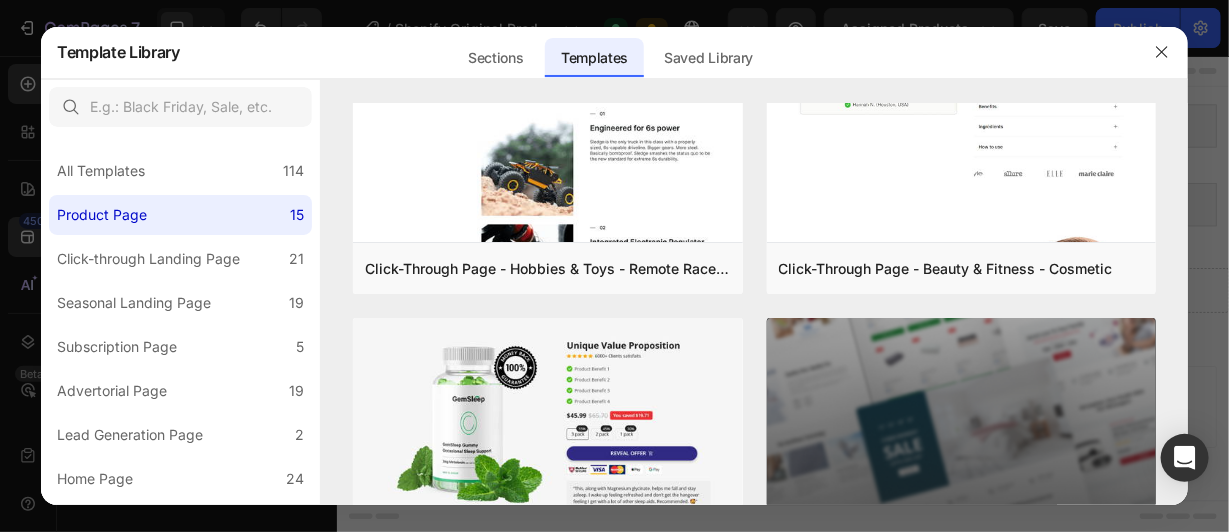 scroll, scrollTop: 3306, scrollLeft: 0, axis: vertical 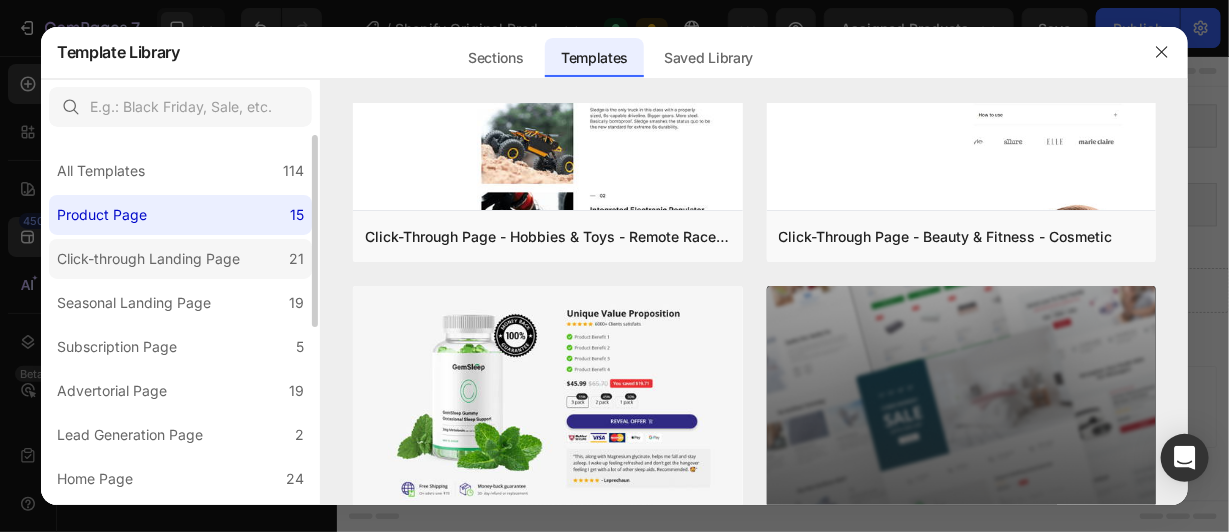 click on "Click-through Landing Page 21" 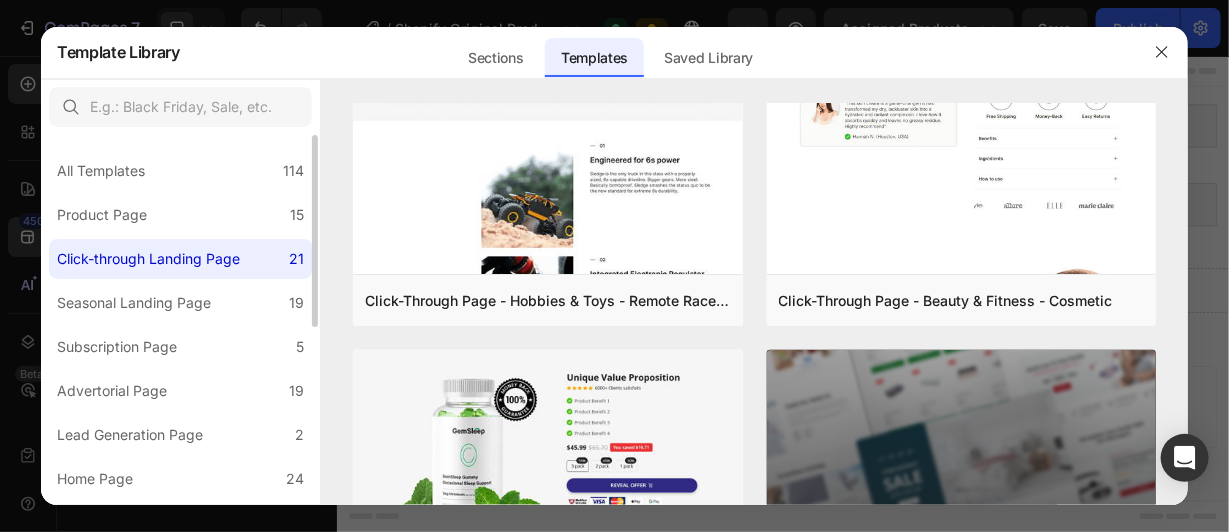 scroll, scrollTop: 0, scrollLeft: 0, axis: both 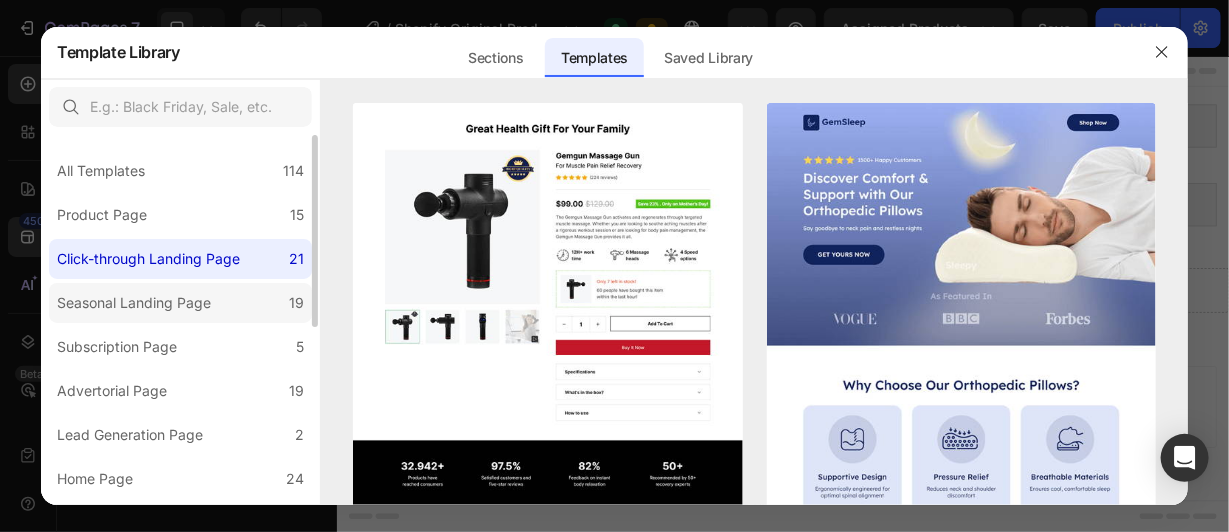 click on "Seasonal Landing Page 19" 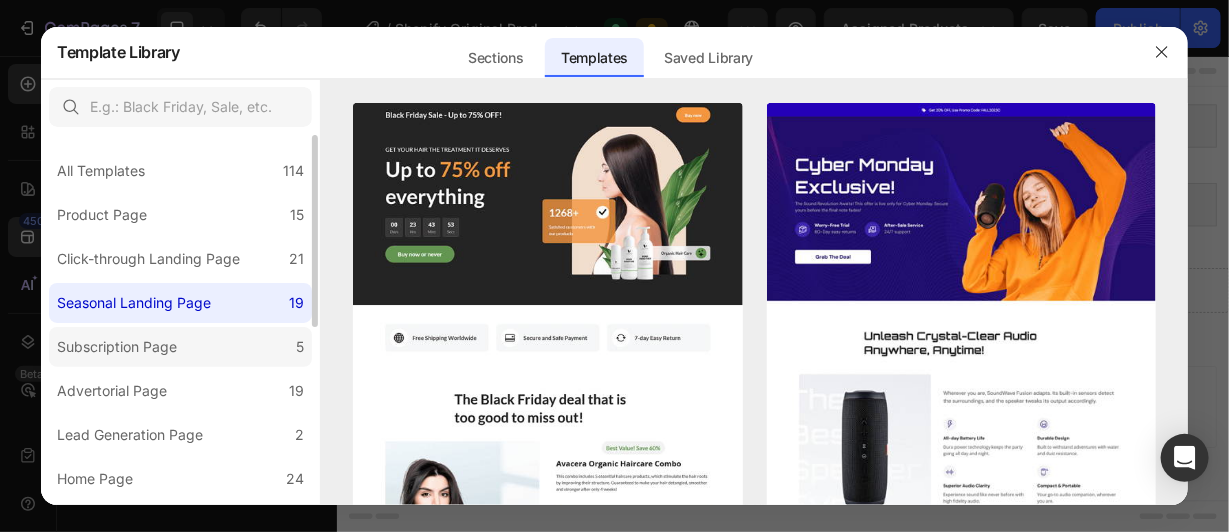 click on "Subscription Page 5" 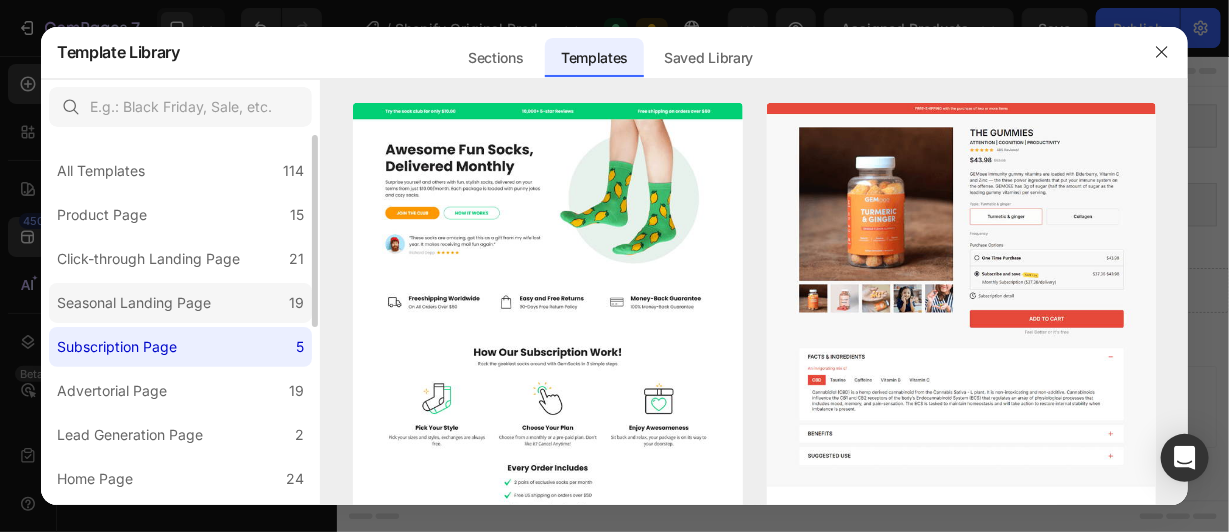 click on "Seasonal Landing Page 19" 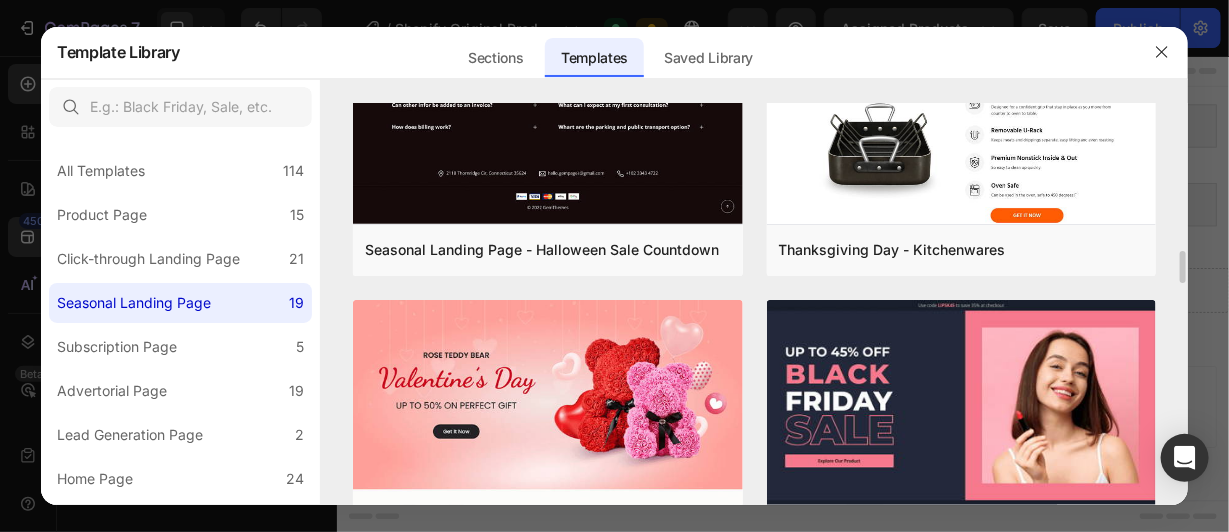scroll, scrollTop: 1800, scrollLeft: 0, axis: vertical 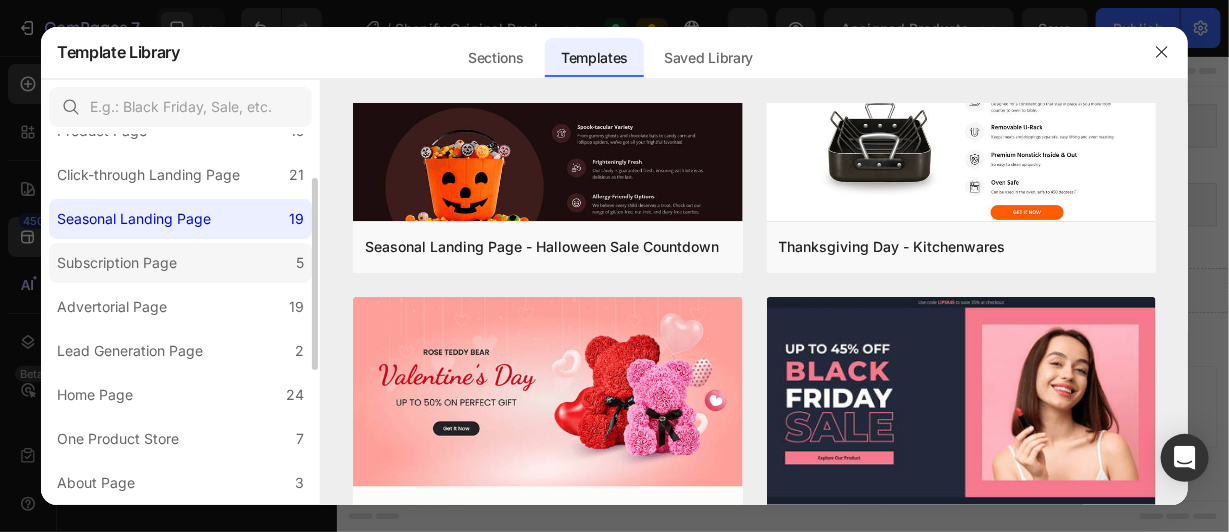 click on "Lead Generation Page 2" 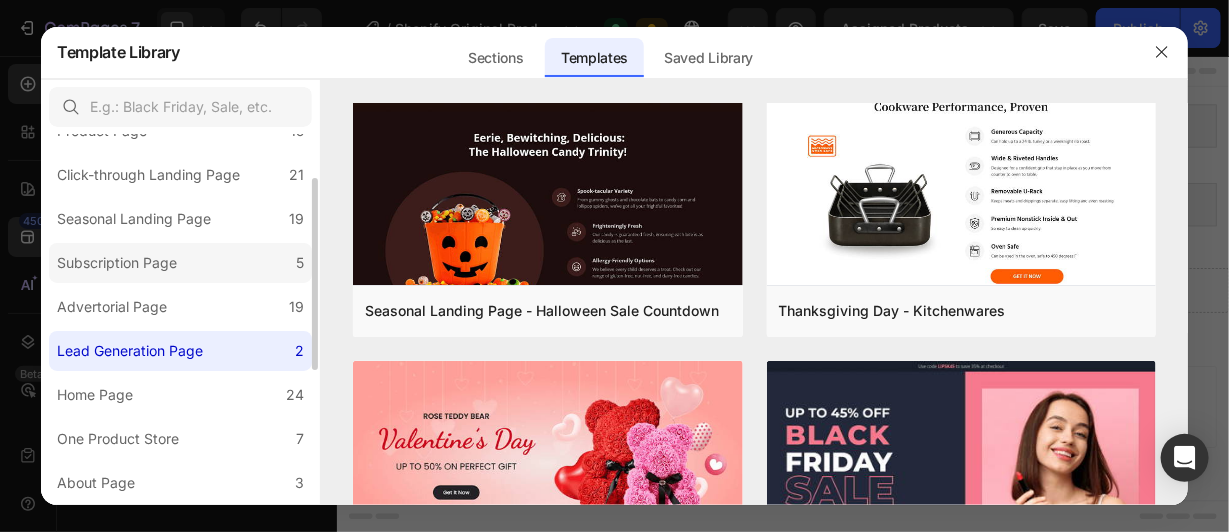 scroll, scrollTop: 0, scrollLeft: 0, axis: both 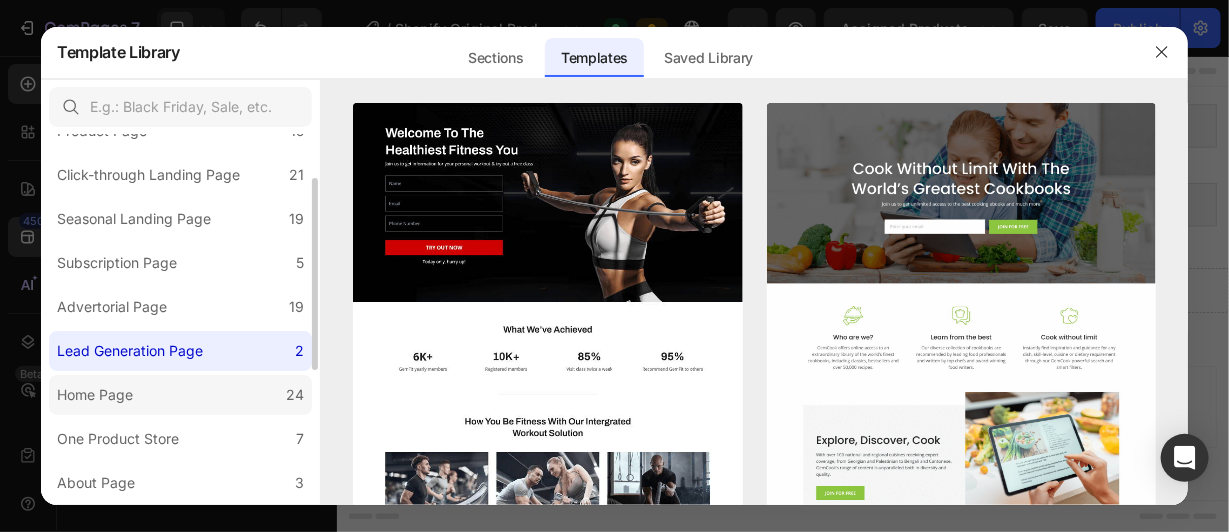 click on "Home Page 24" 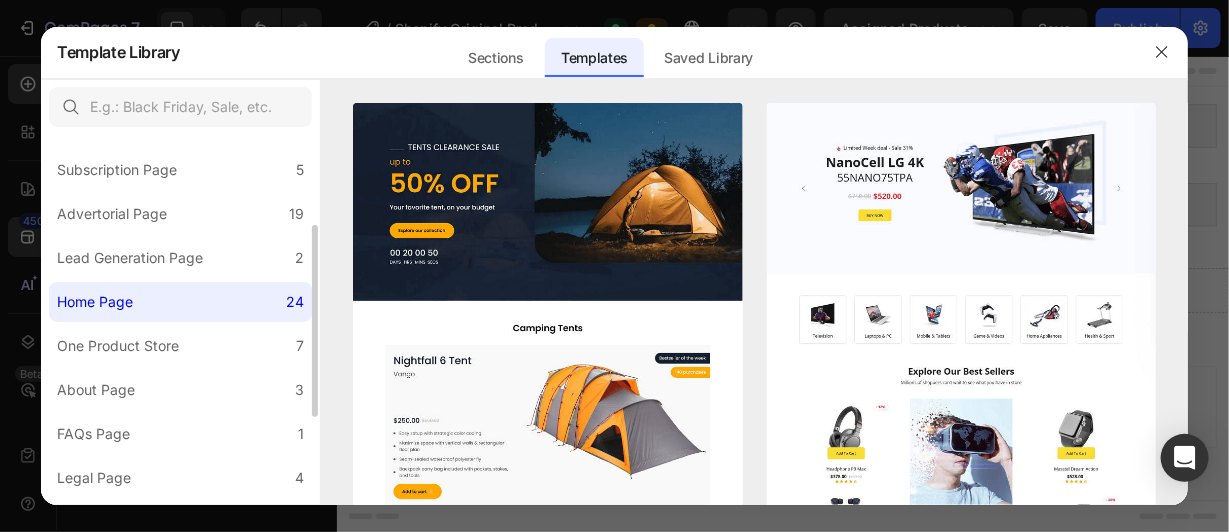 scroll, scrollTop: 178, scrollLeft: 0, axis: vertical 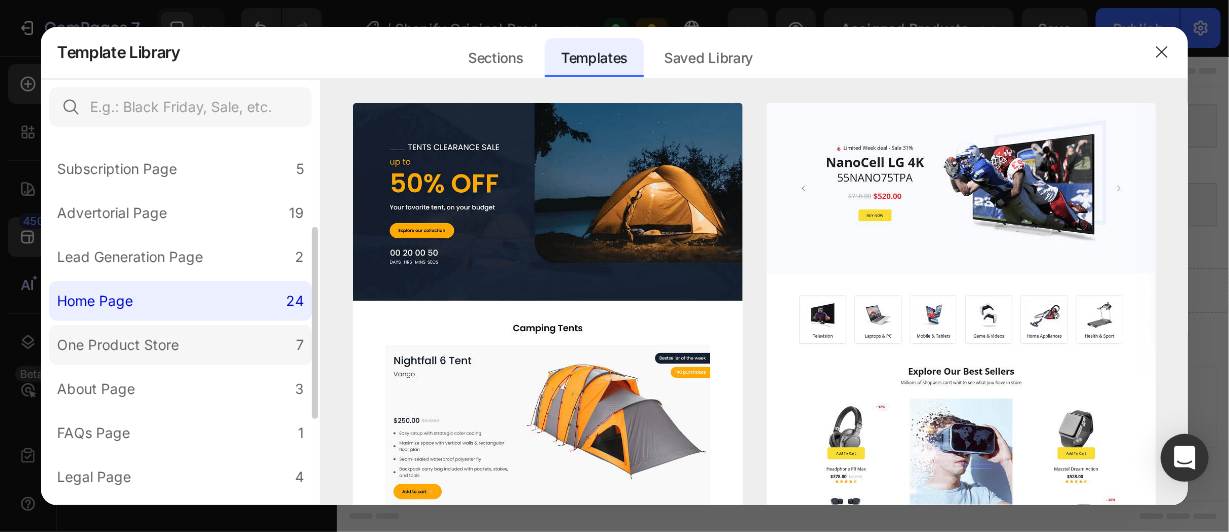 click on "One Product Store 7" 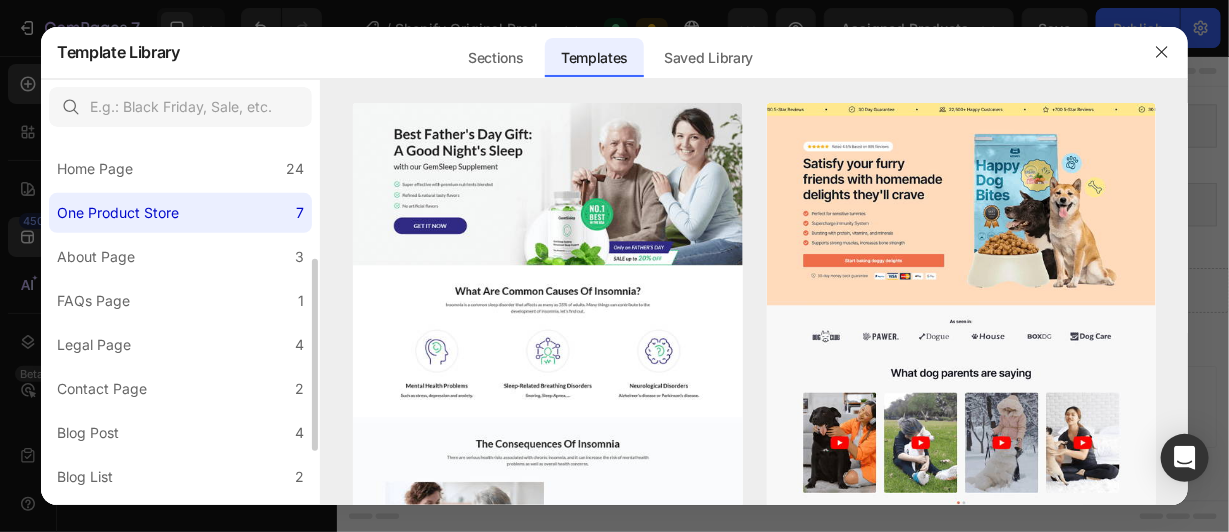 scroll, scrollTop: 277, scrollLeft: 0, axis: vertical 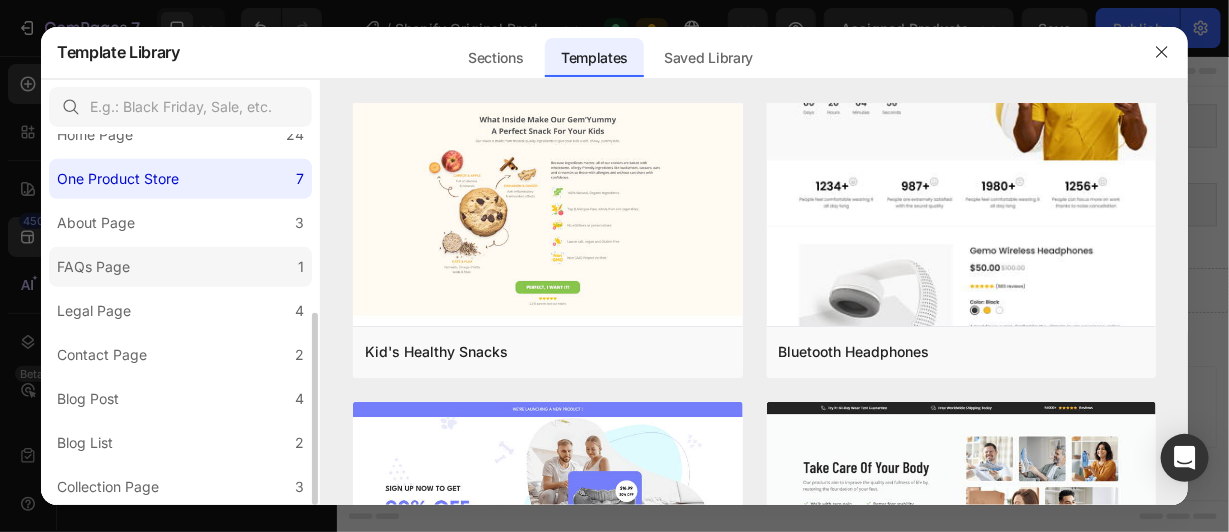 click on "Legal Page" at bounding box center [98, 311] 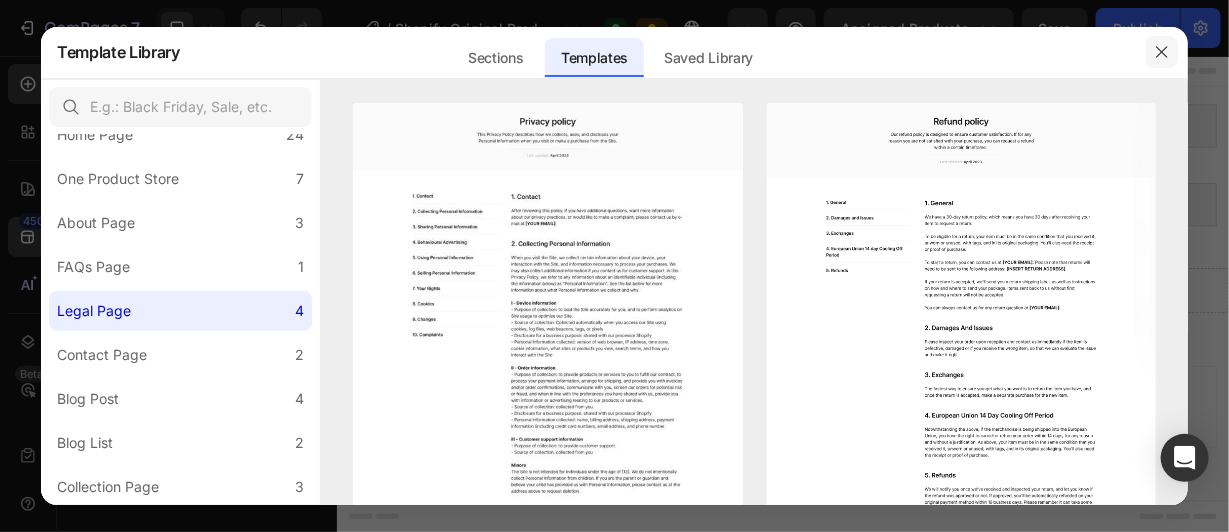 click at bounding box center (1162, 52) 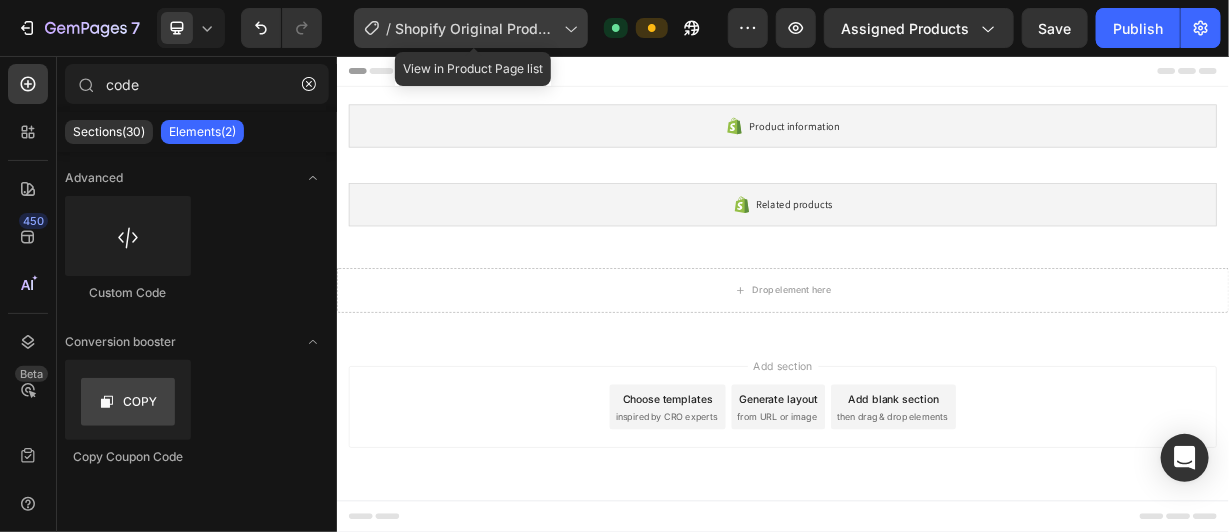 click on "Shopify Original Product Template" at bounding box center [475, 28] 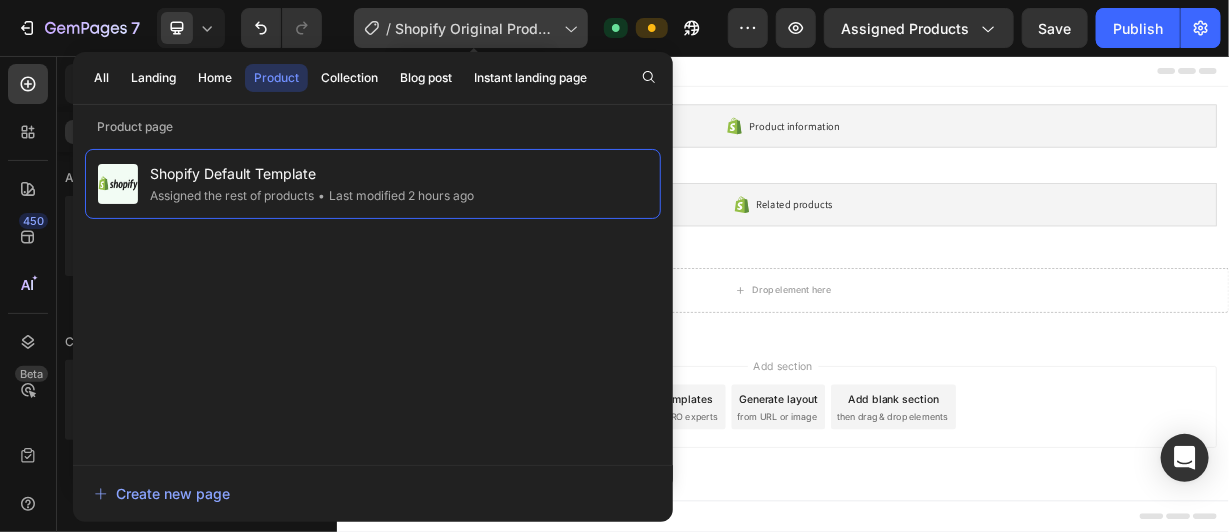 click on "Shopify Original Product Template" at bounding box center [475, 28] 